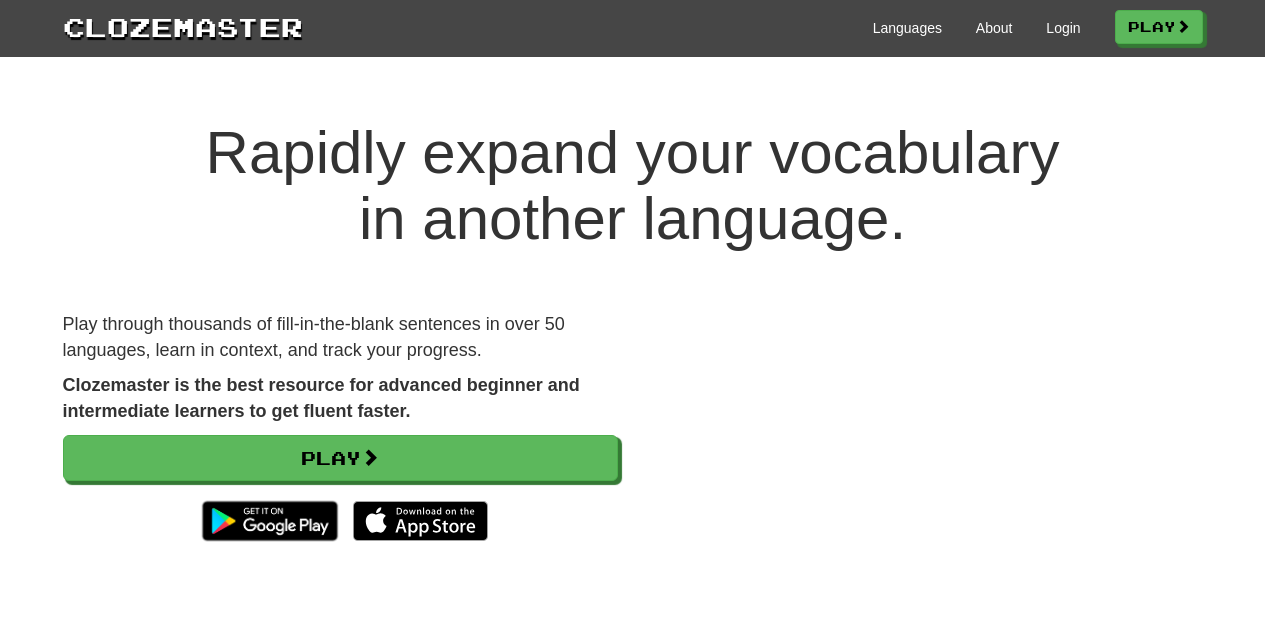 scroll, scrollTop: 0, scrollLeft: 0, axis: both 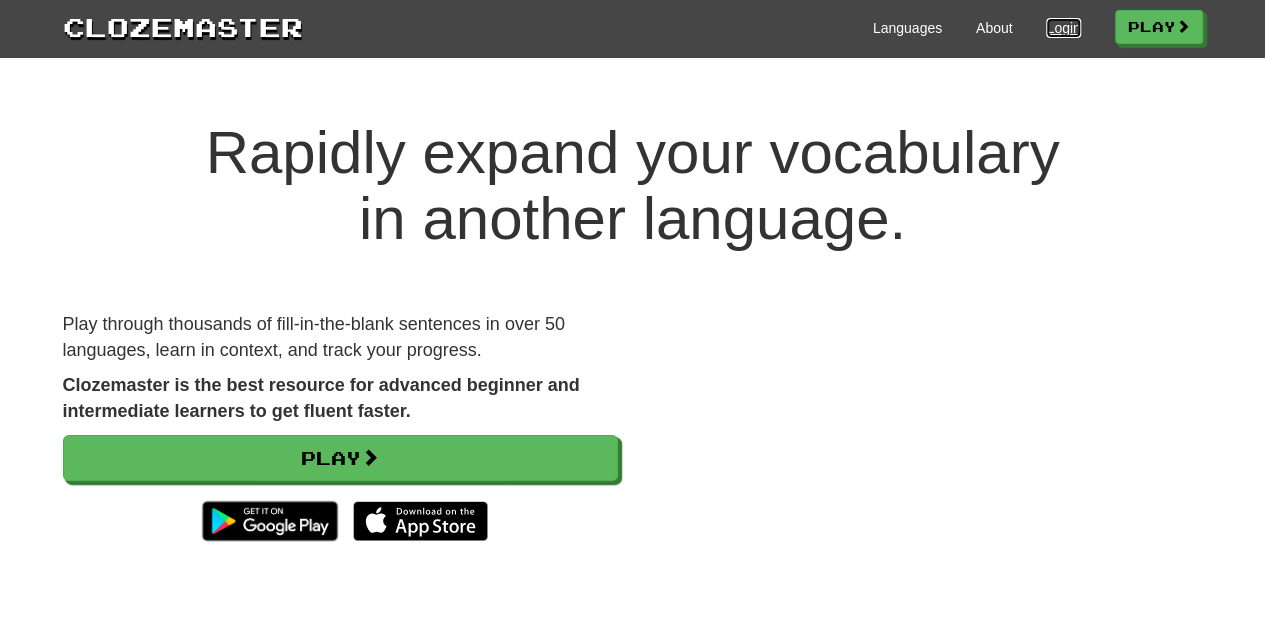 click on "Login" at bounding box center (1063, 28) 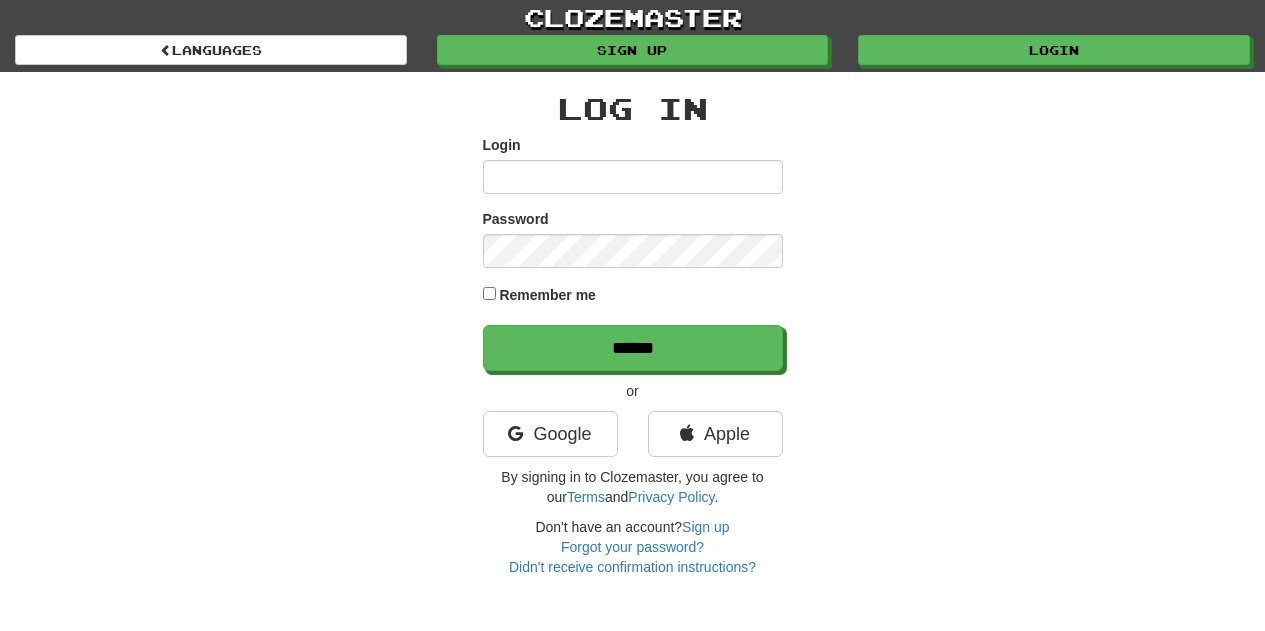 scroll, scrollTop: 0, scrollLeft: 0, axis: both 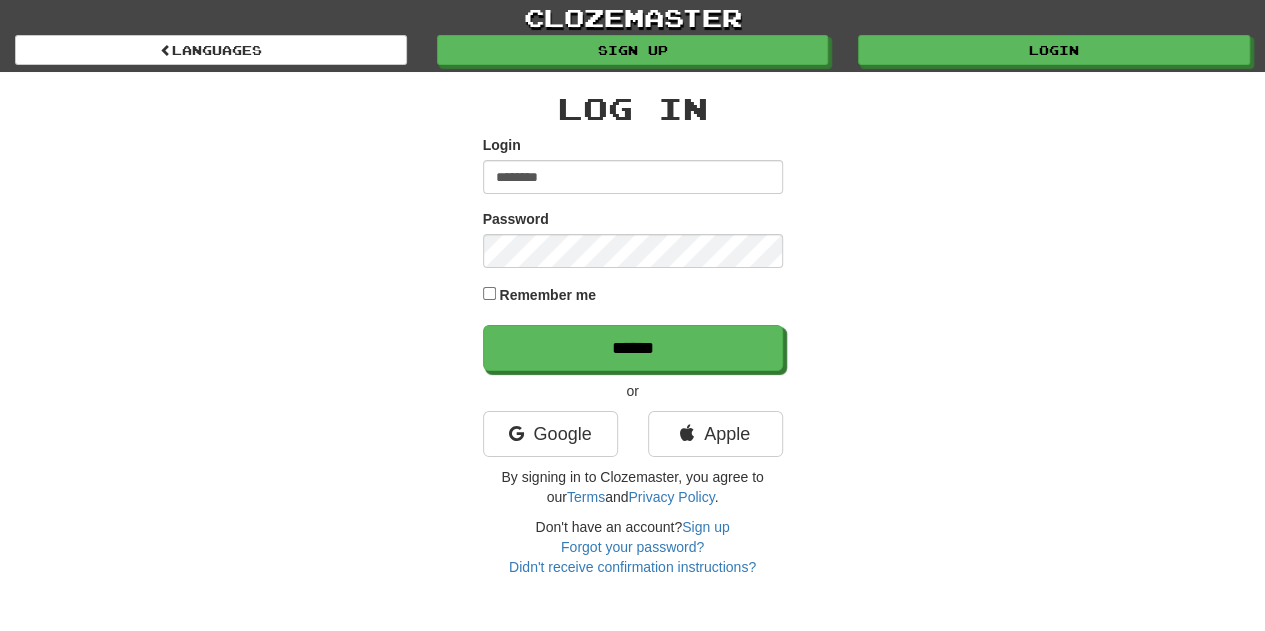type on "********" 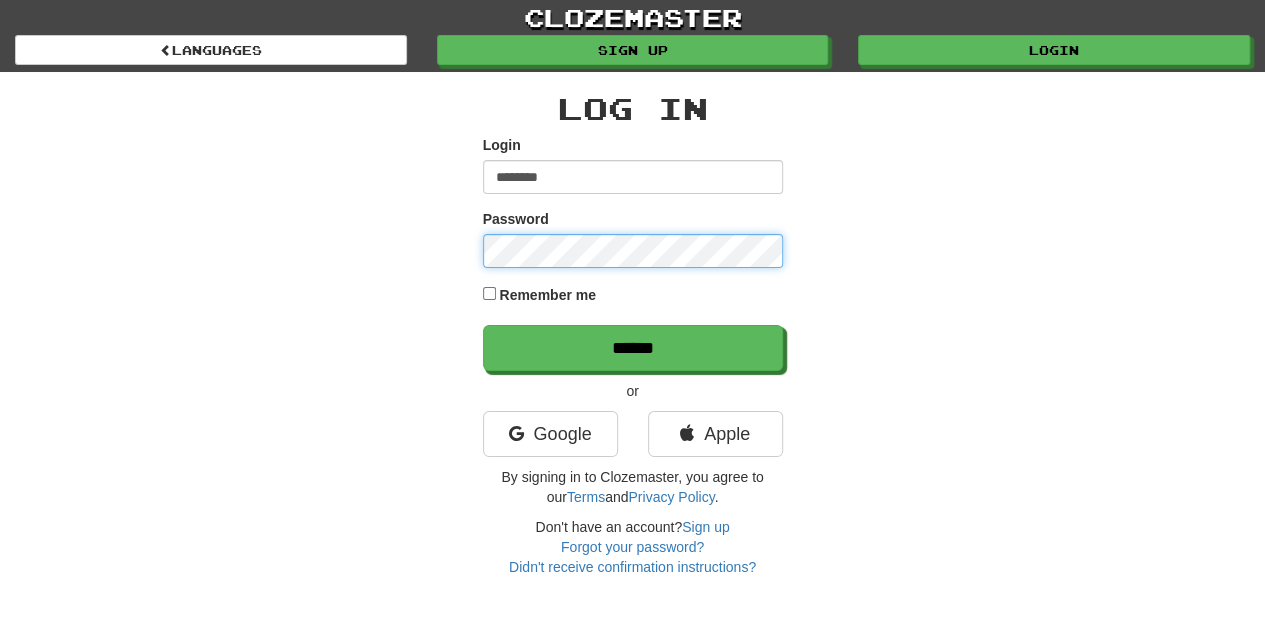 click on "******" at bounding box center (633, 348) 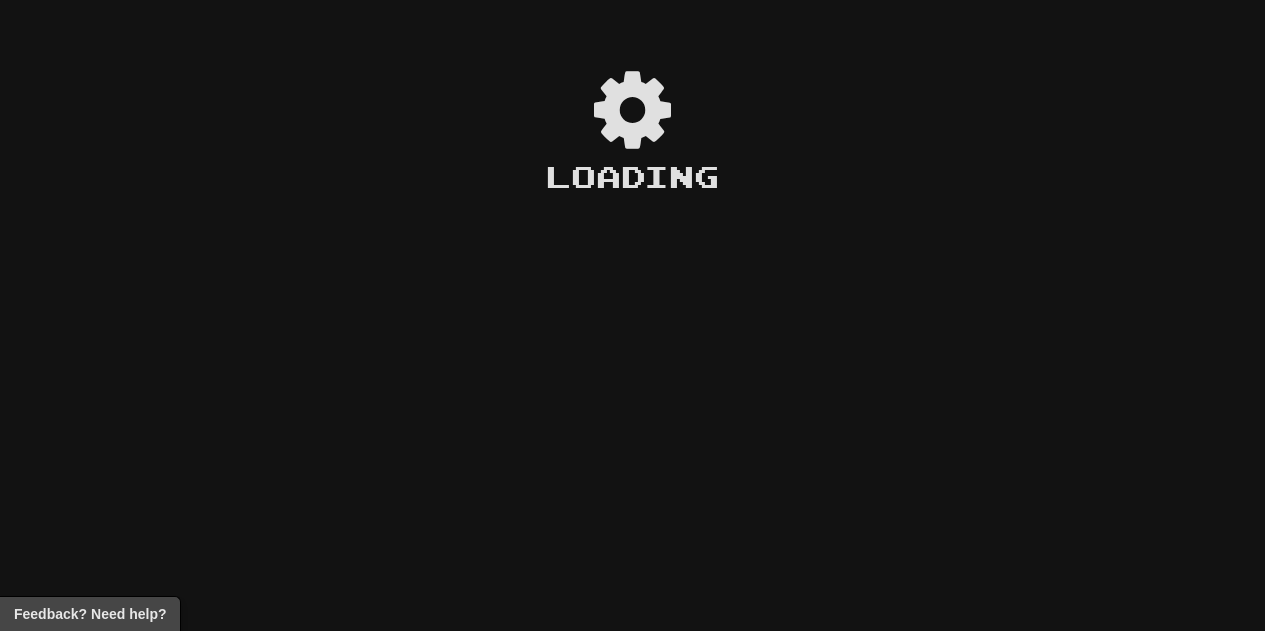 scroll, scrollTop: 0, scrollLeft: 0, axis: both 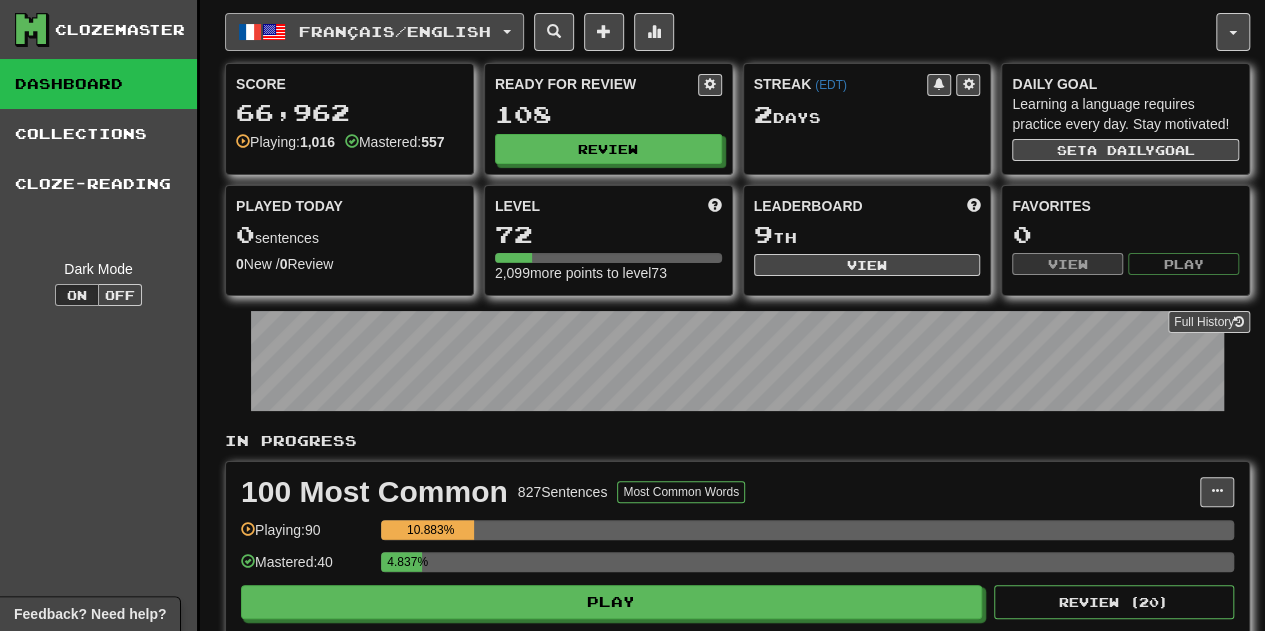 click on "Français  /  English" at bounding box center (395, 31) 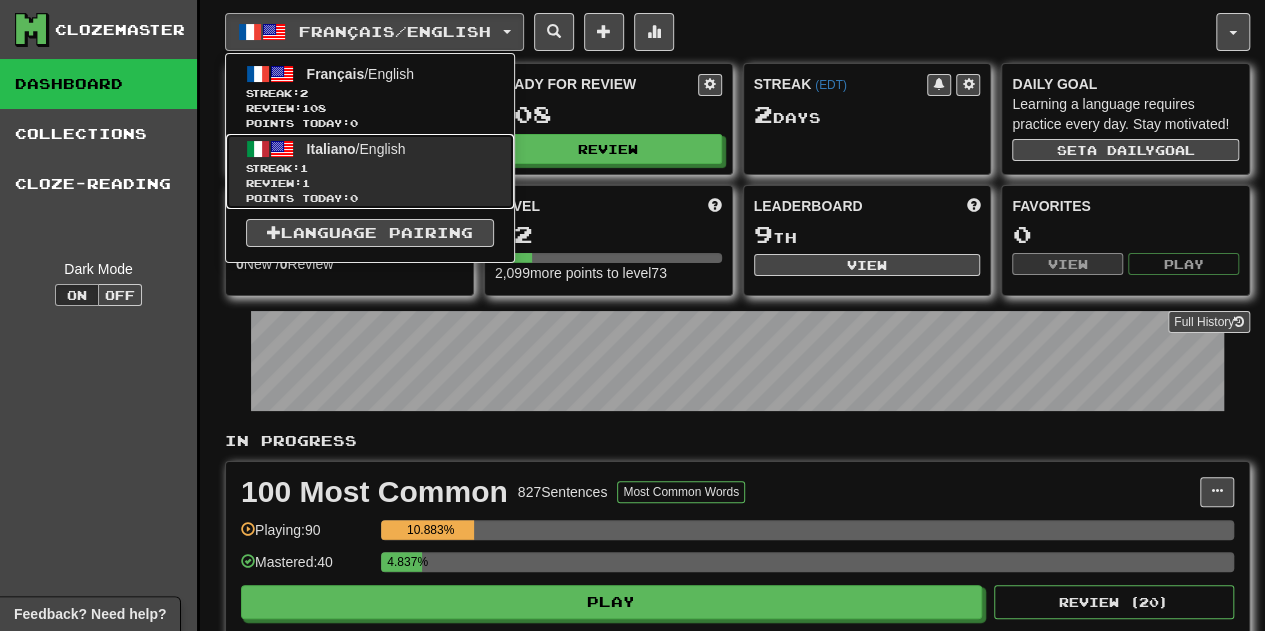click on "Italiano  /  English" at bounding box center [356, 149] 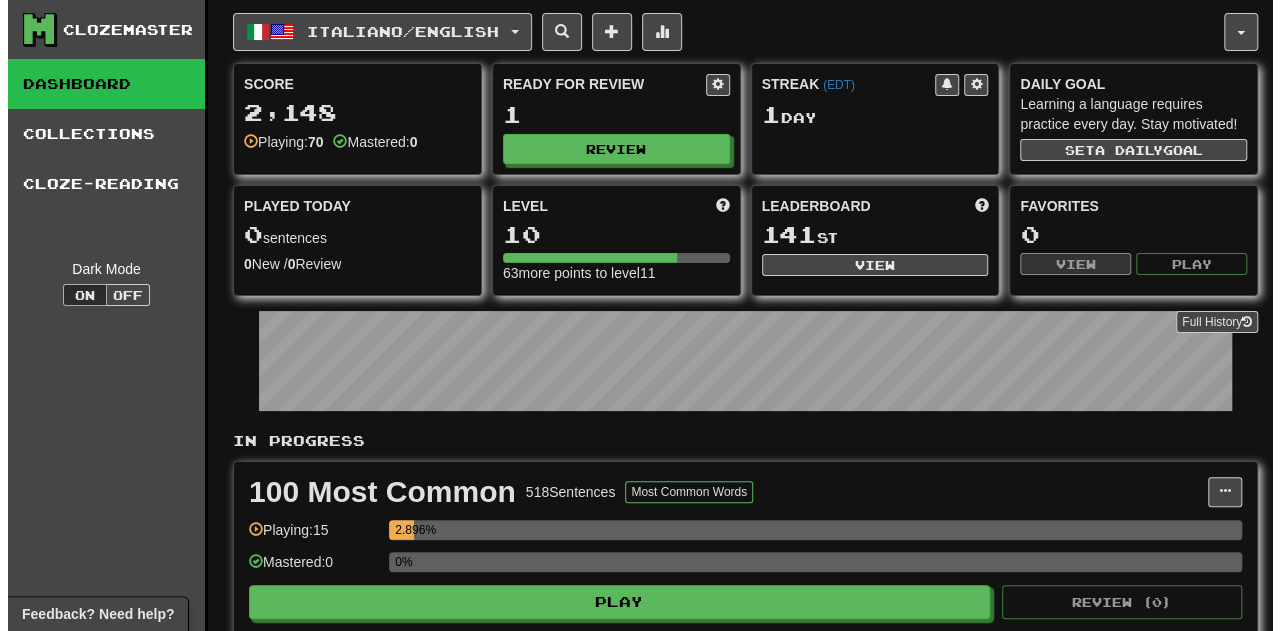 scroll, scrollTop: 300, scrollLeft: 0, axis: vertical 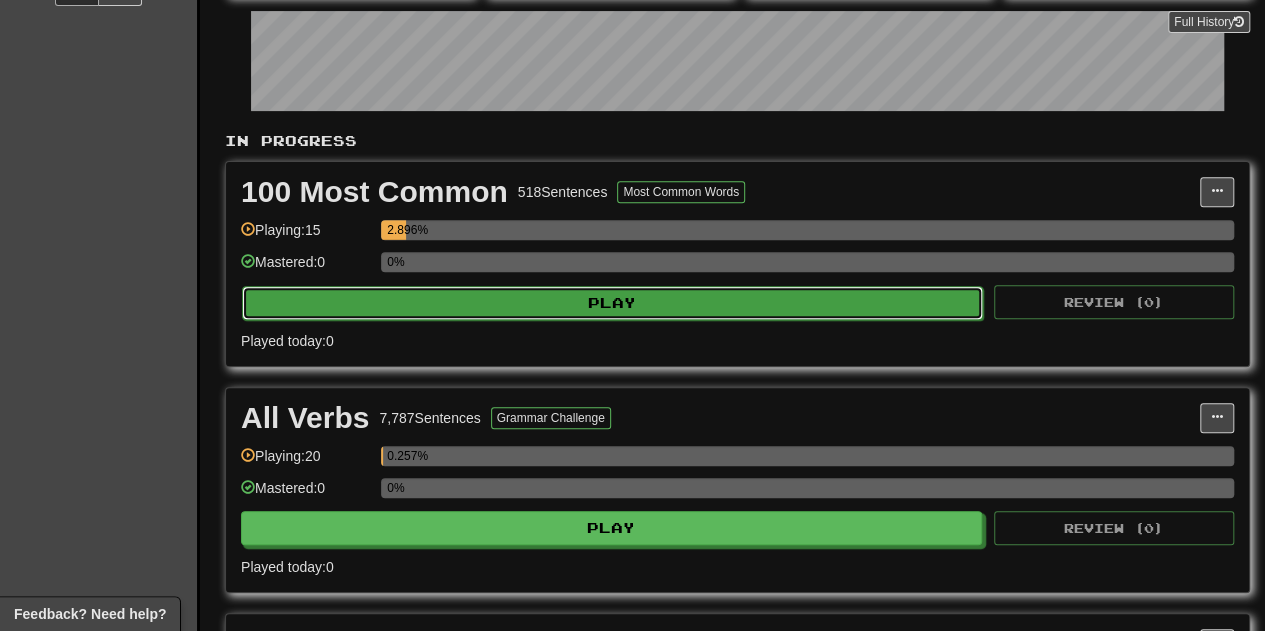 click on "Play" at bounding box center [612, 303] 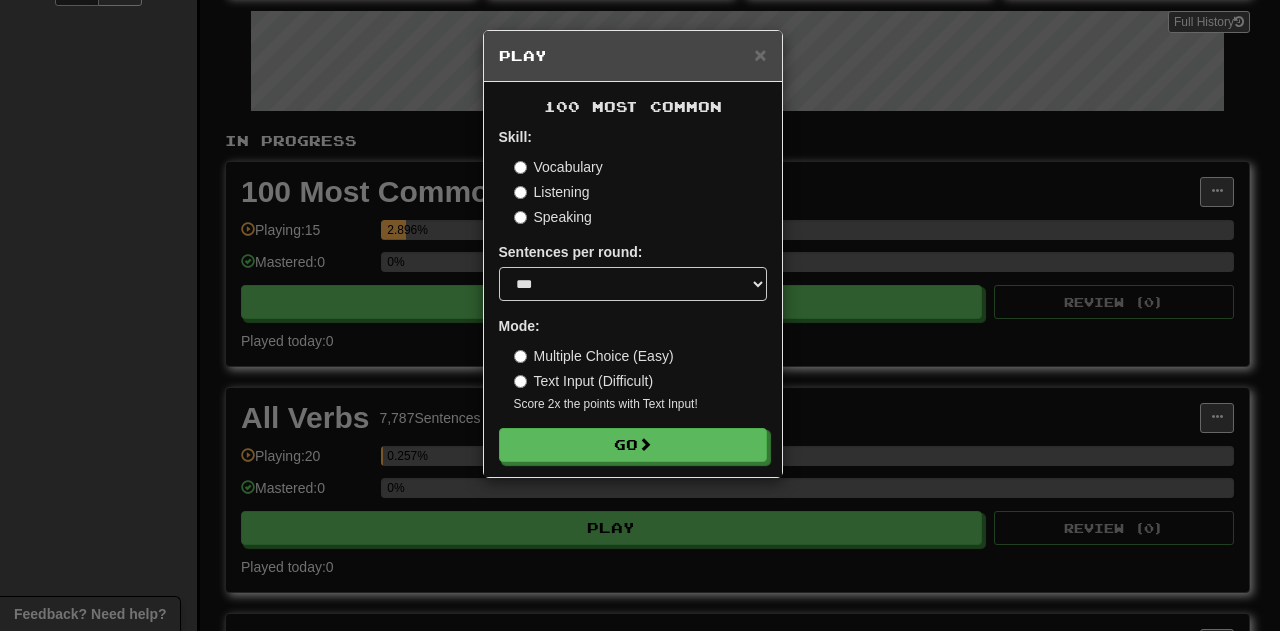 click on "Sentences per round: * ** ** ** ** ** *** ********" at bounding box center (633, 271) 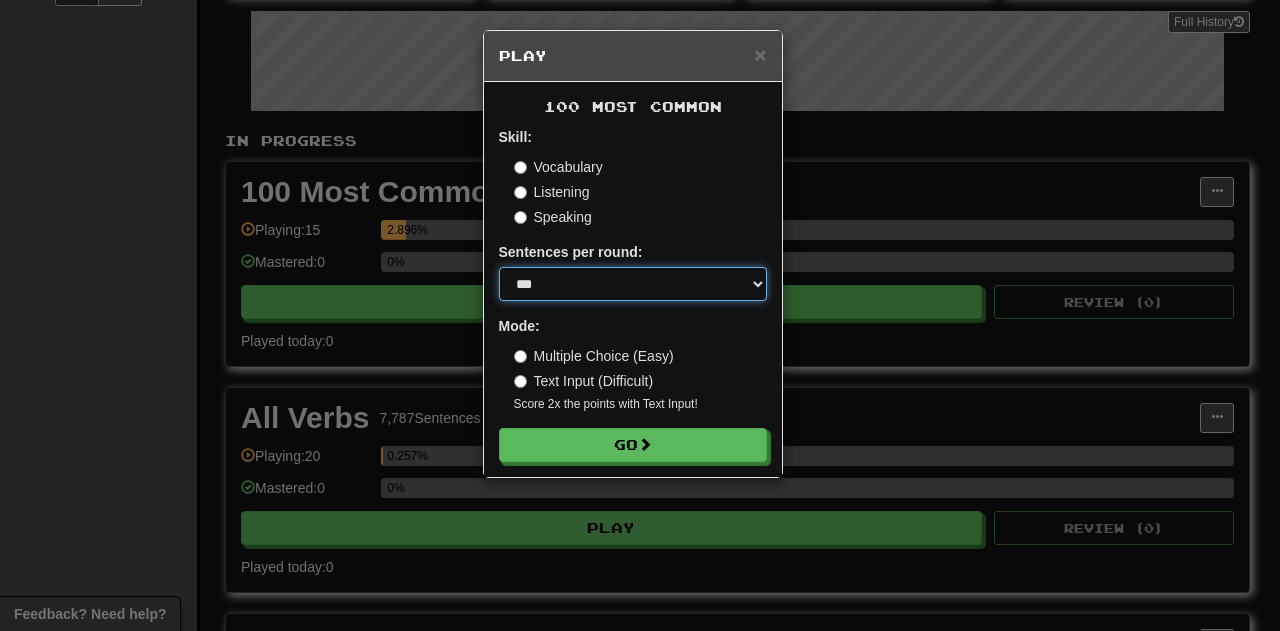 click on "* ** ** ** ** ** *** ********" at bounding box center (633, 284) 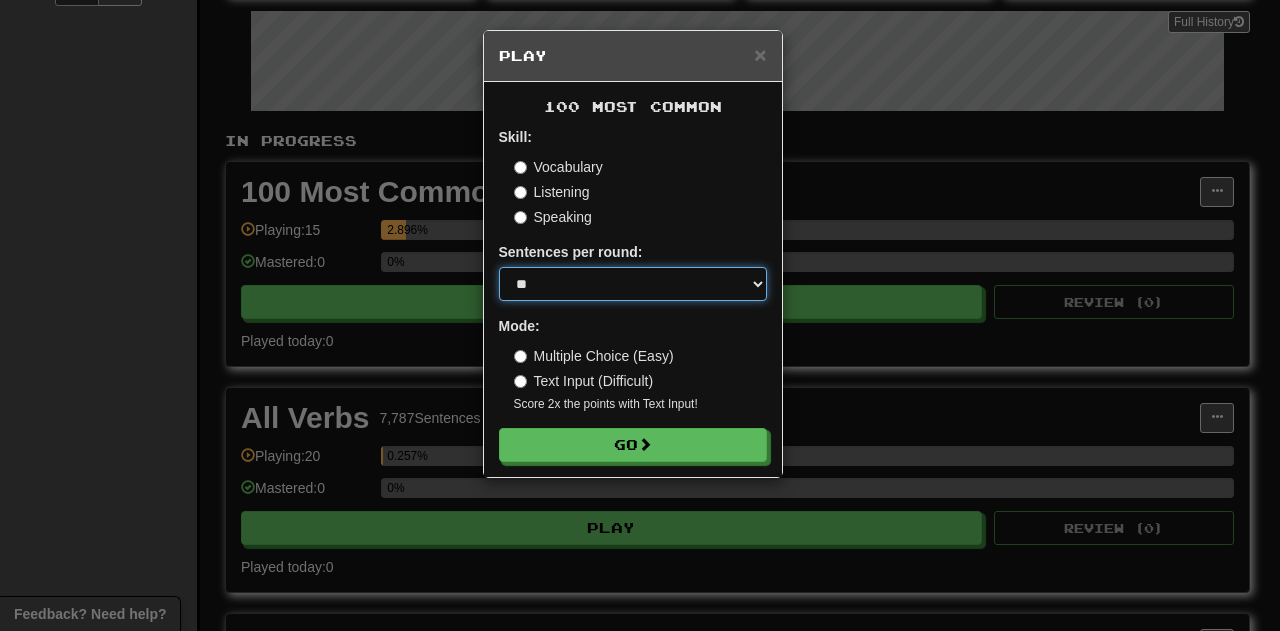 click on "* ** ** ** ** ** *** ********" at bounding box center (633, 284) 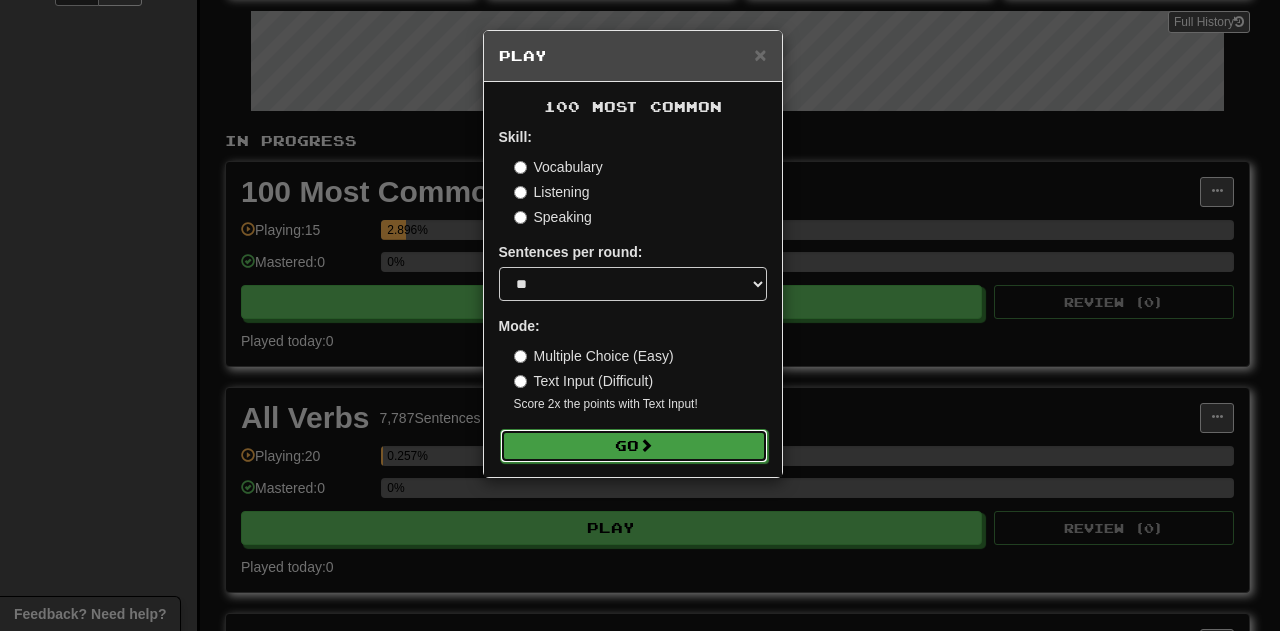 click on "Go" at bounding box center [634, 446] 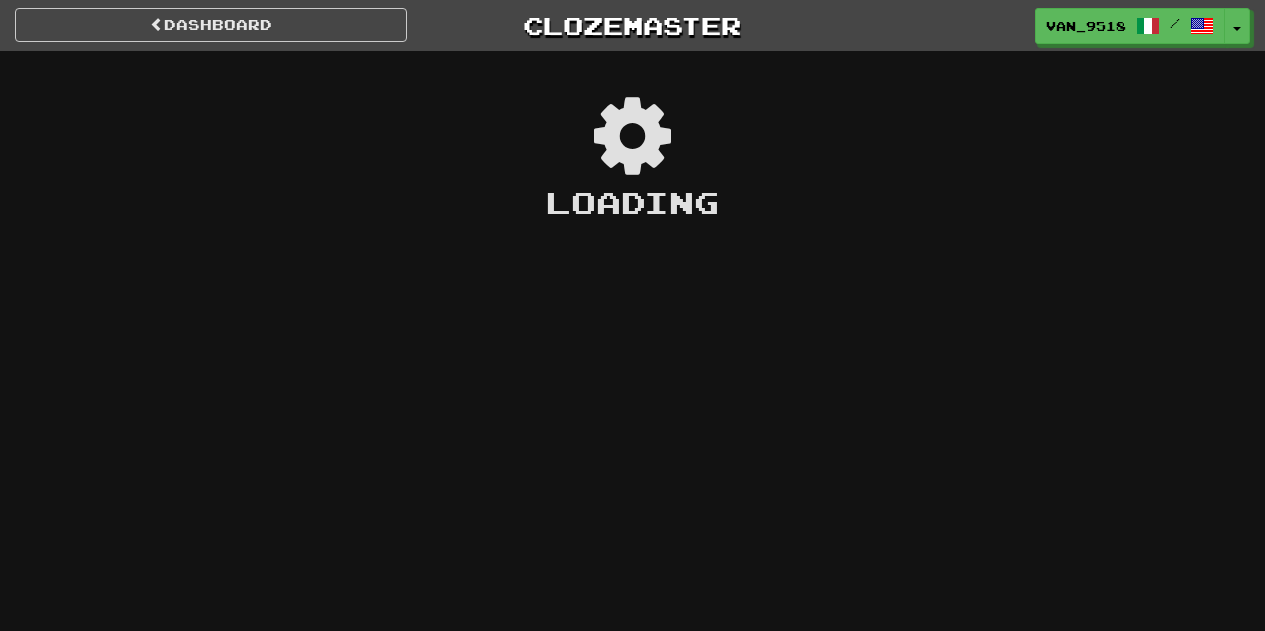 scroll, scrollTop: 0, scrollLeft: 0, axis: both 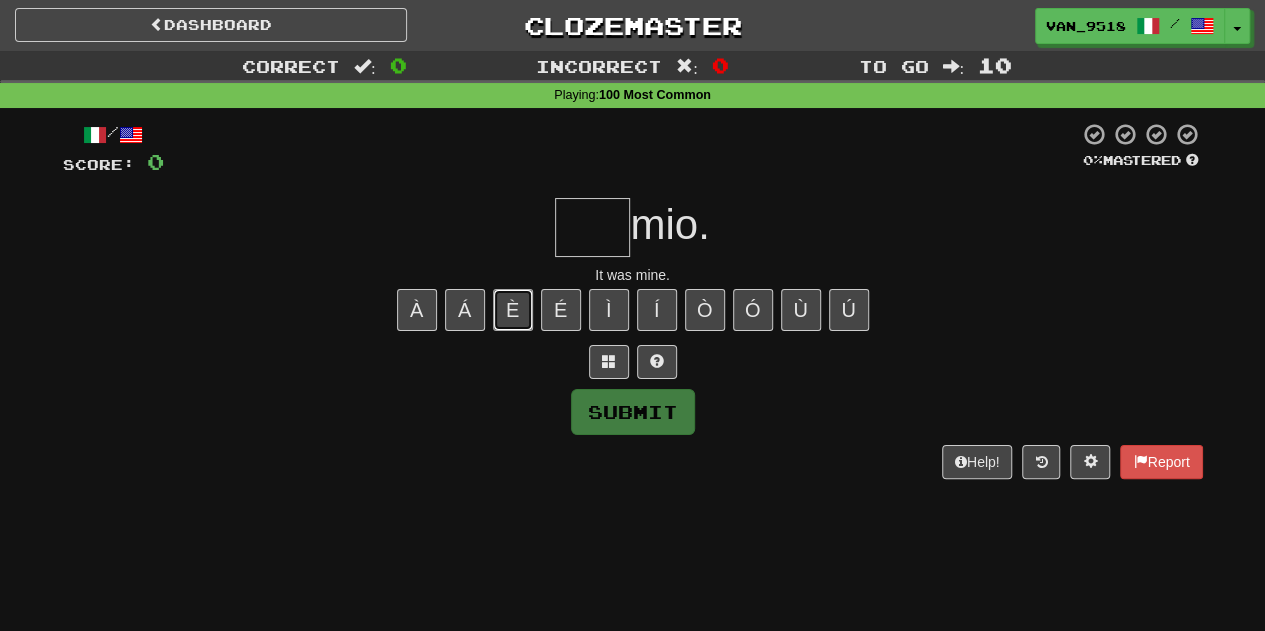 type 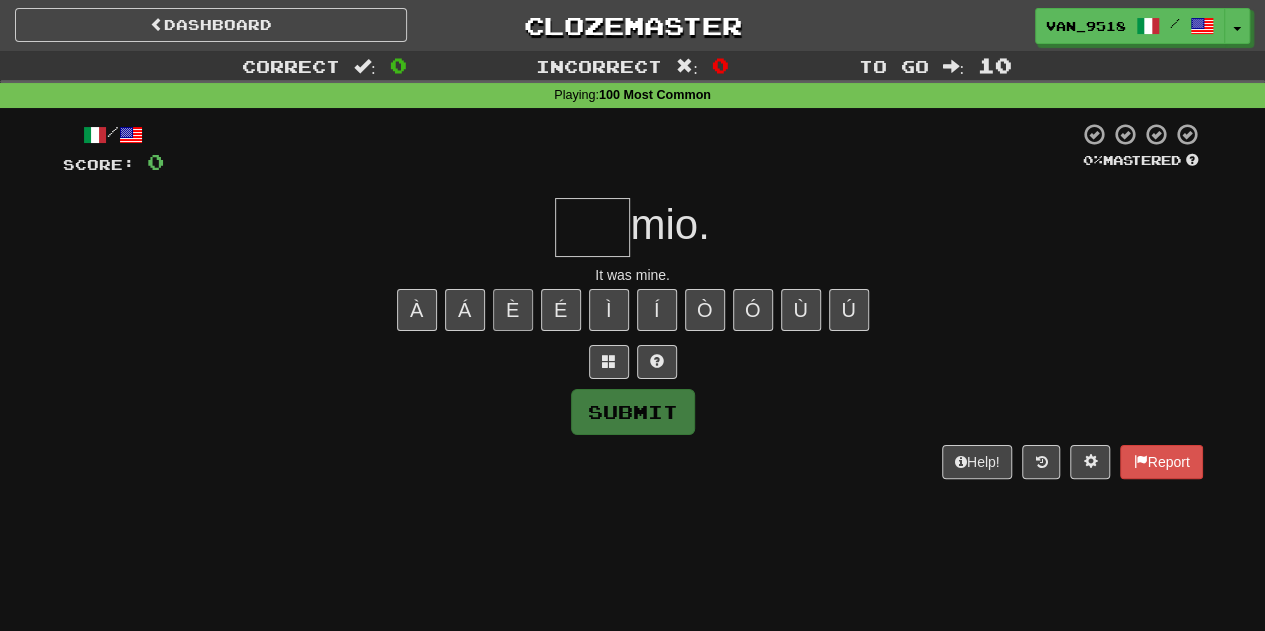 type on "*" 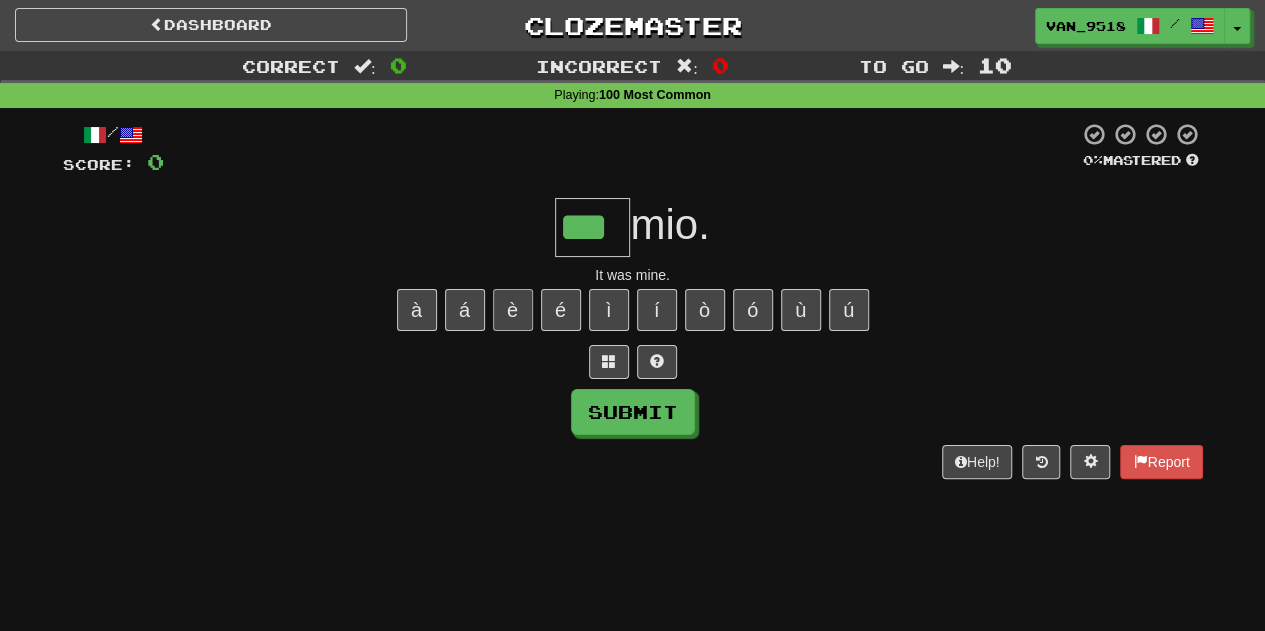 type on "***" 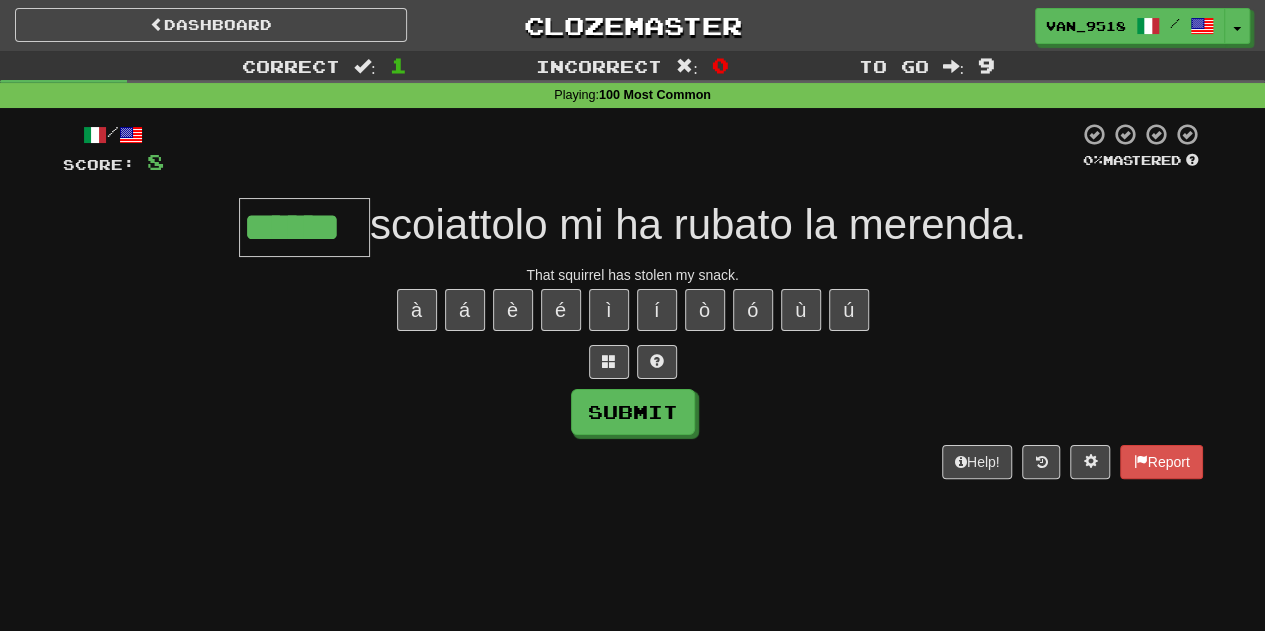 type on "******" 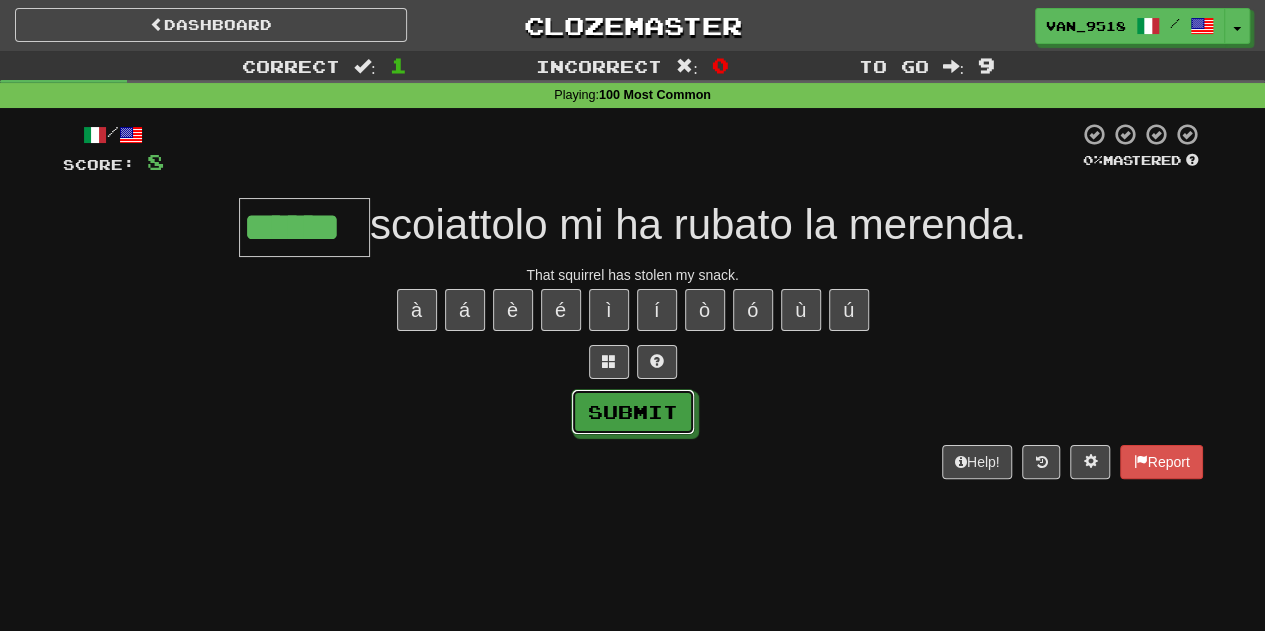 click on "Submit" at bounding box center (633, 412) 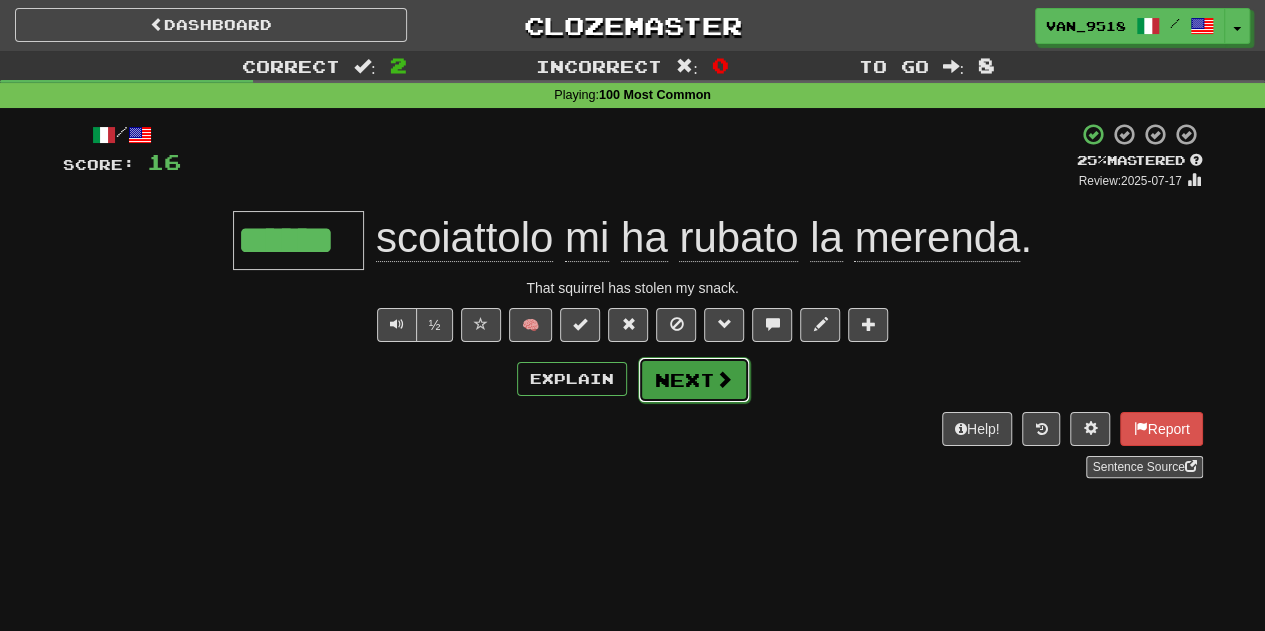 click on "Next" at bounding box center [694, 380] 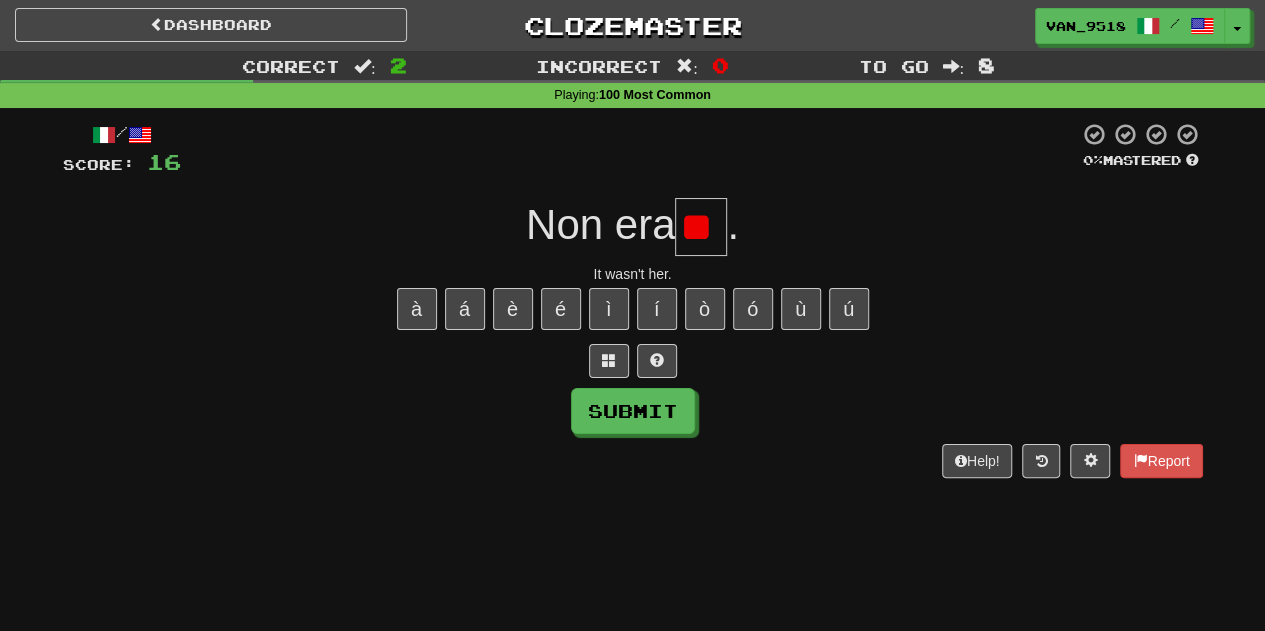 scroll, scrollTop: 0, scrollLeft: 0, axis: both 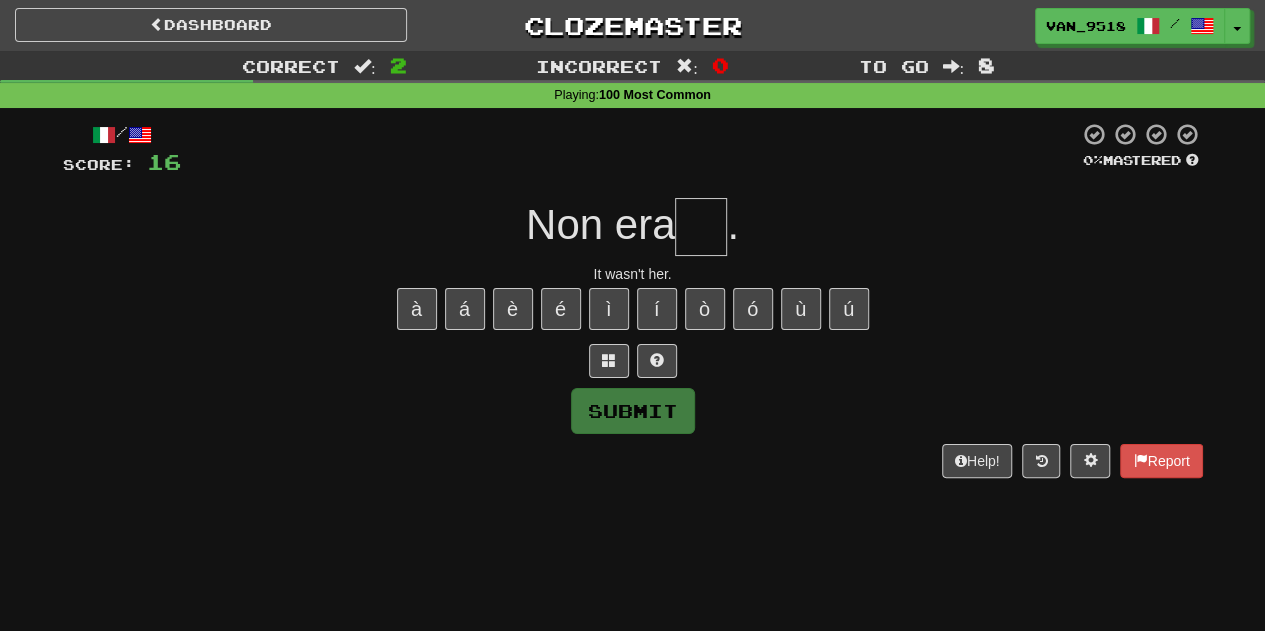 type on "*" 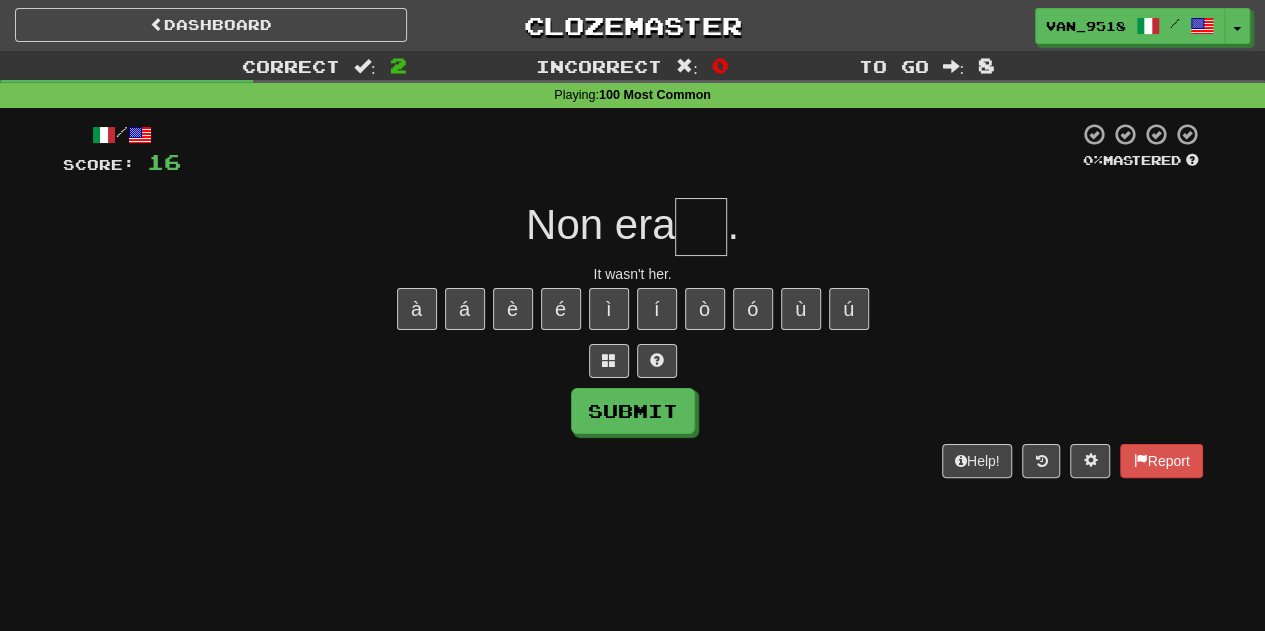 type on "*" 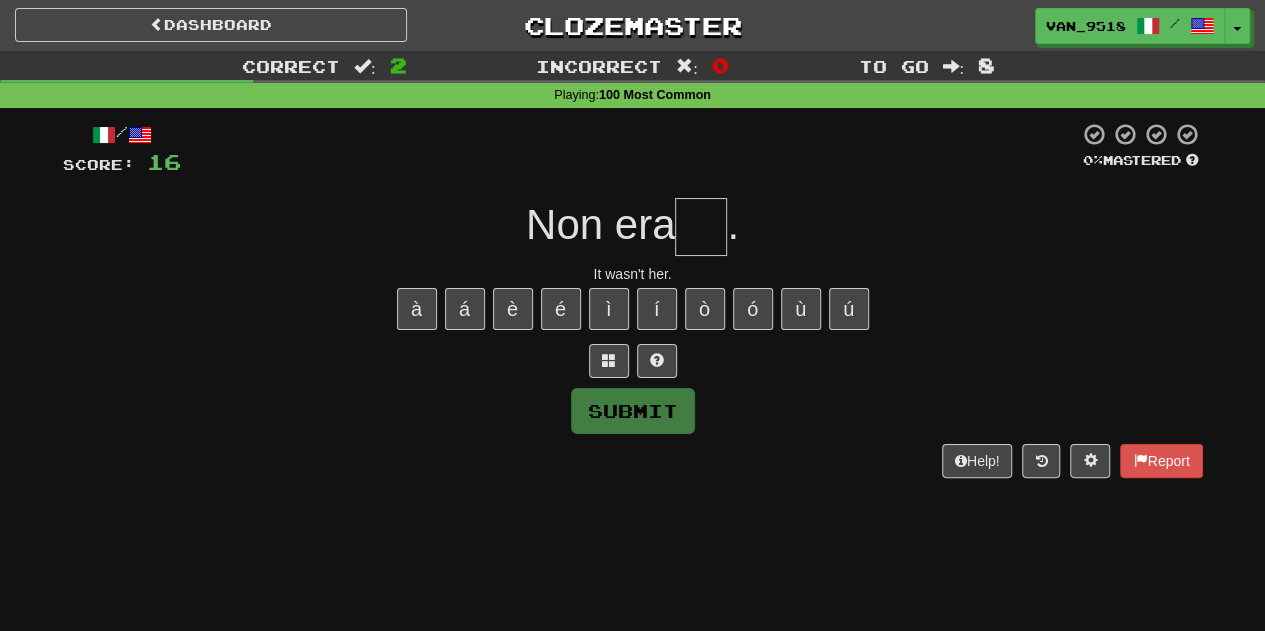 type on "*" 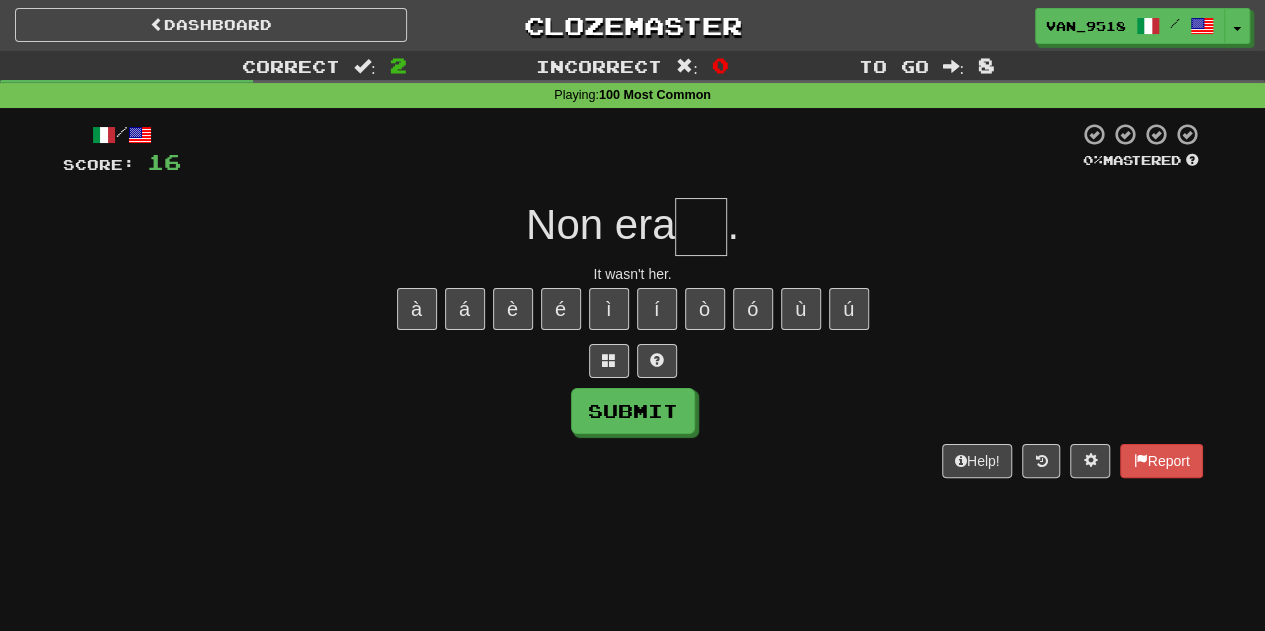 type on "*" 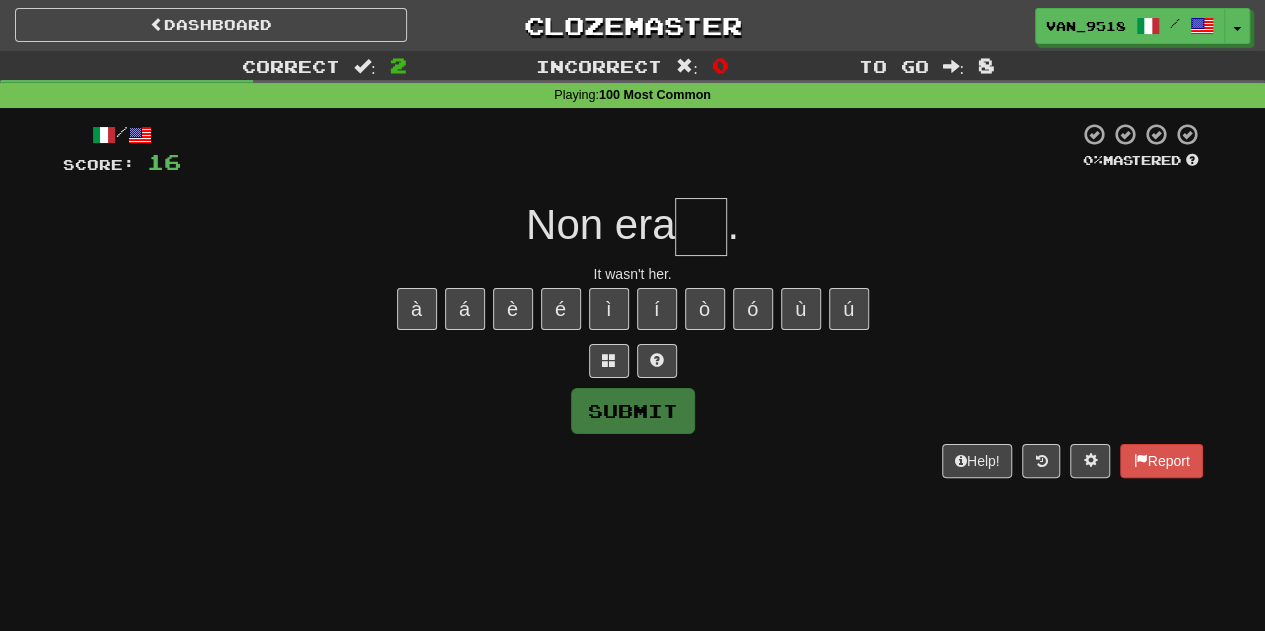 type on "*" 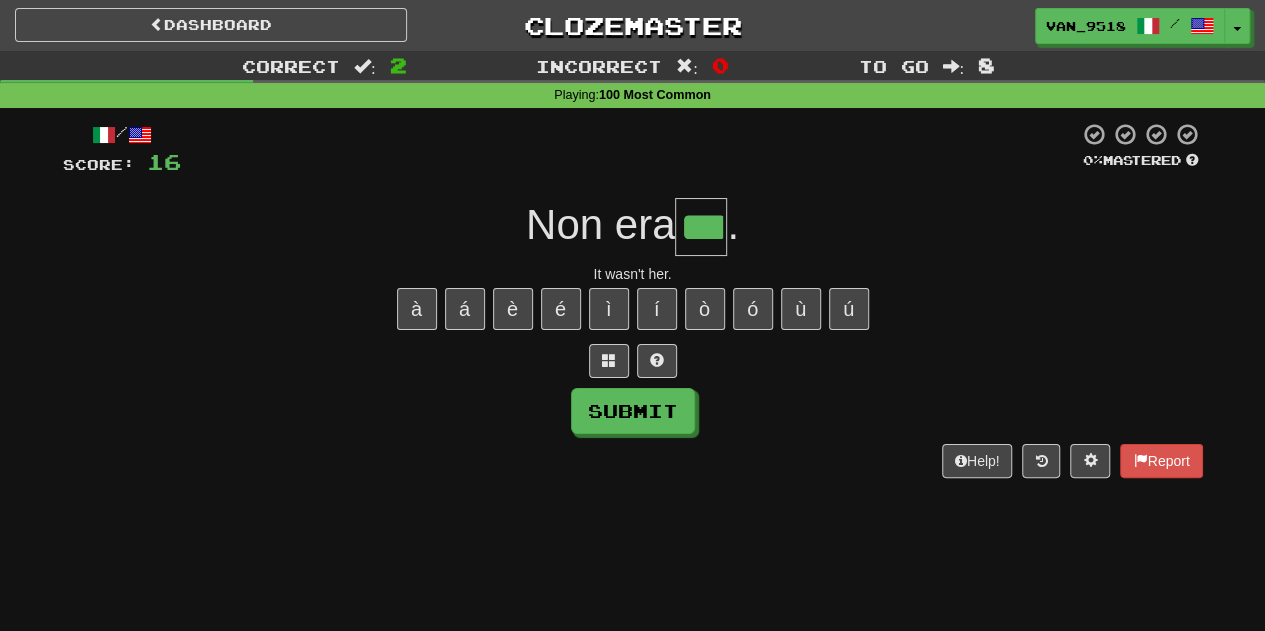 type on "***" 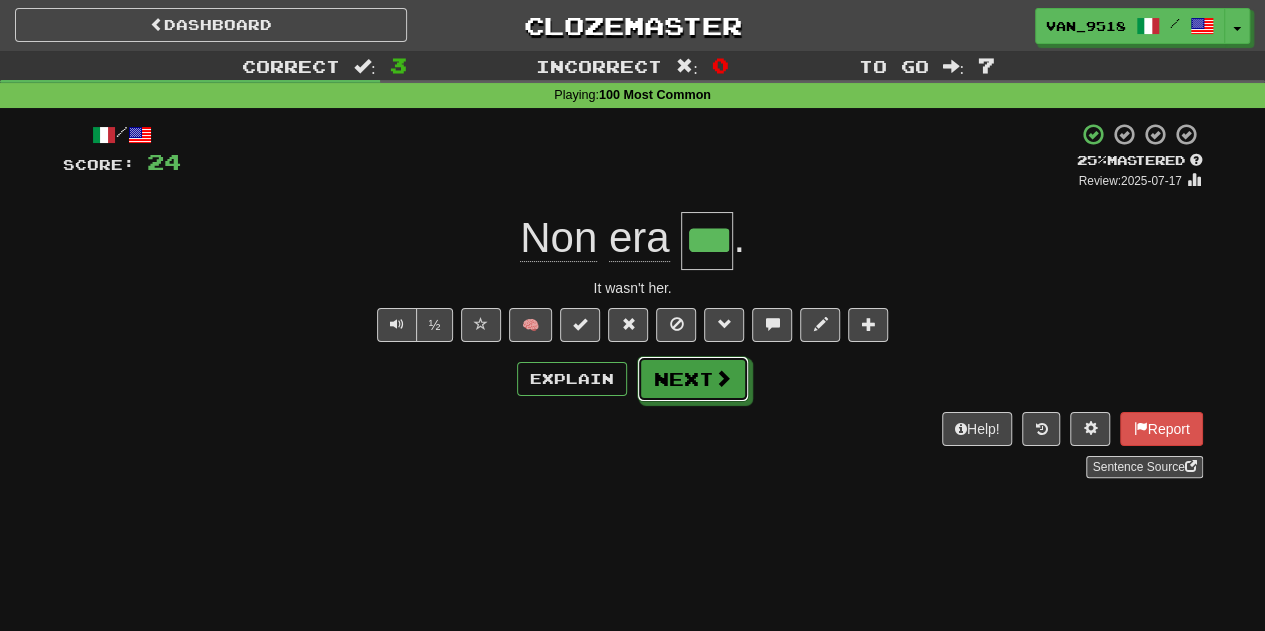 click on "Next" at bounding box center [693, 379] 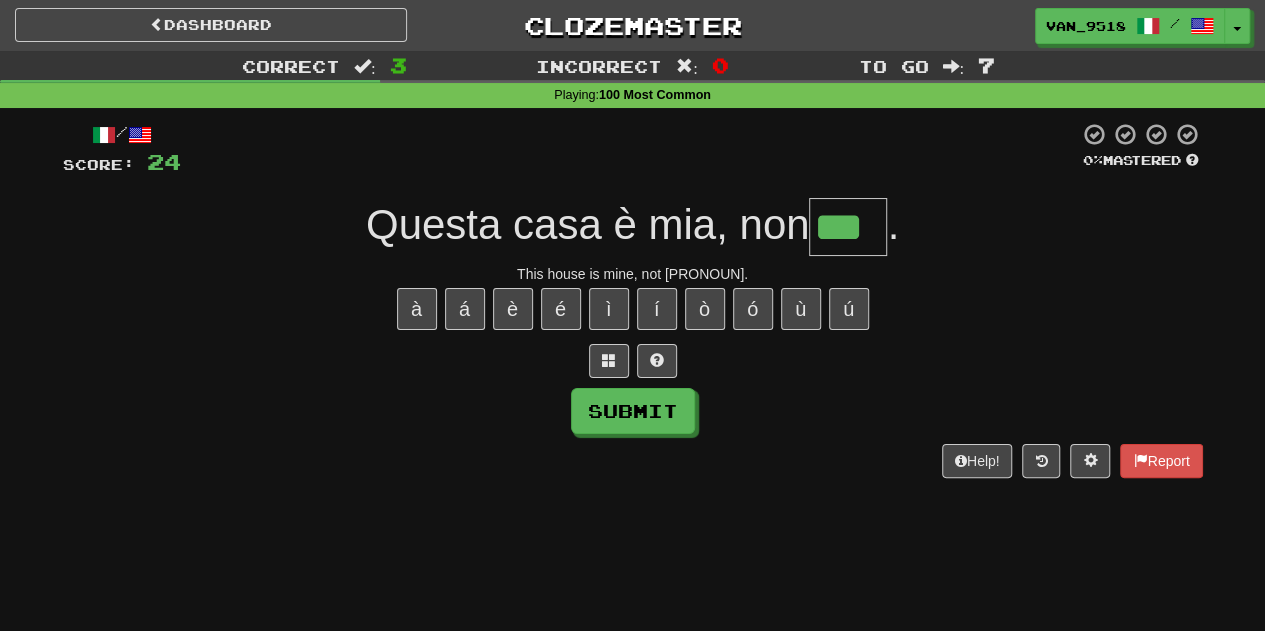 type on "***" 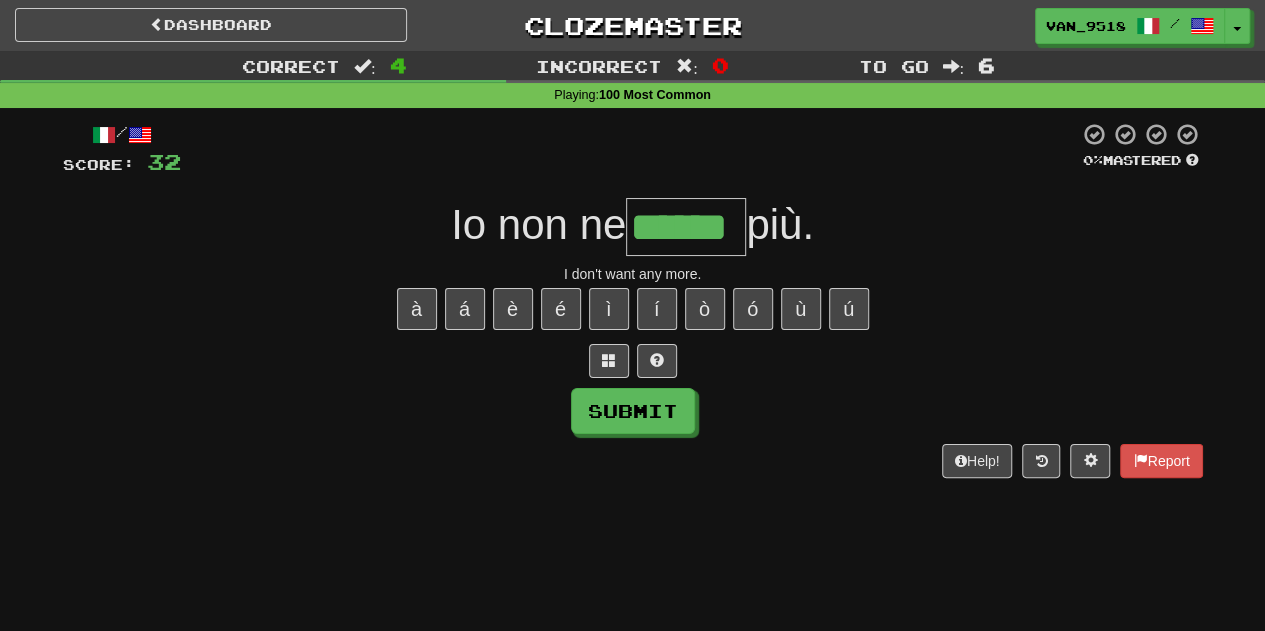 type on "******" 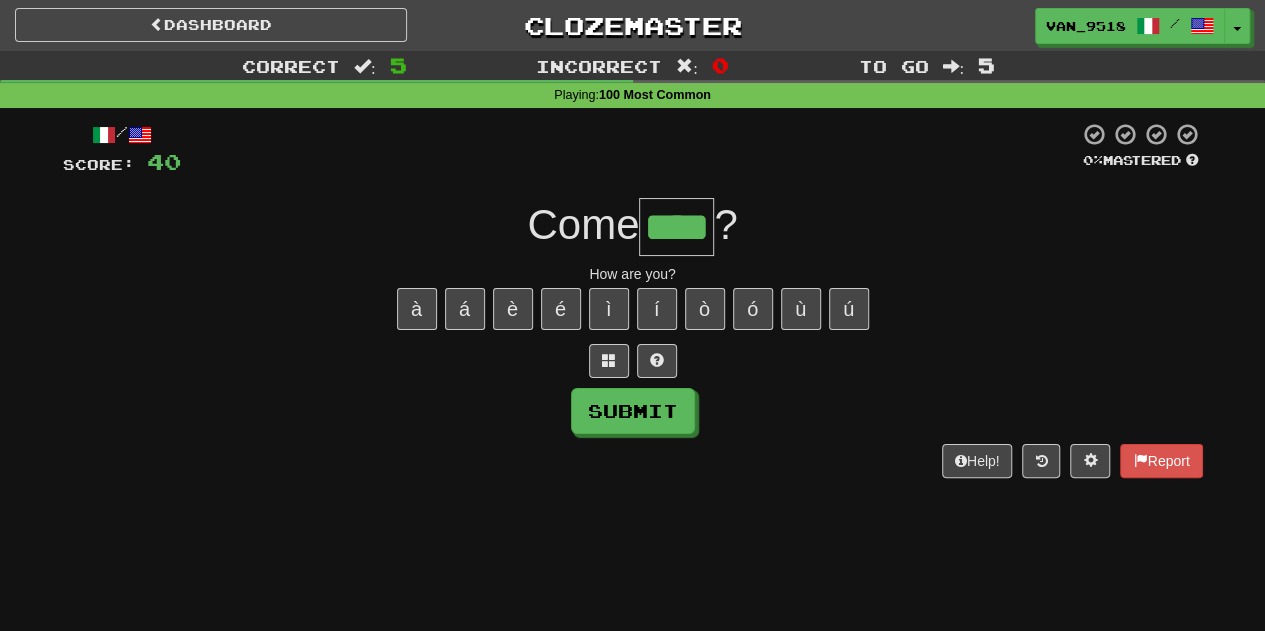type on "****" 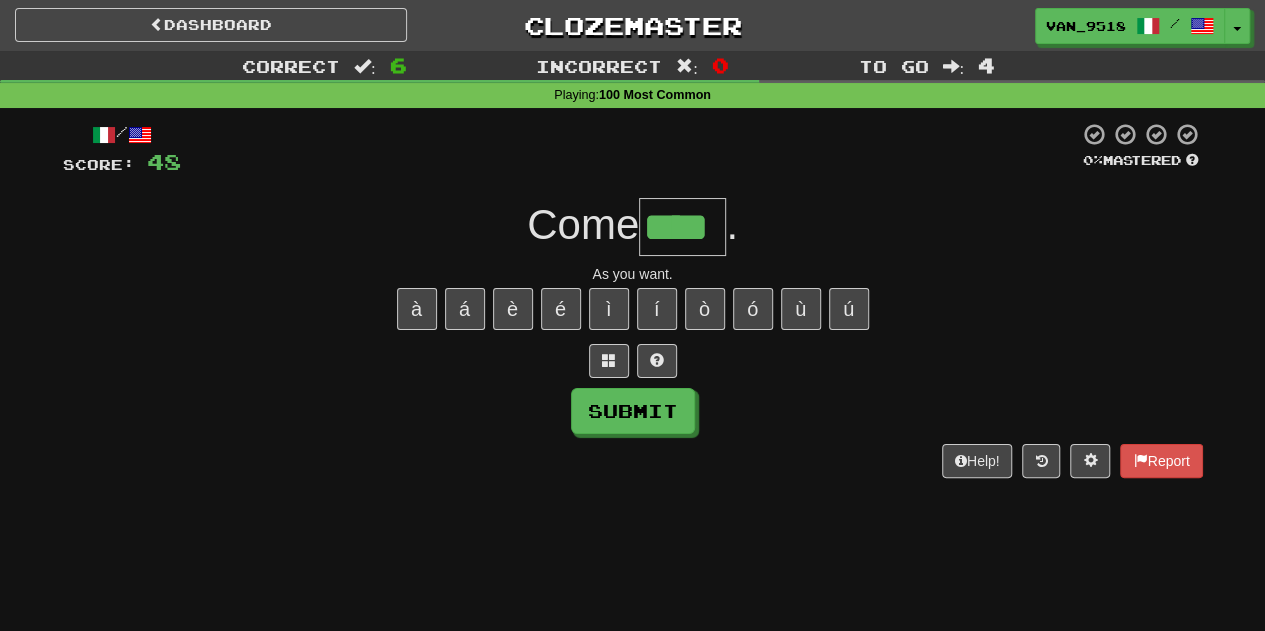 type on "****" 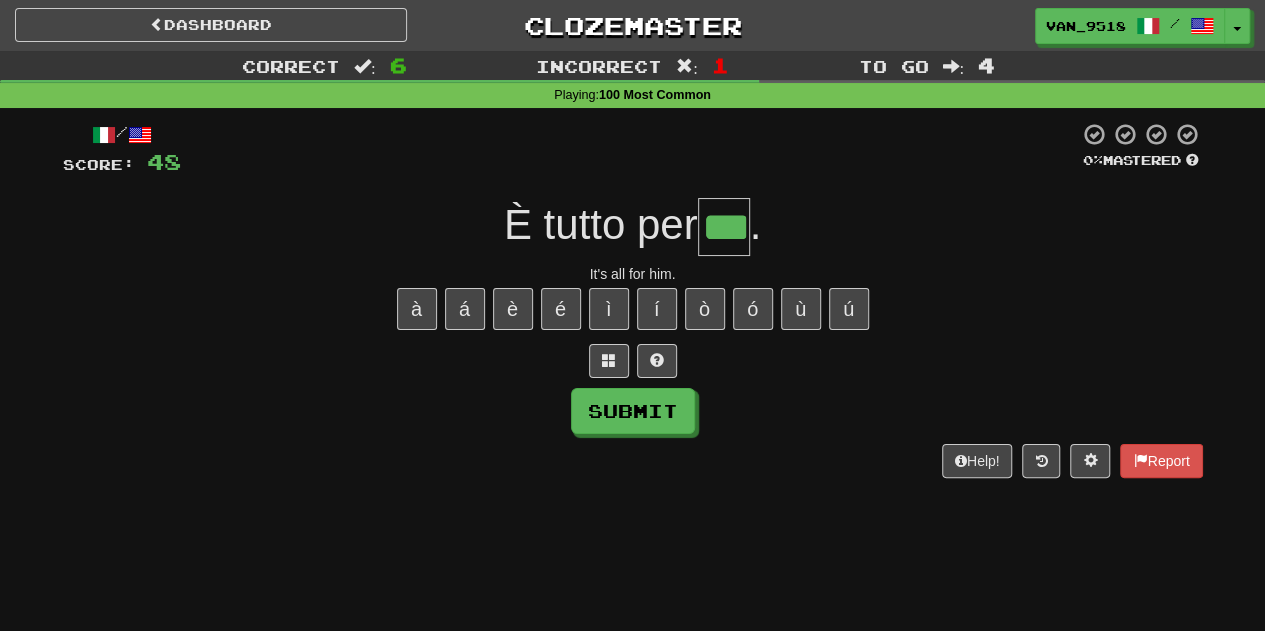 type on "***" 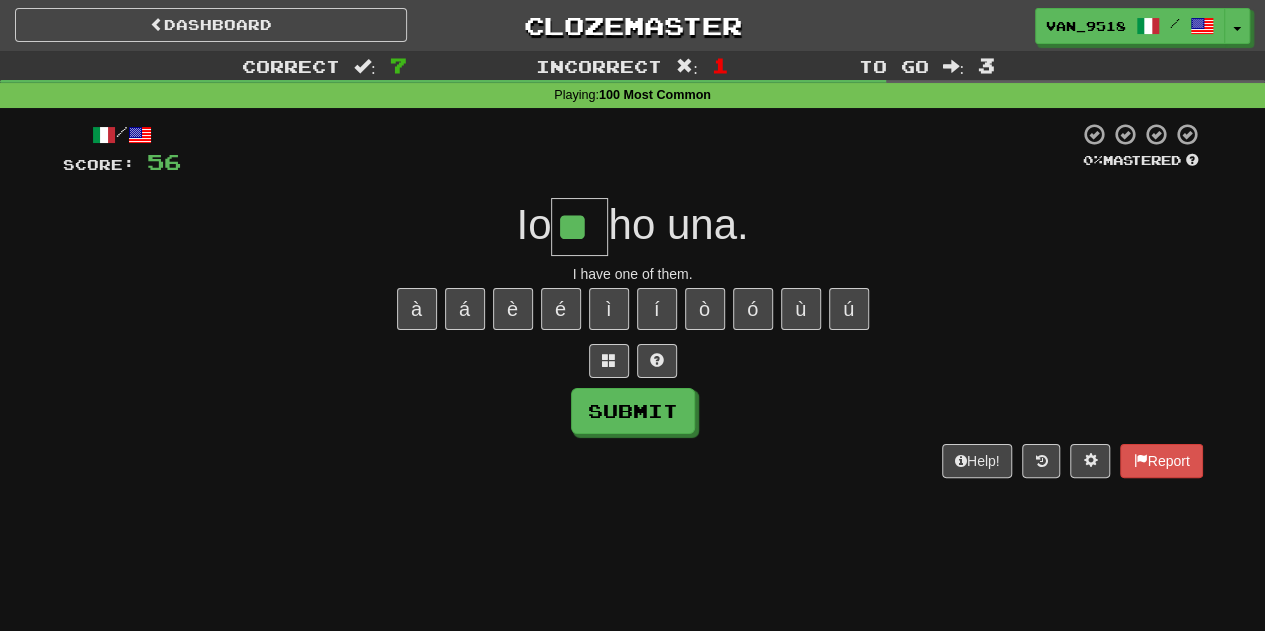 type on "**" 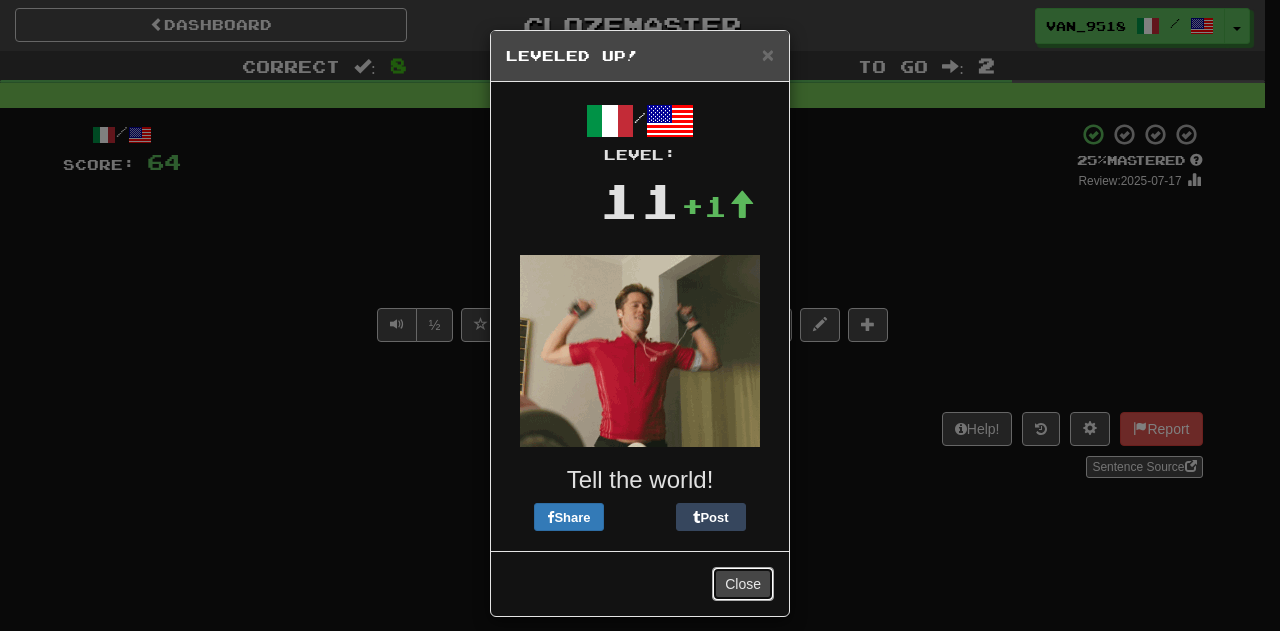 click on "Close" at bounding box center [743, 584] 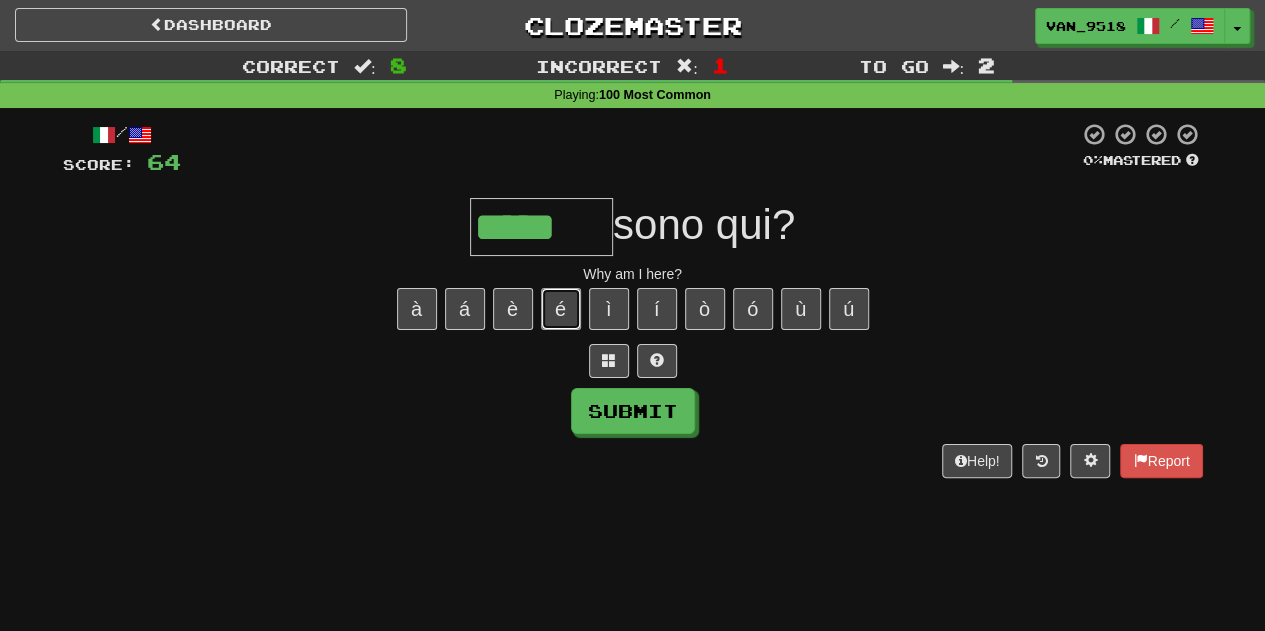 click on "é" at bounding box center [561, 309] 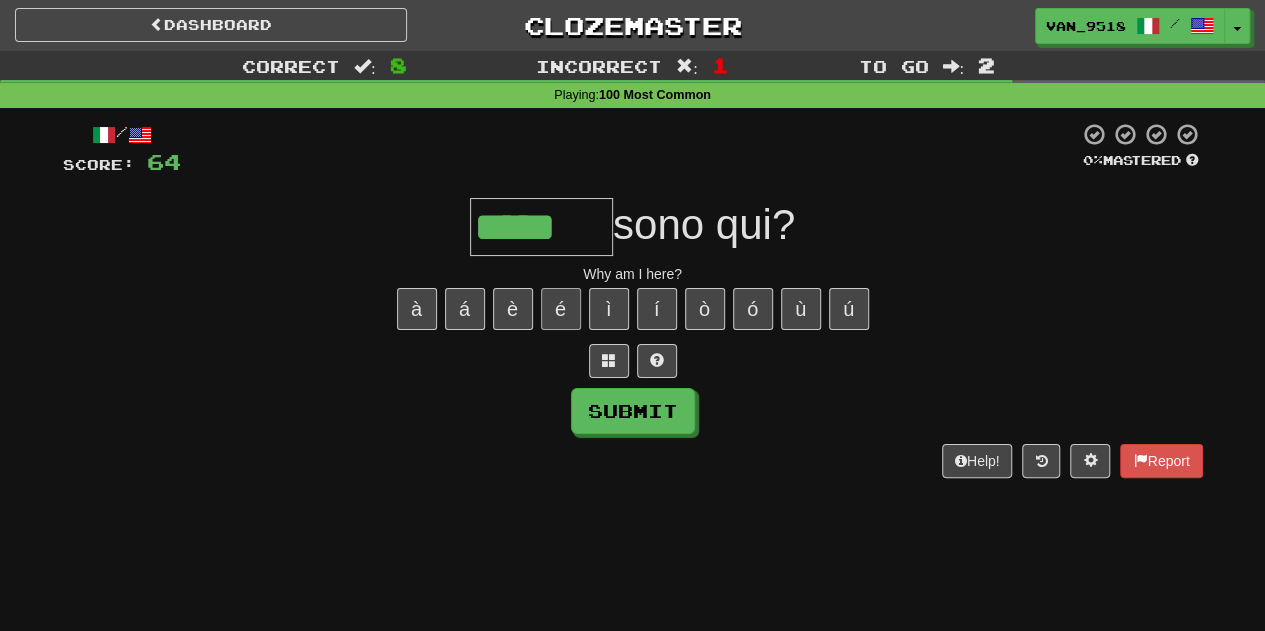 type on "******" 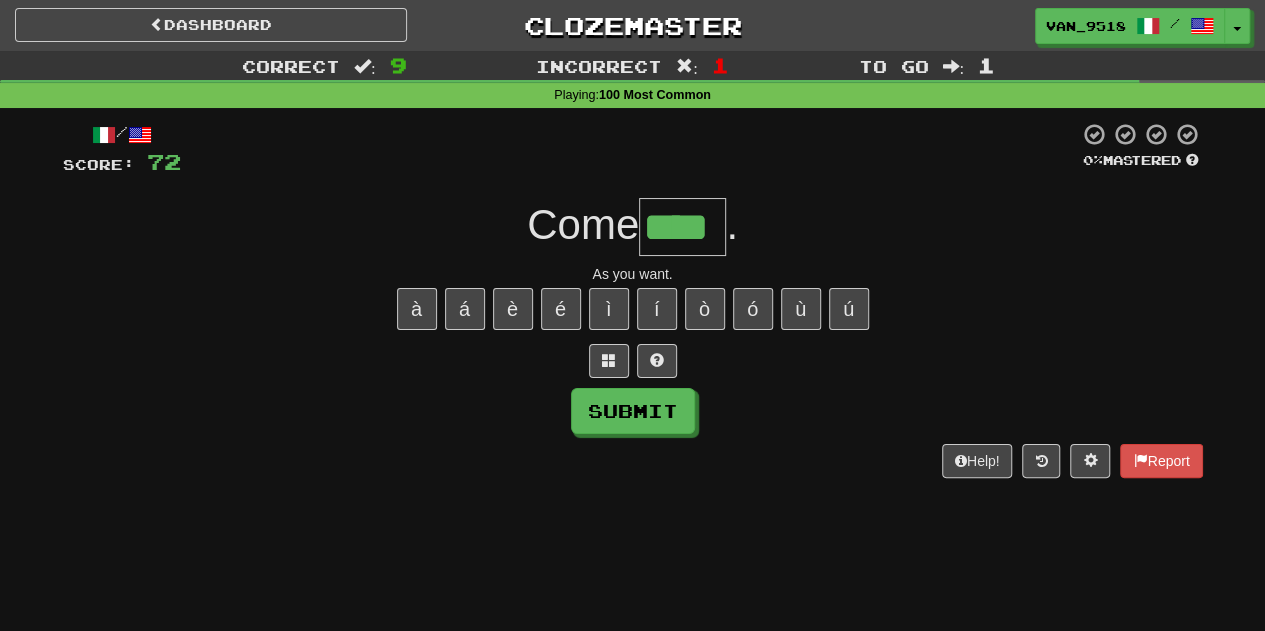 type on "****" 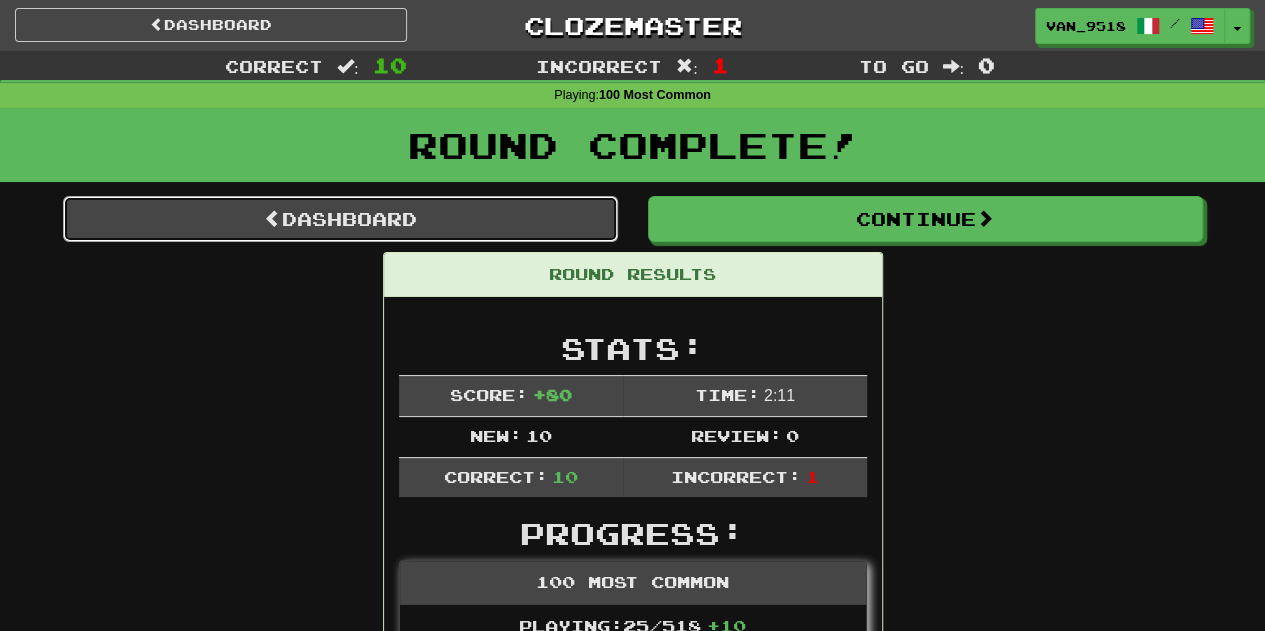 click on "Dashboard" at bounding box center [340, 219] 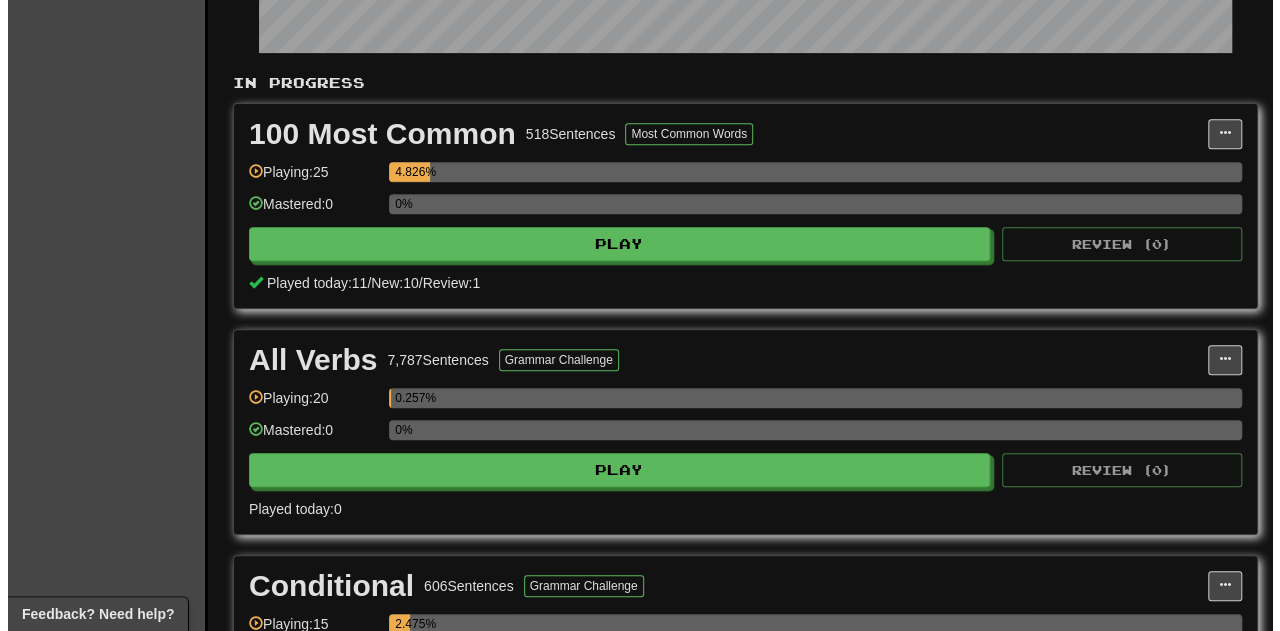 scroll, scrollTop: 400, scrollLeft: 0, axis: vertical 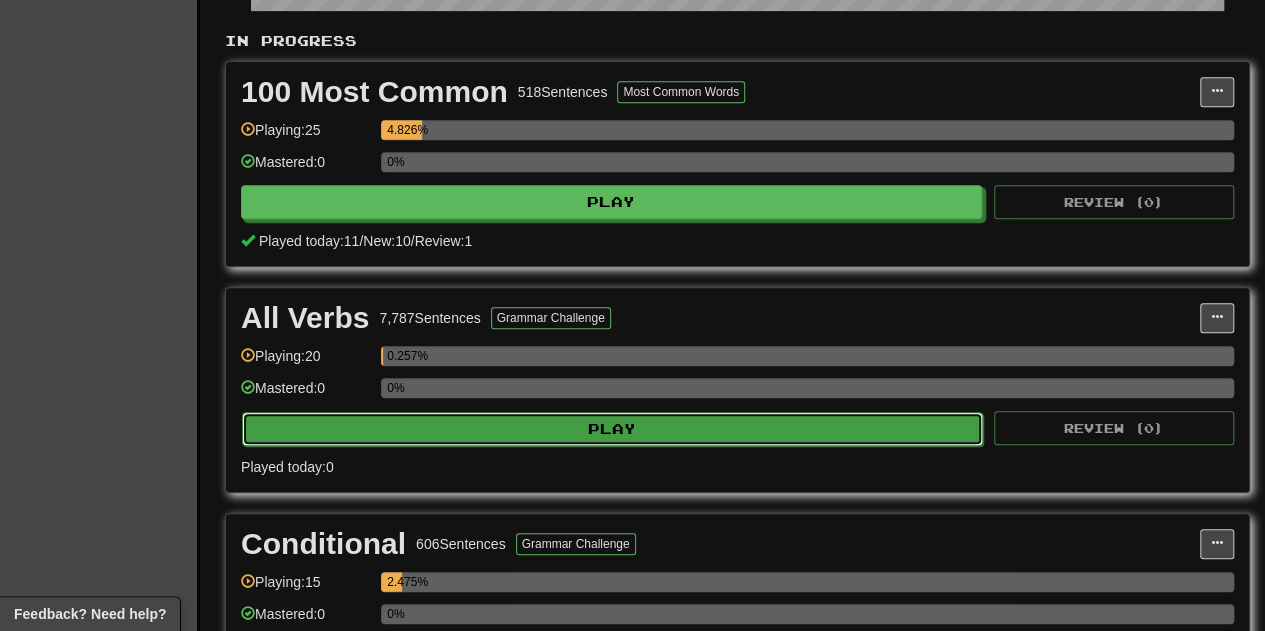 click on "Play" at bounding box center (612, 429) 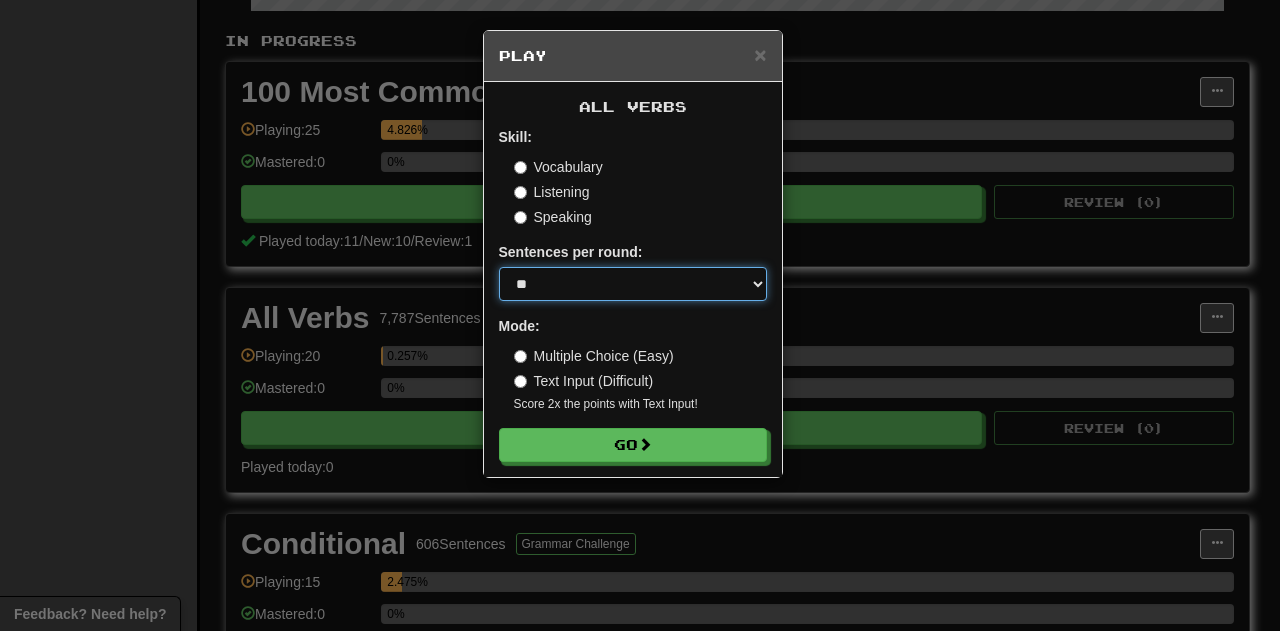 click on "* ** ** ** ** ** *** ********" at bounding box center [633, 284] 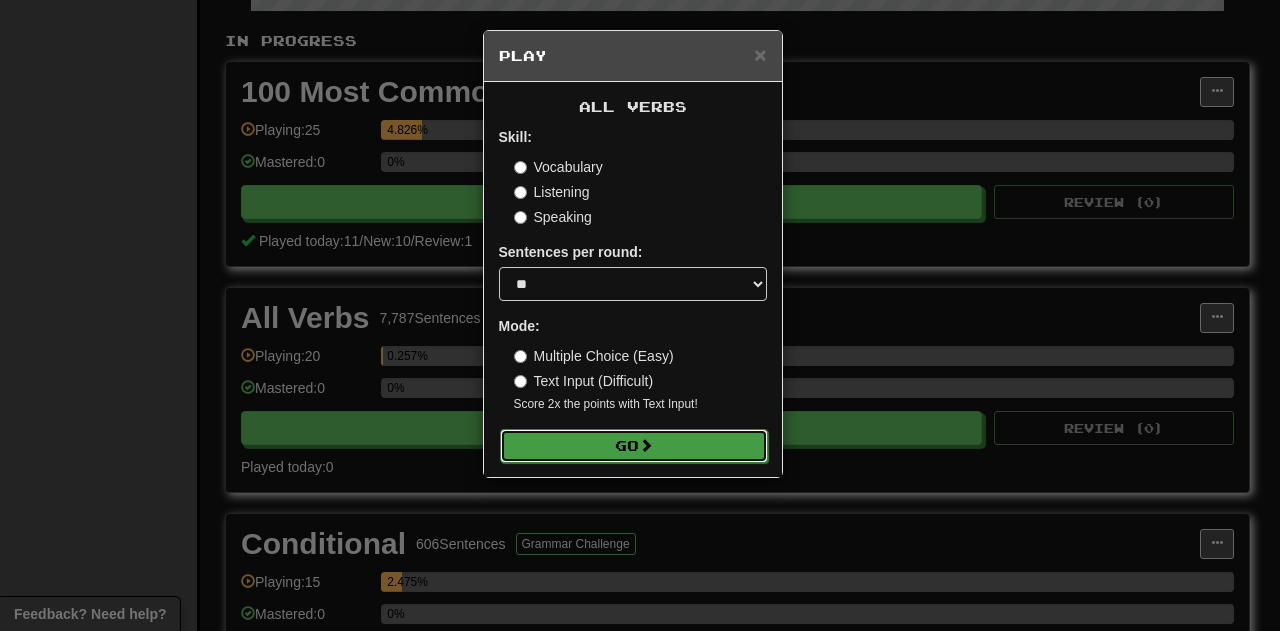 click on "Go" at bounding box center (634, 446) 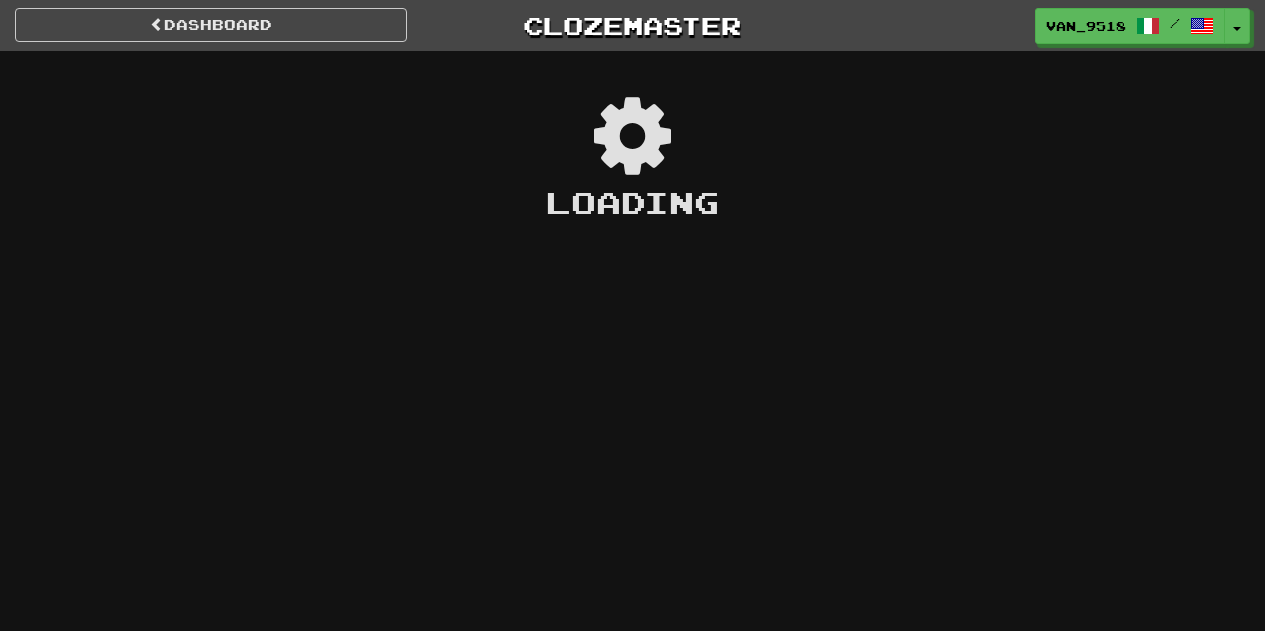 scroll, scrollTop: 0, scrollLeft: 0, axis: both 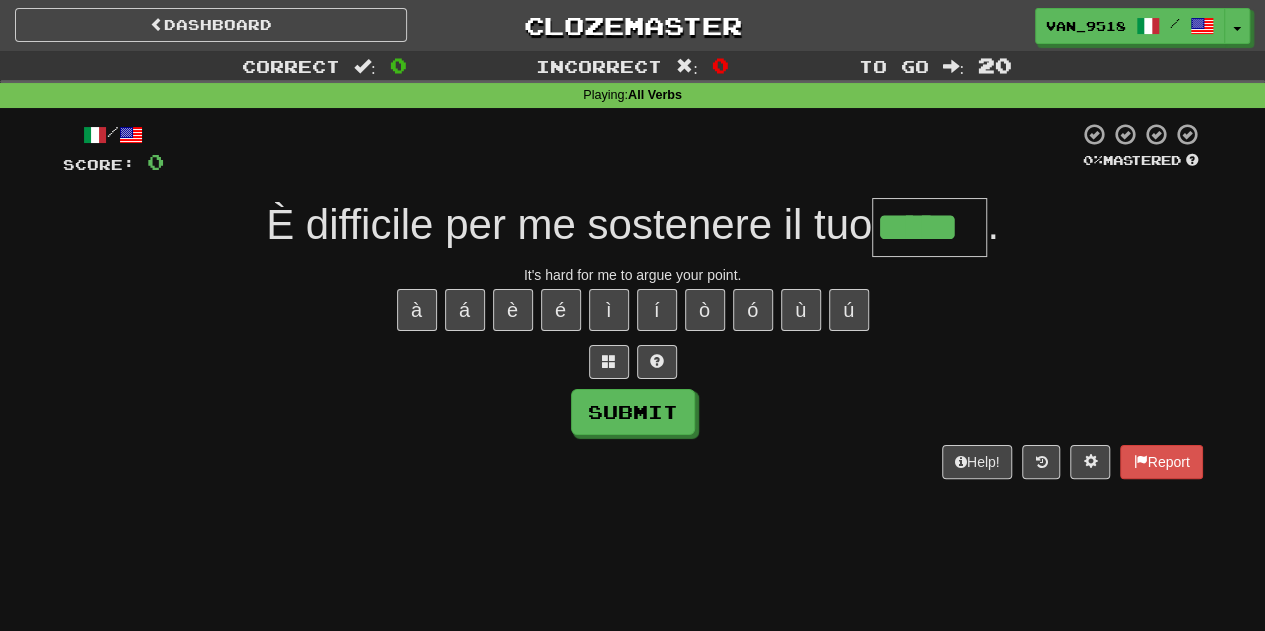 type on "*****" 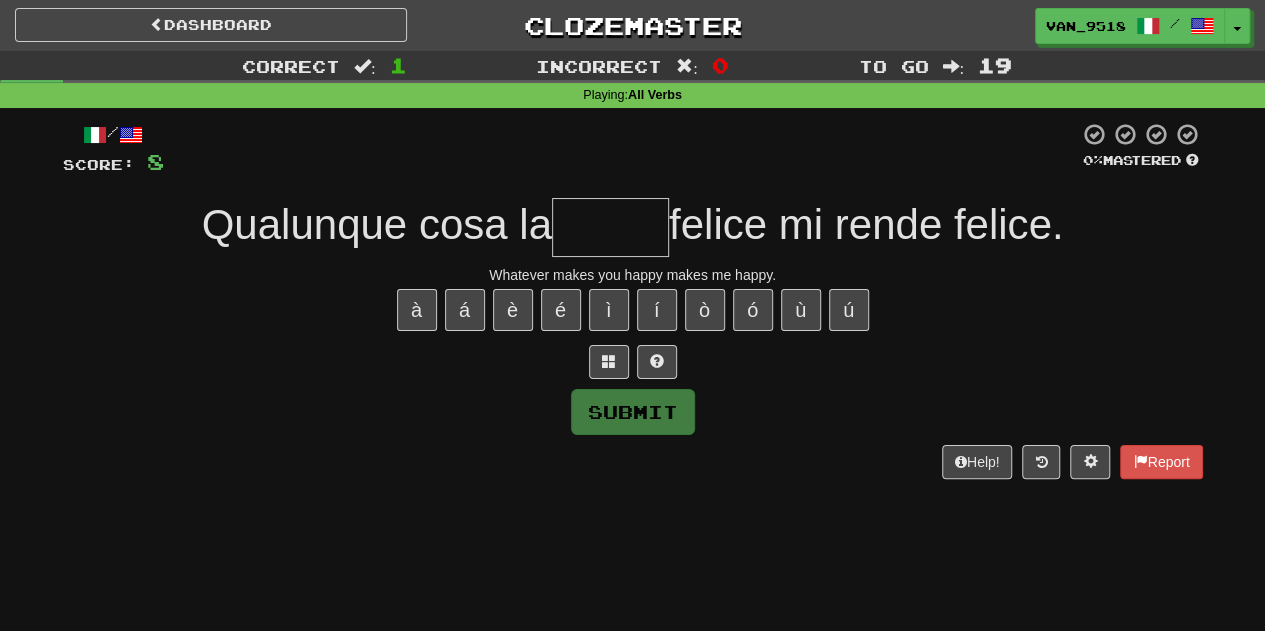 type on "*" 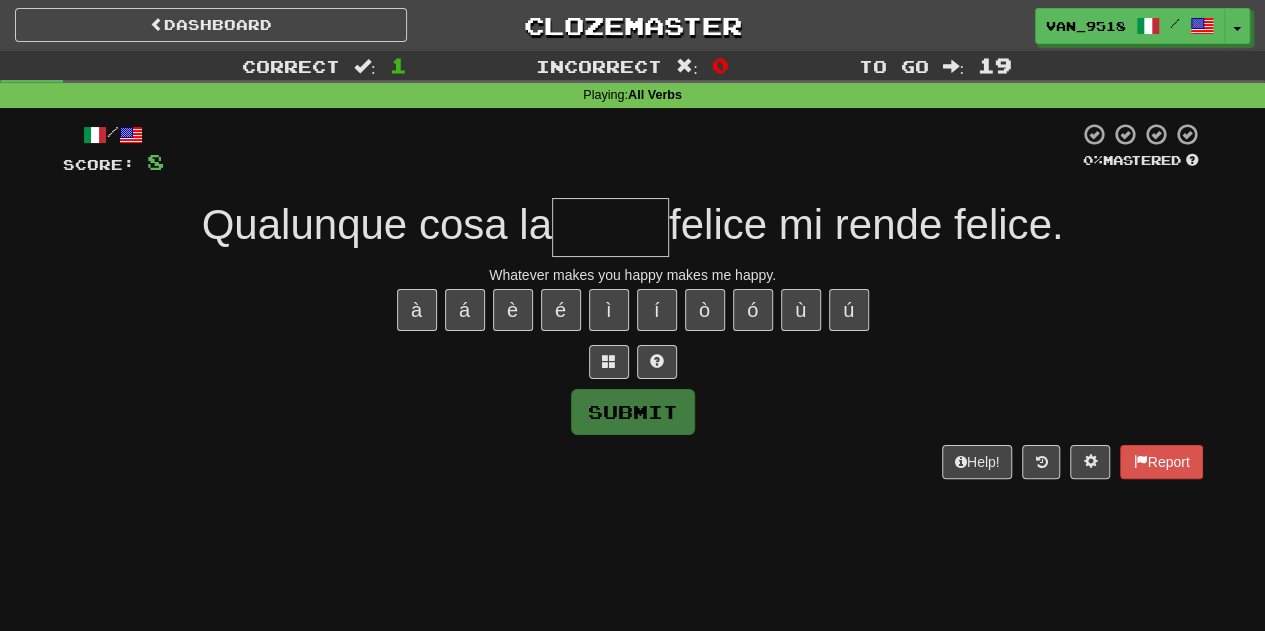 type on "*" 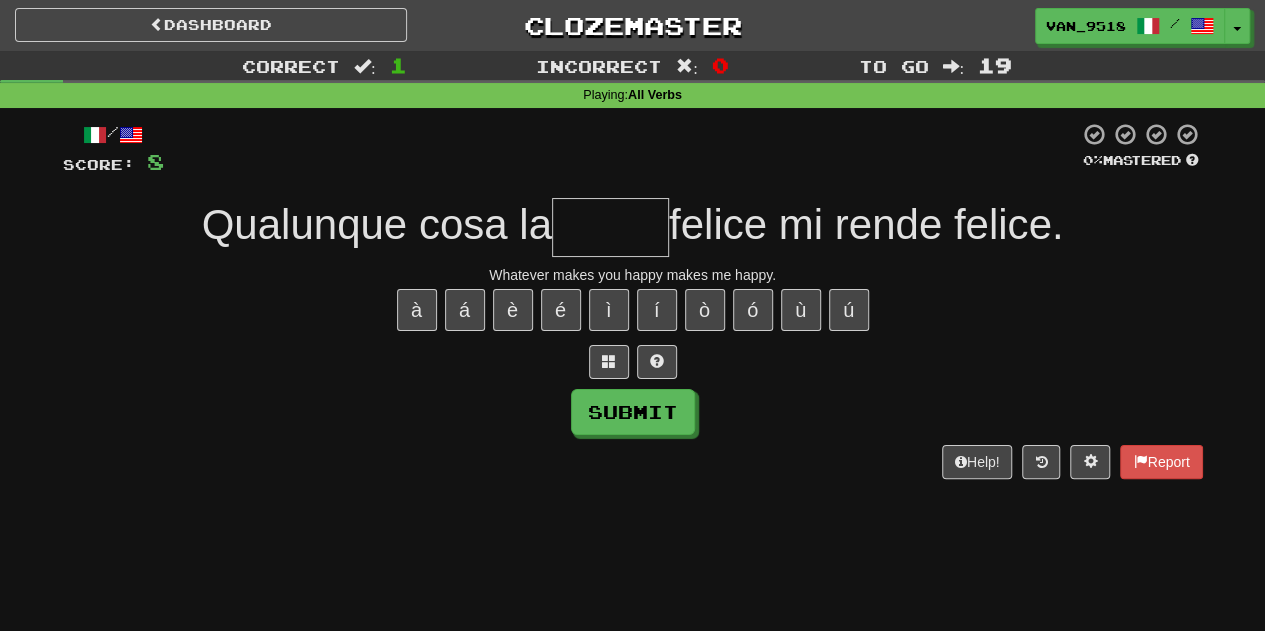 type on "*" 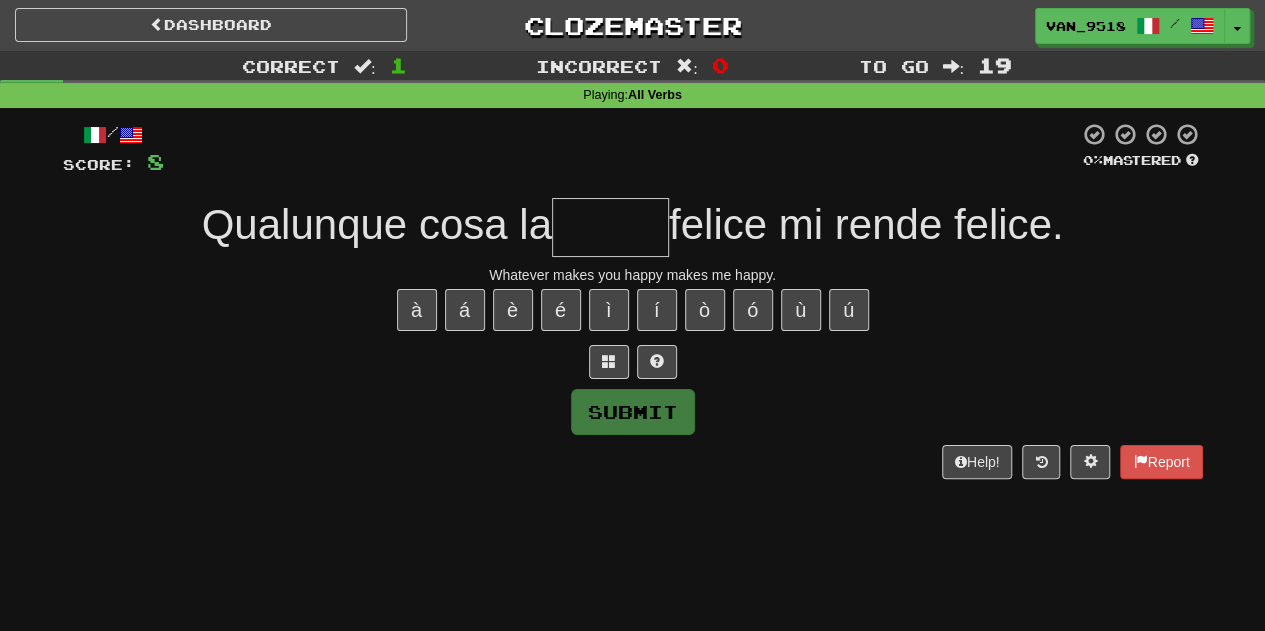 type on "*" 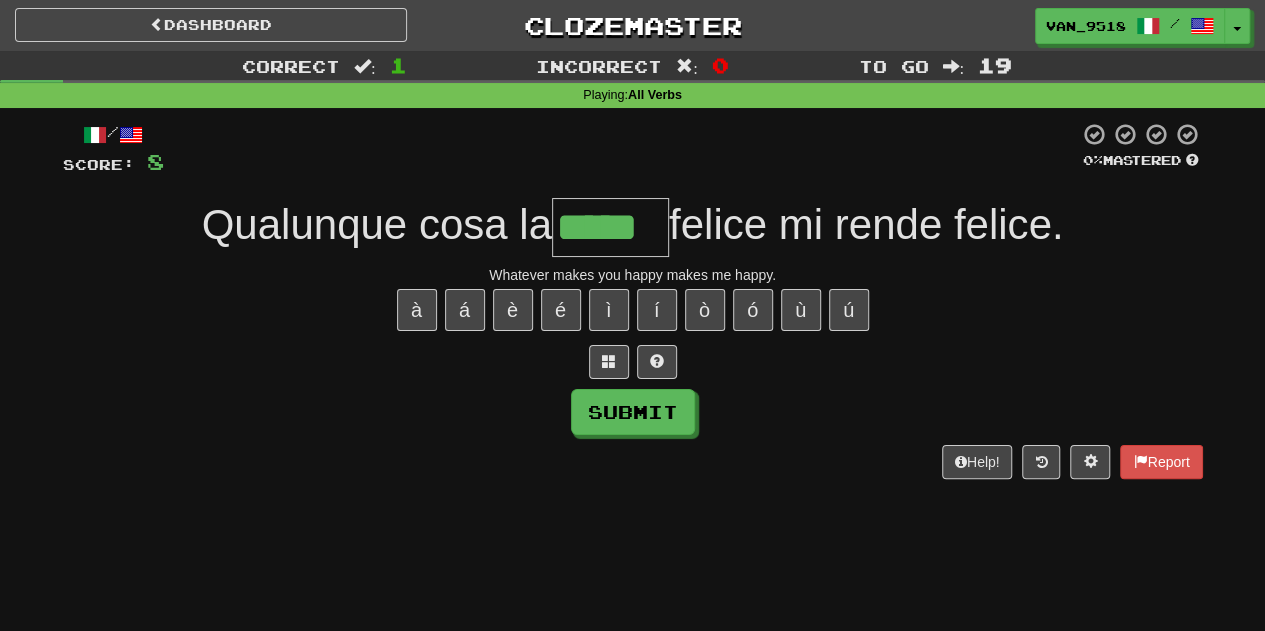 type on "*****" 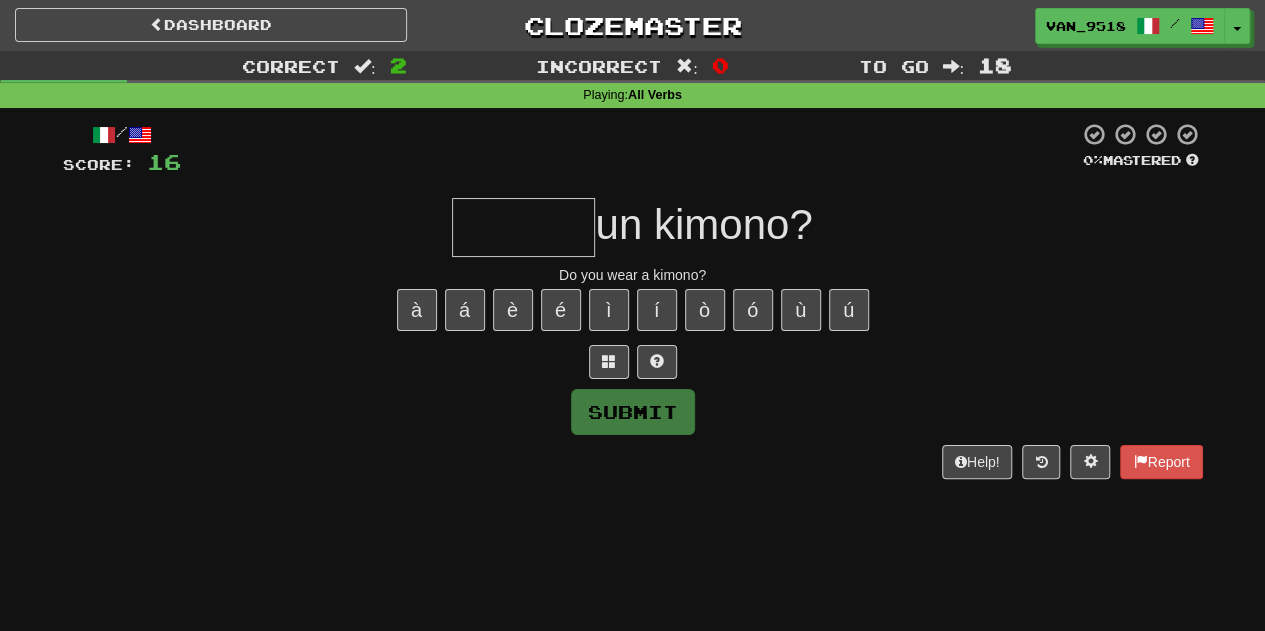 type on "*" 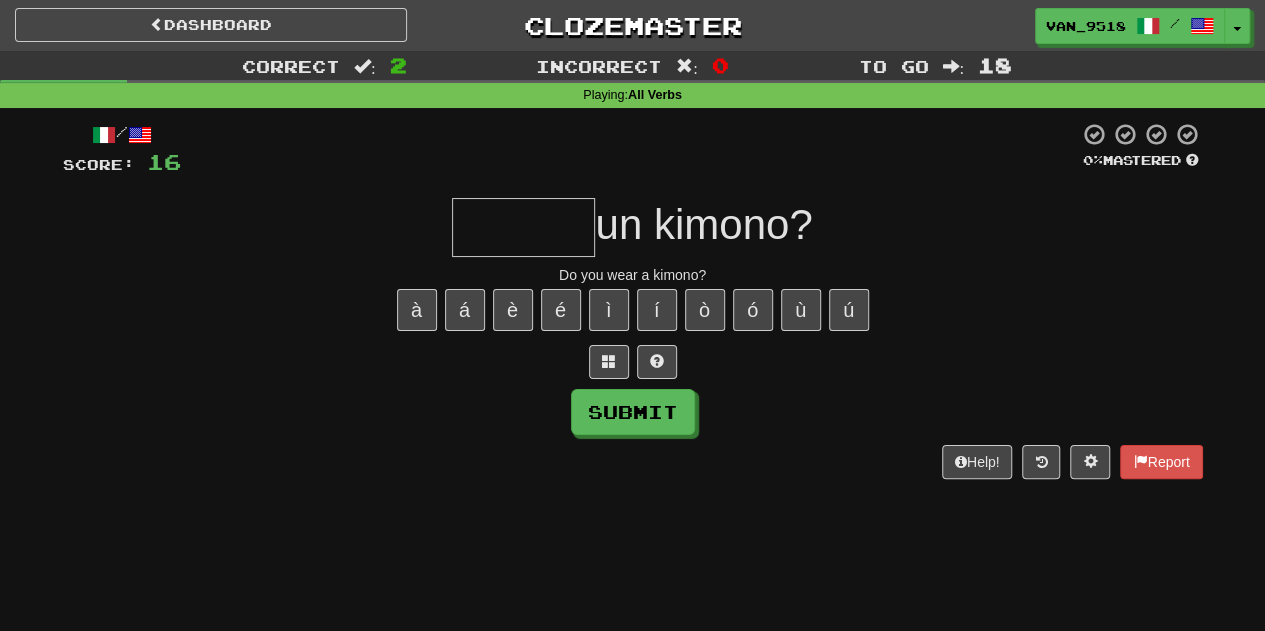 type on "*" 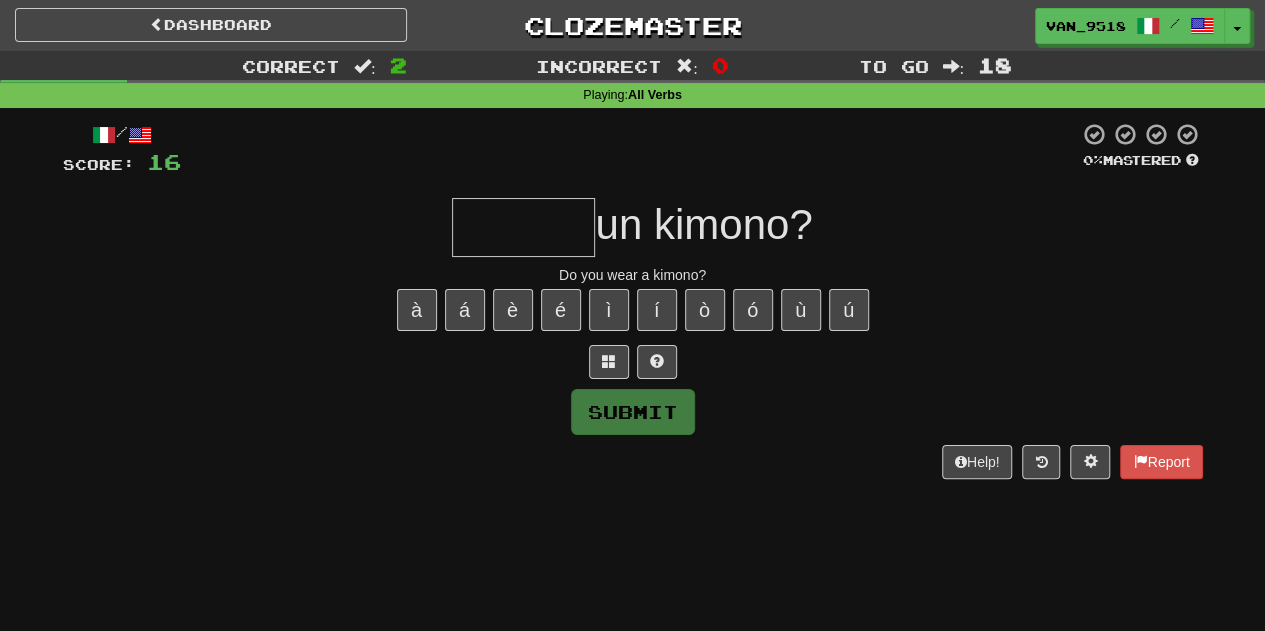 type on "*" 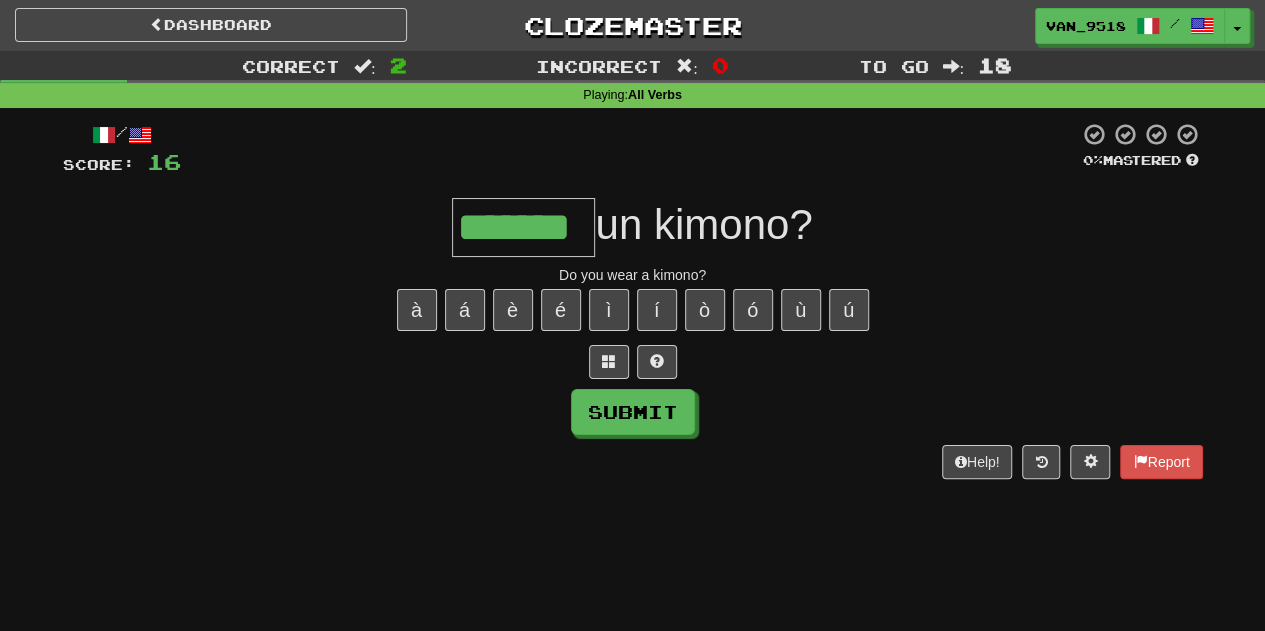type on "*******" 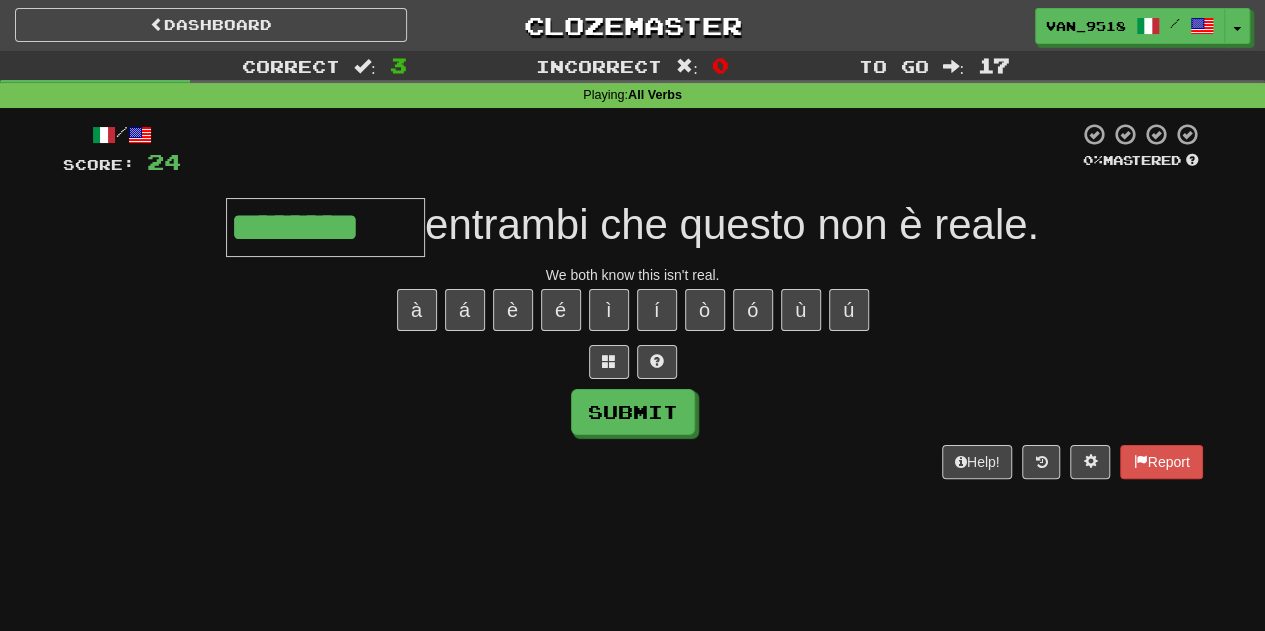 type on "********" 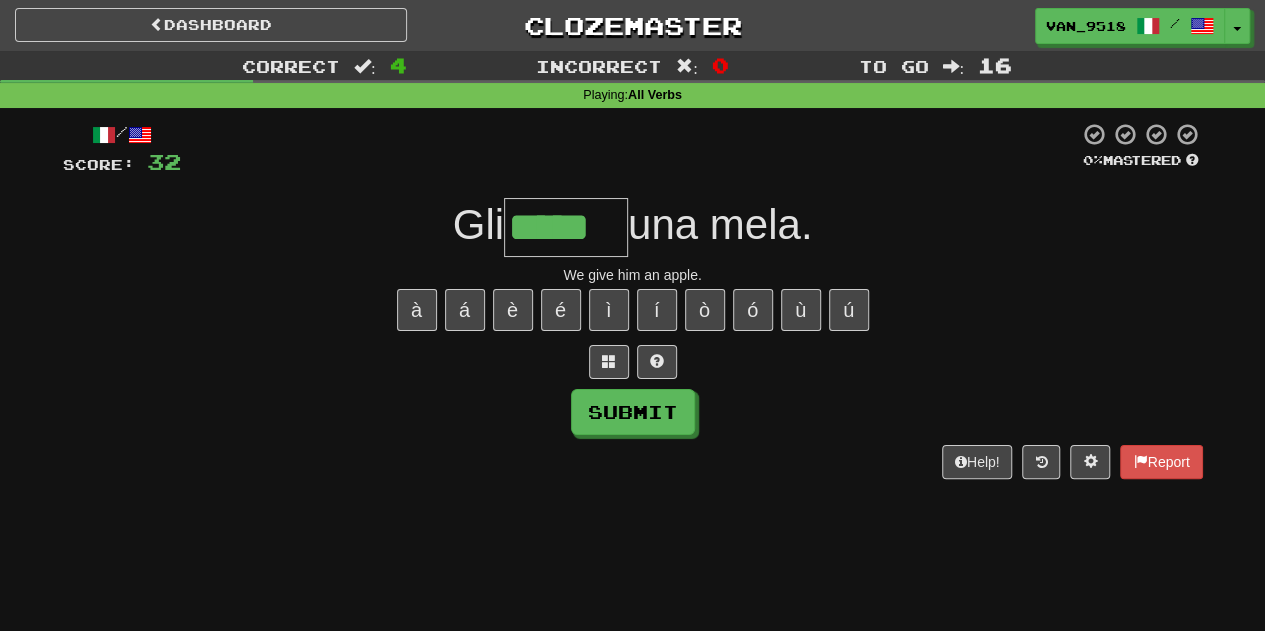 type on "*****" 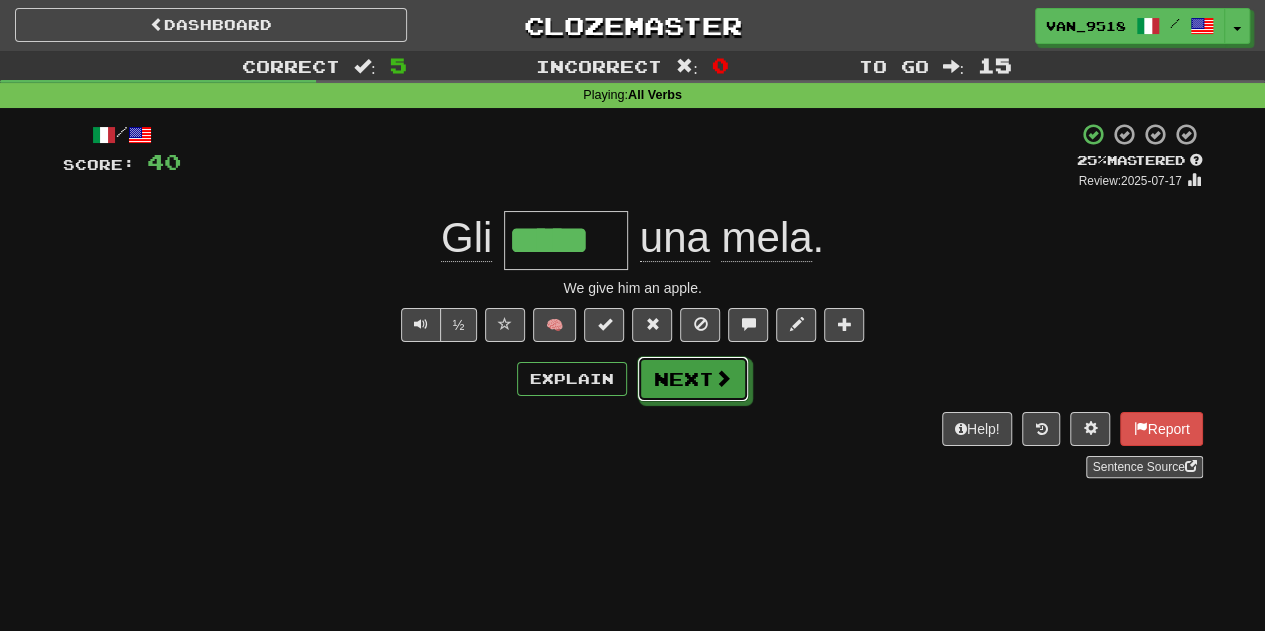 click at bounding box center [723, 378] 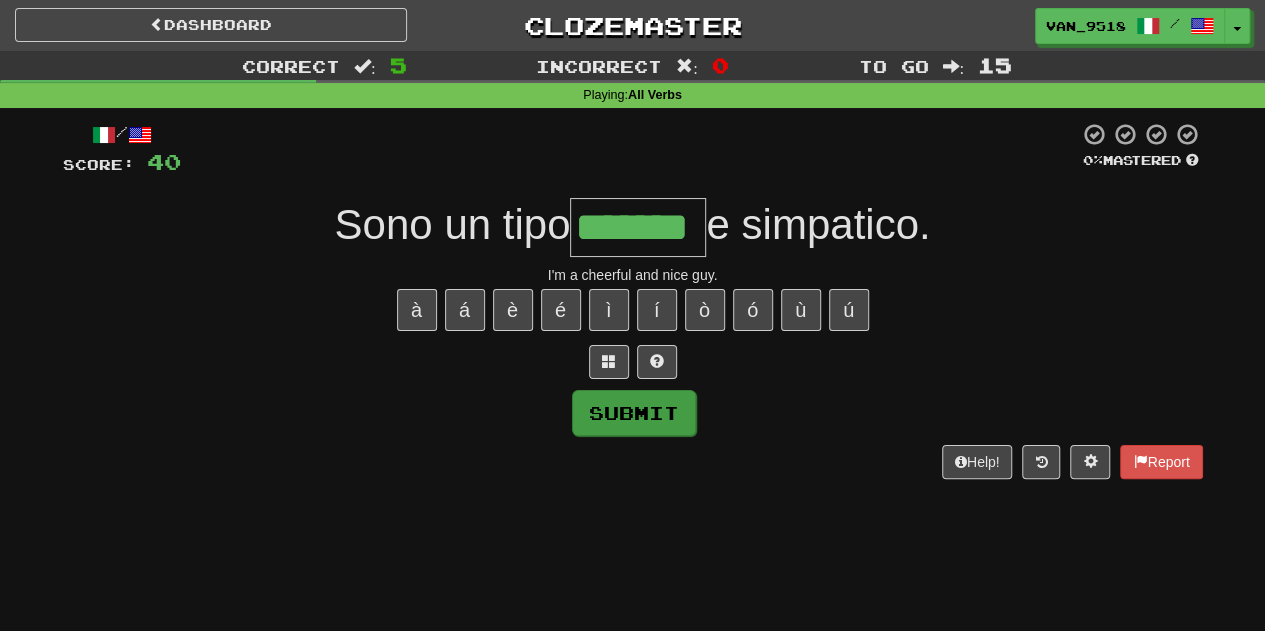 type on "*******" 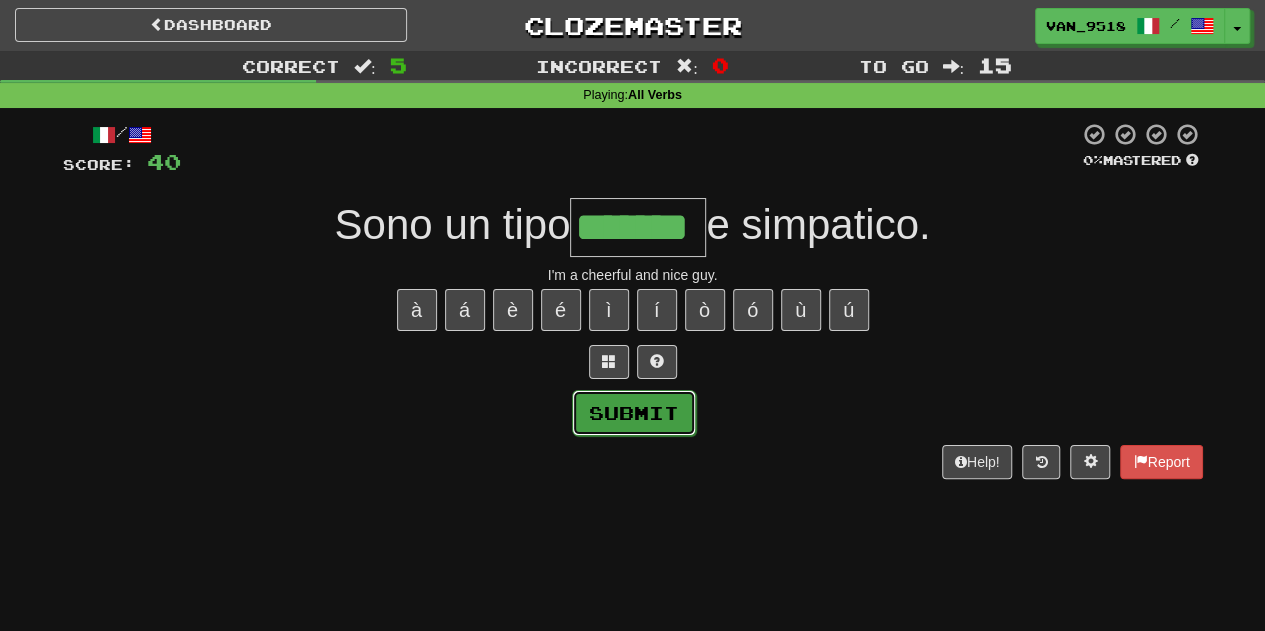 click on "Submit" at bounding box center [634, 413] 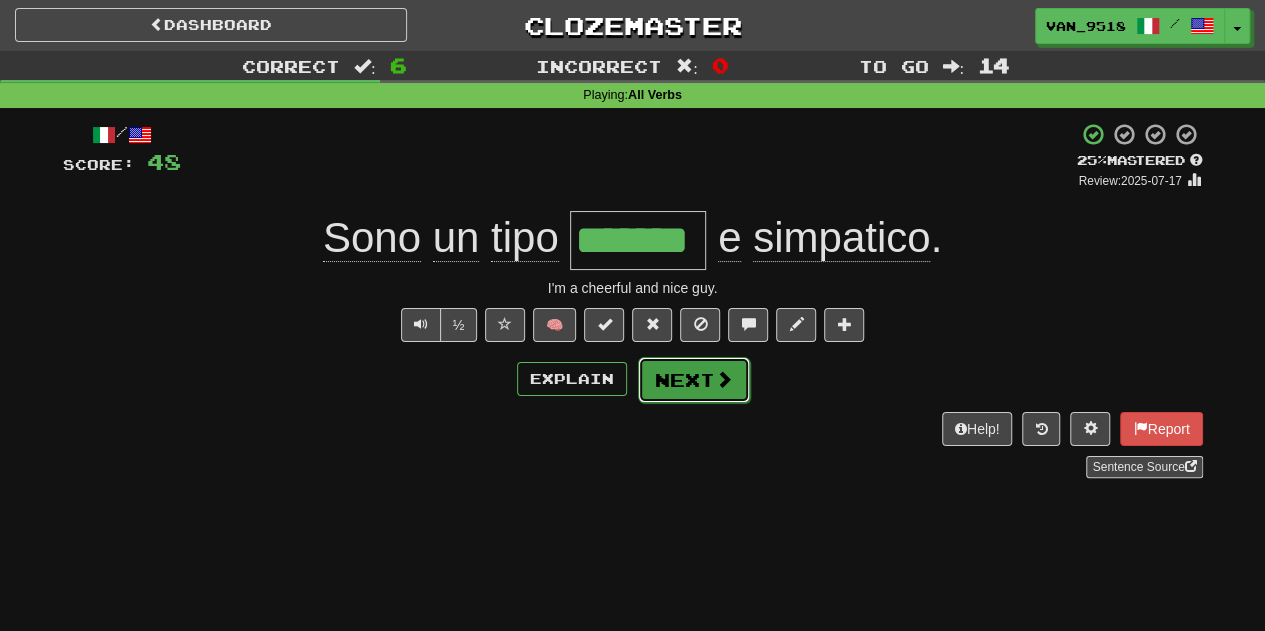 click on "Next" at bounding box center (694, 380) 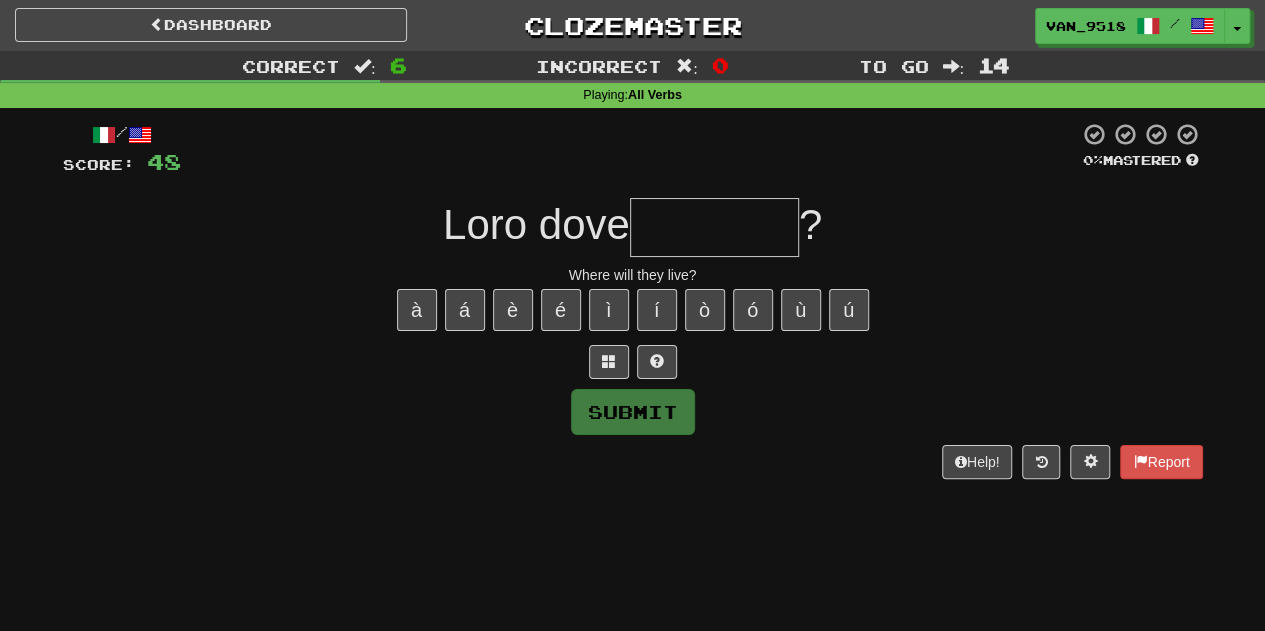 type on "*" 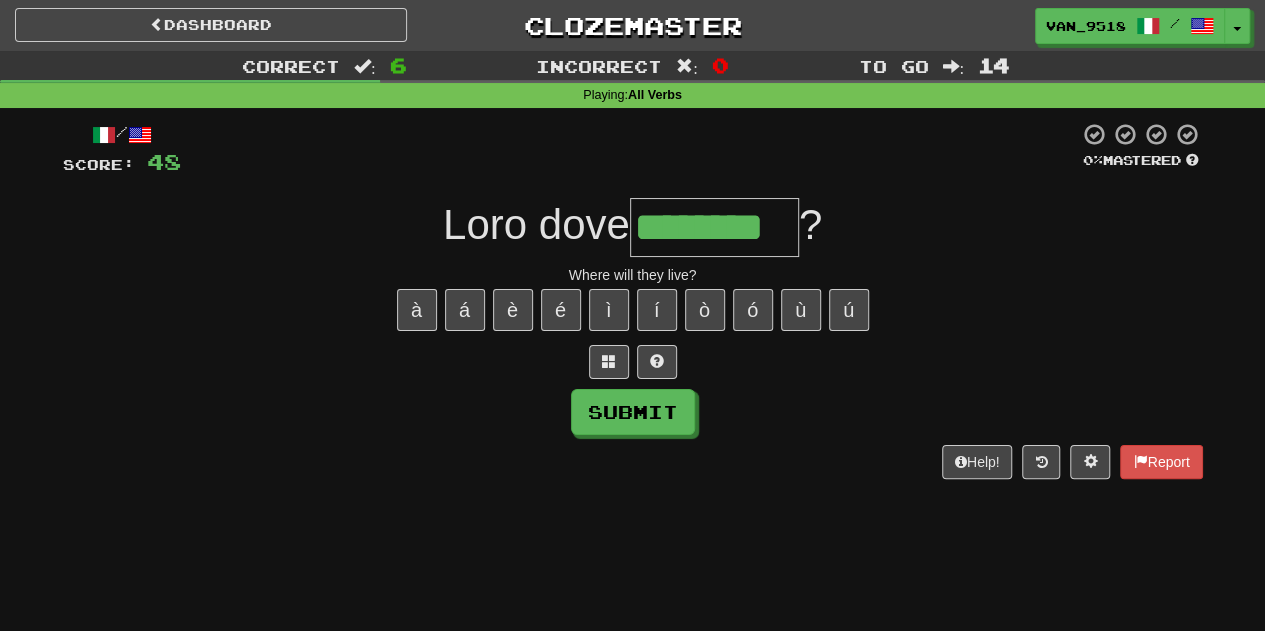 type on "********" 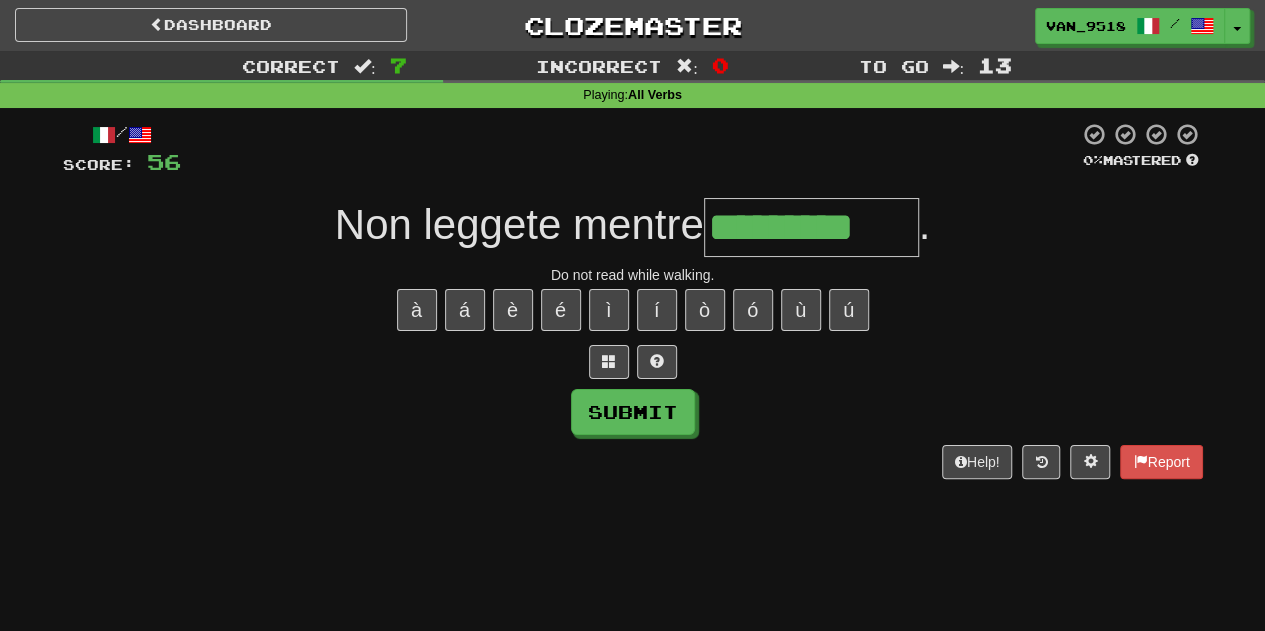type on "*********" 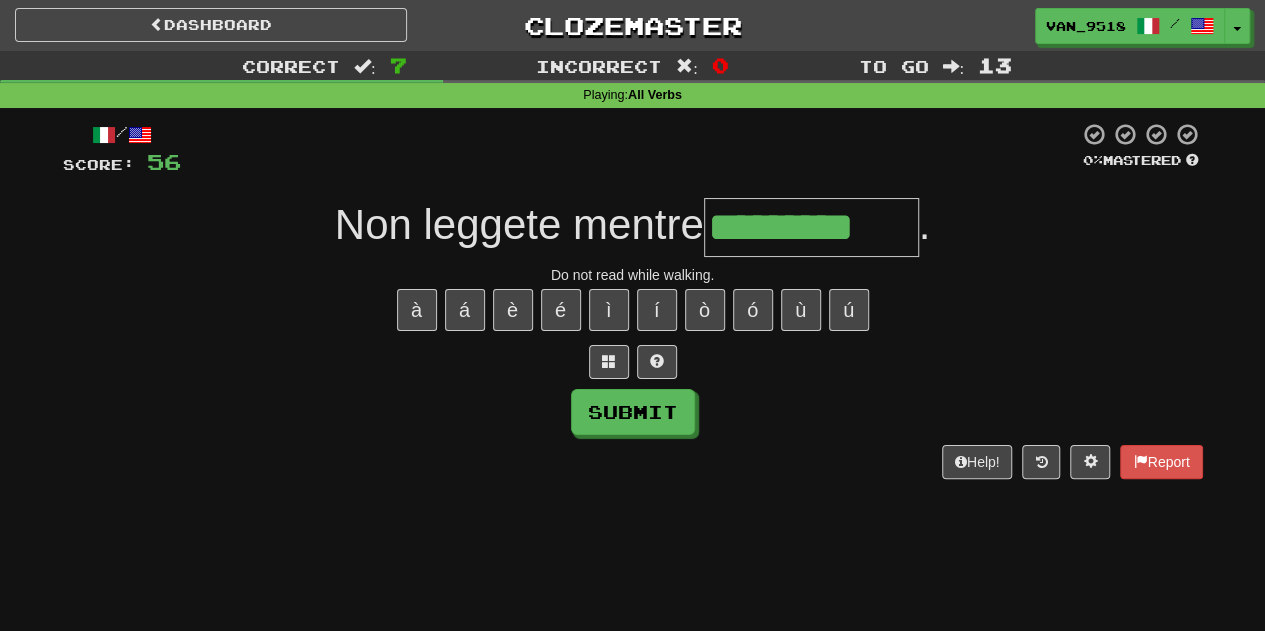 click on "/  Score:   56 0 %  Mastered Non leggete mentre  ********* . Do not read while walking. à á è é ì í ò ó ù ú Submit  Help!  Report" at bounding box center [633, 300] 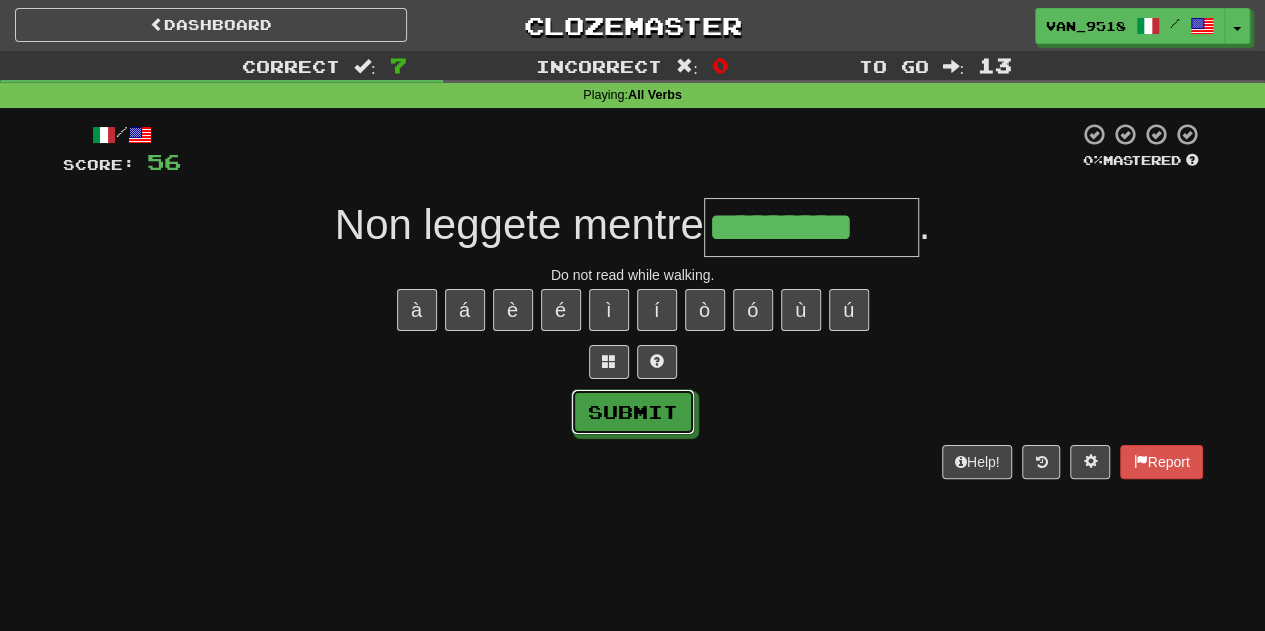 click on "Submit" at bounding box center (633, 412) 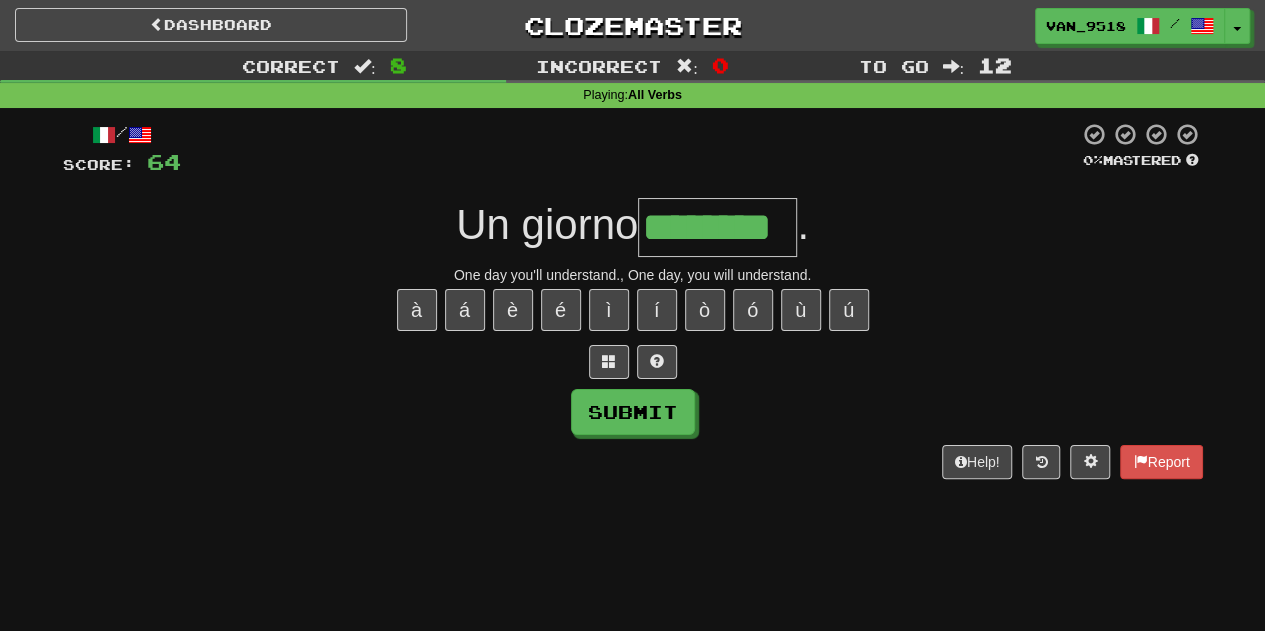 type on "********" 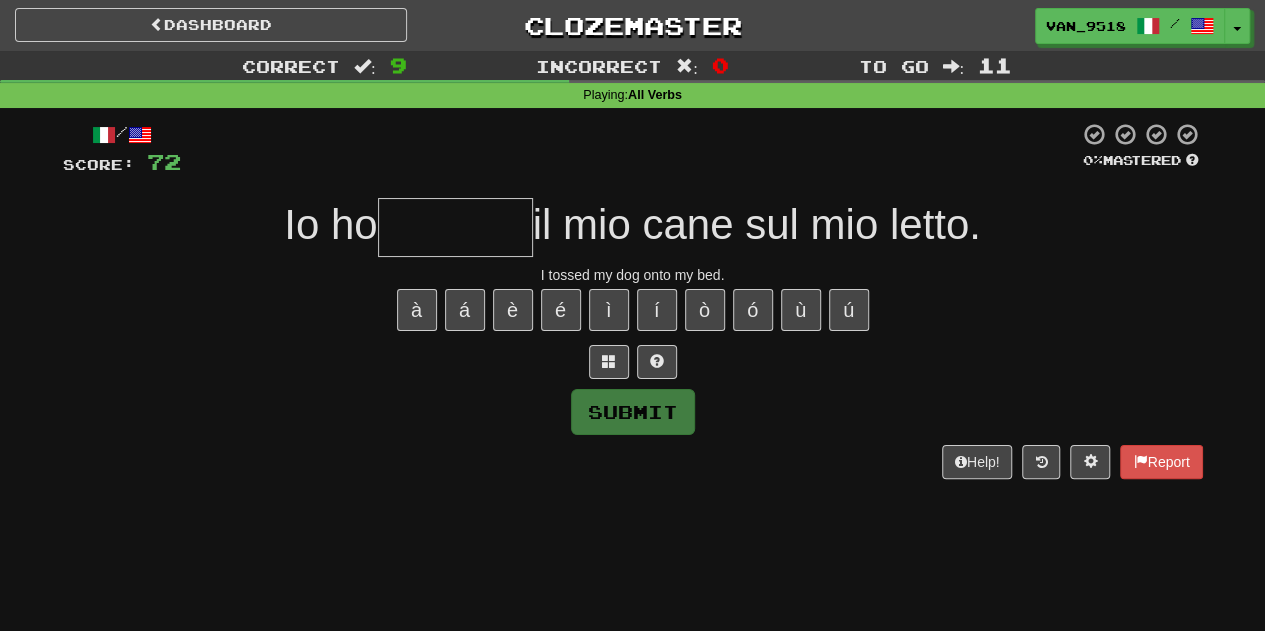 type on "*" 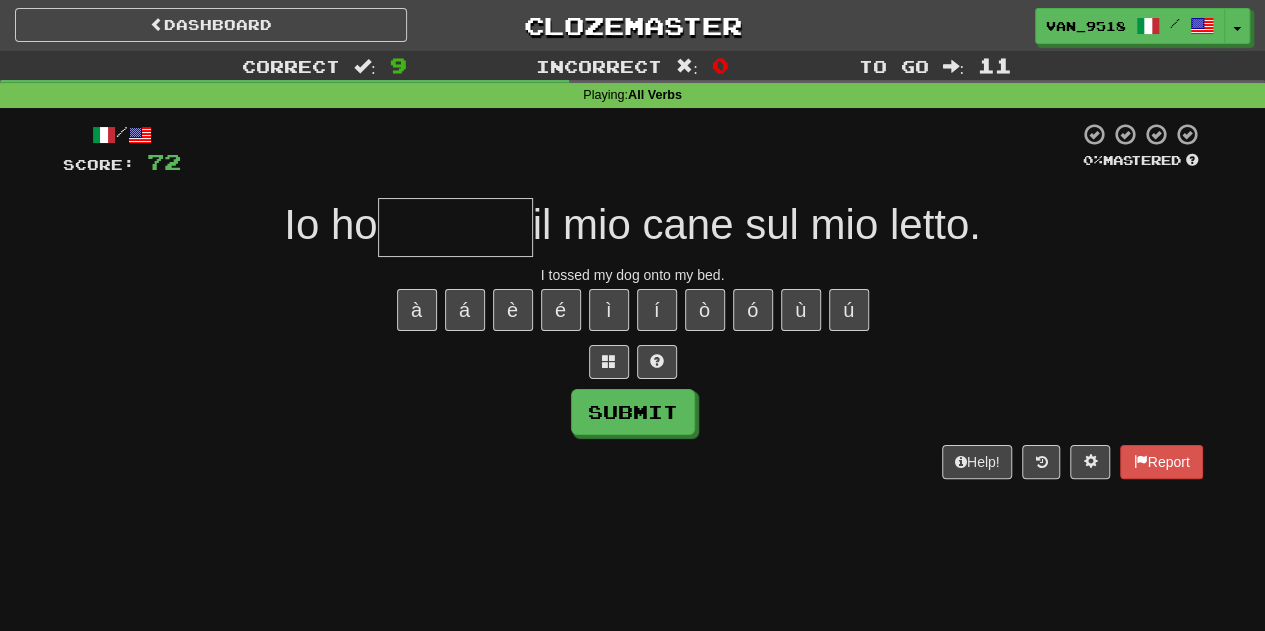 type on "*" 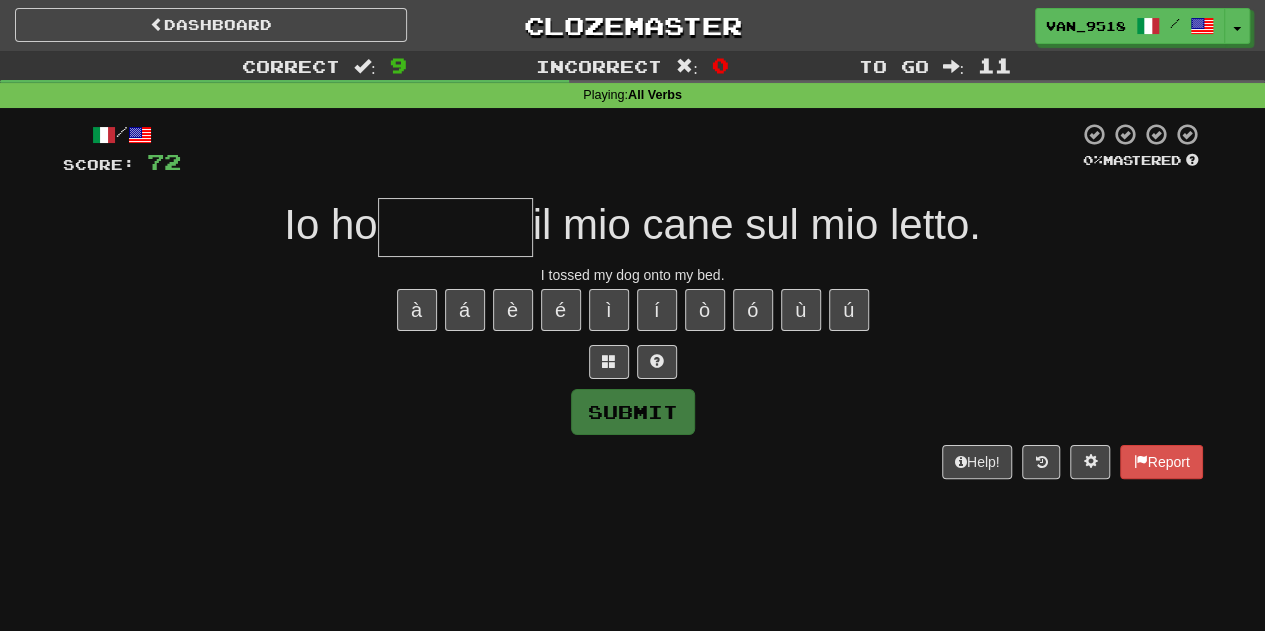 type on "*" 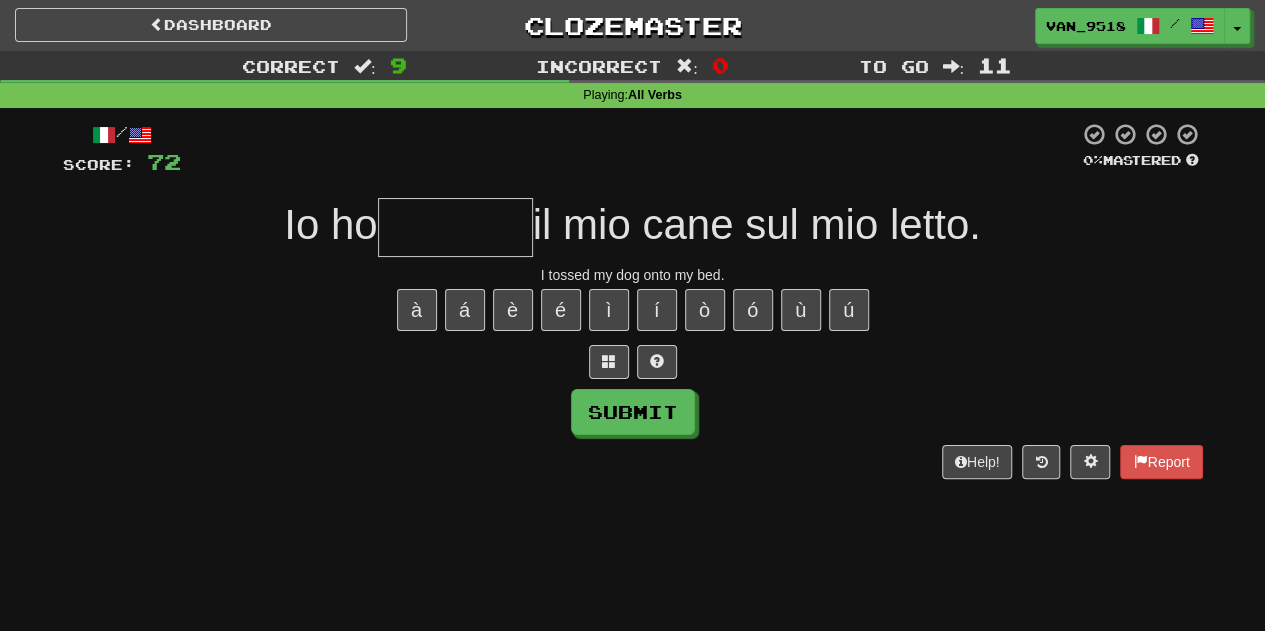 type on "*" 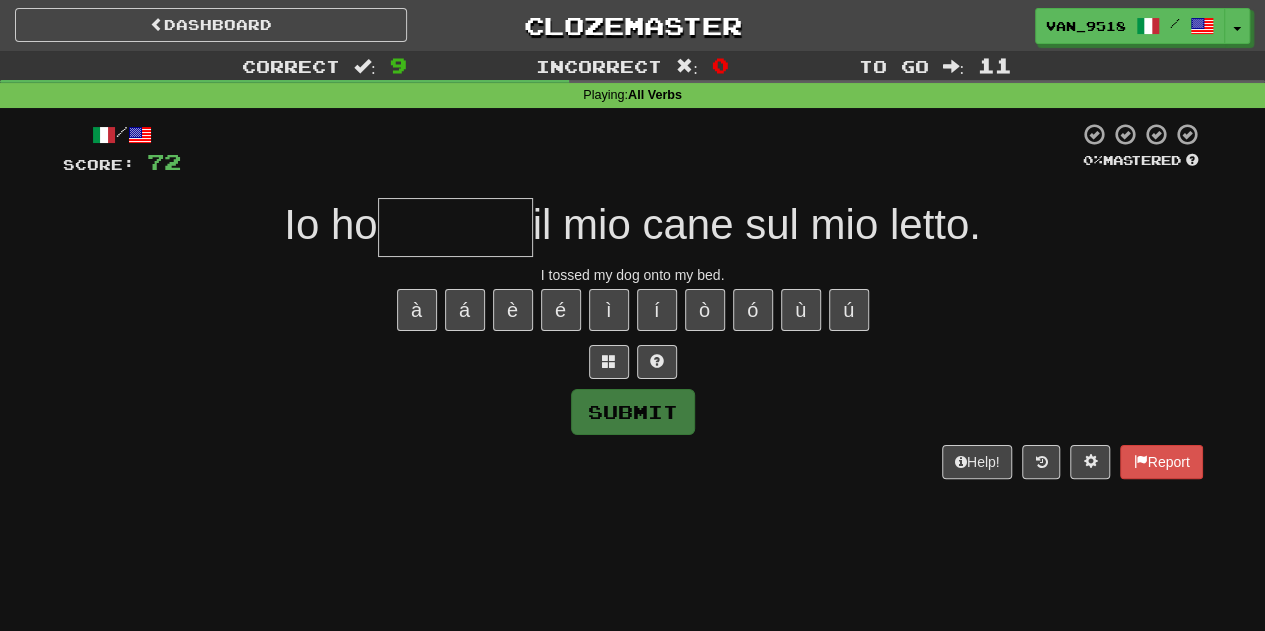 type on "*" 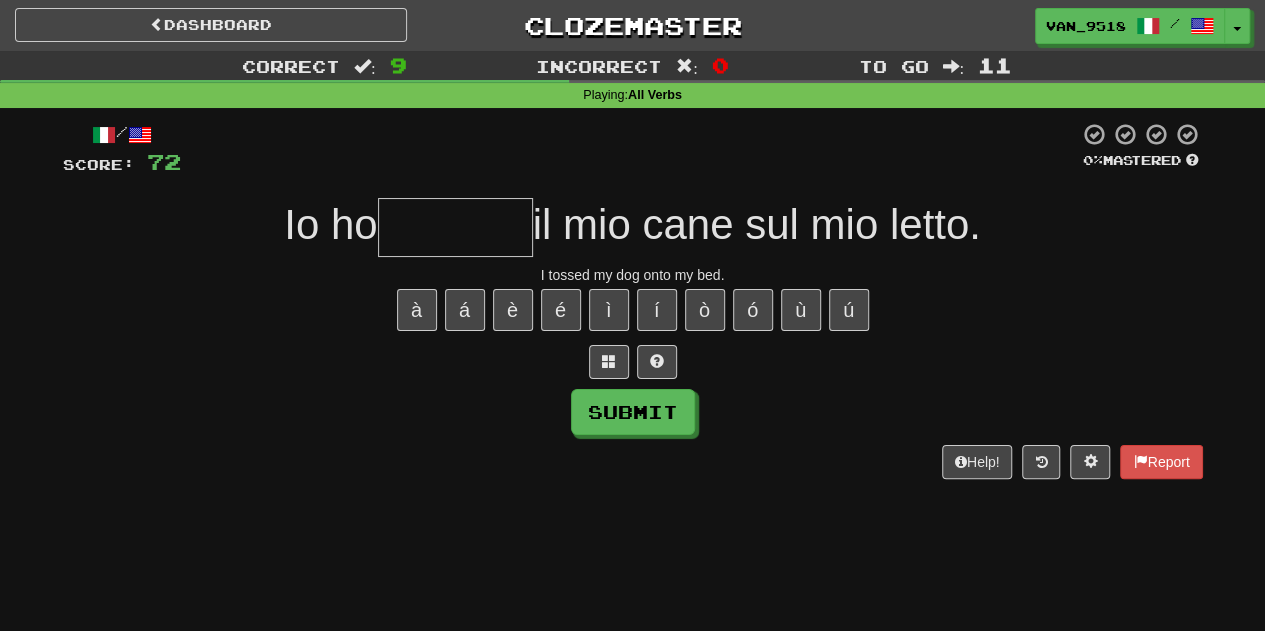 type on "*" 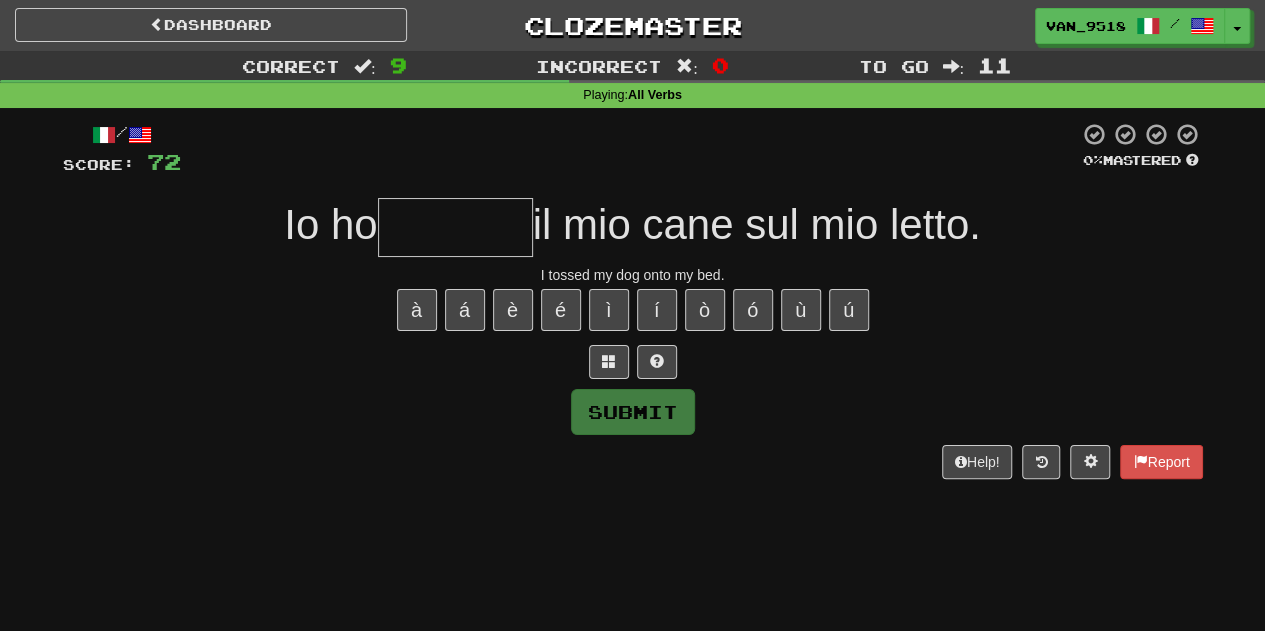 type on "*" 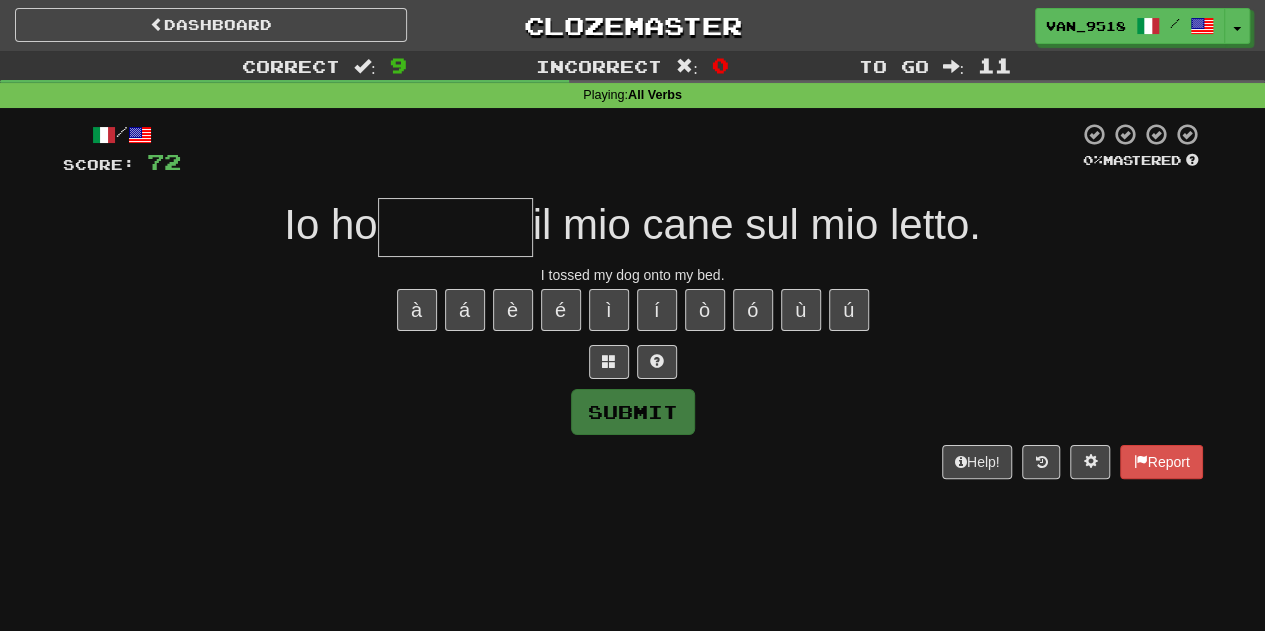 type on "*" 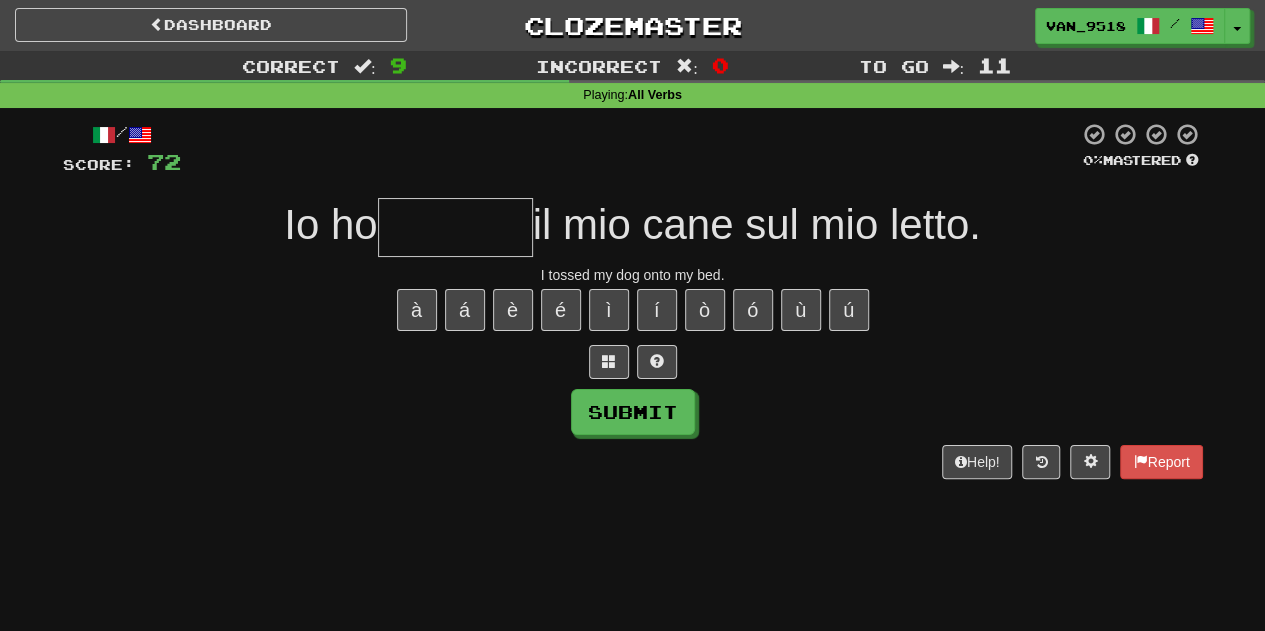 type on "*" 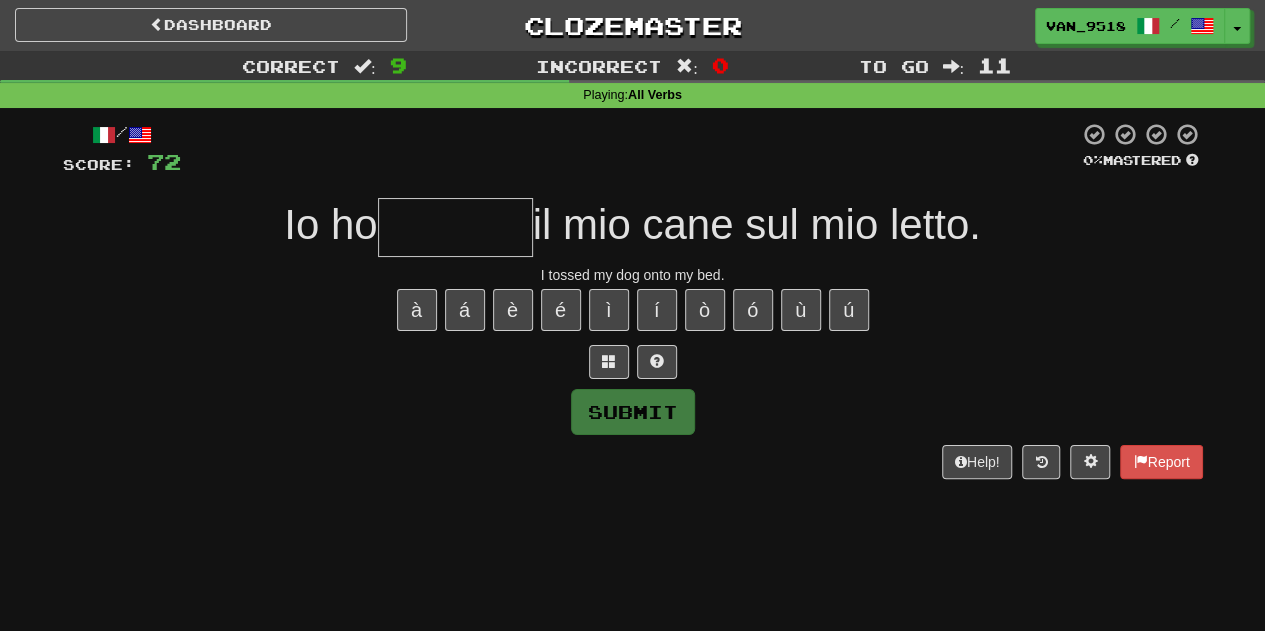 type on "*" 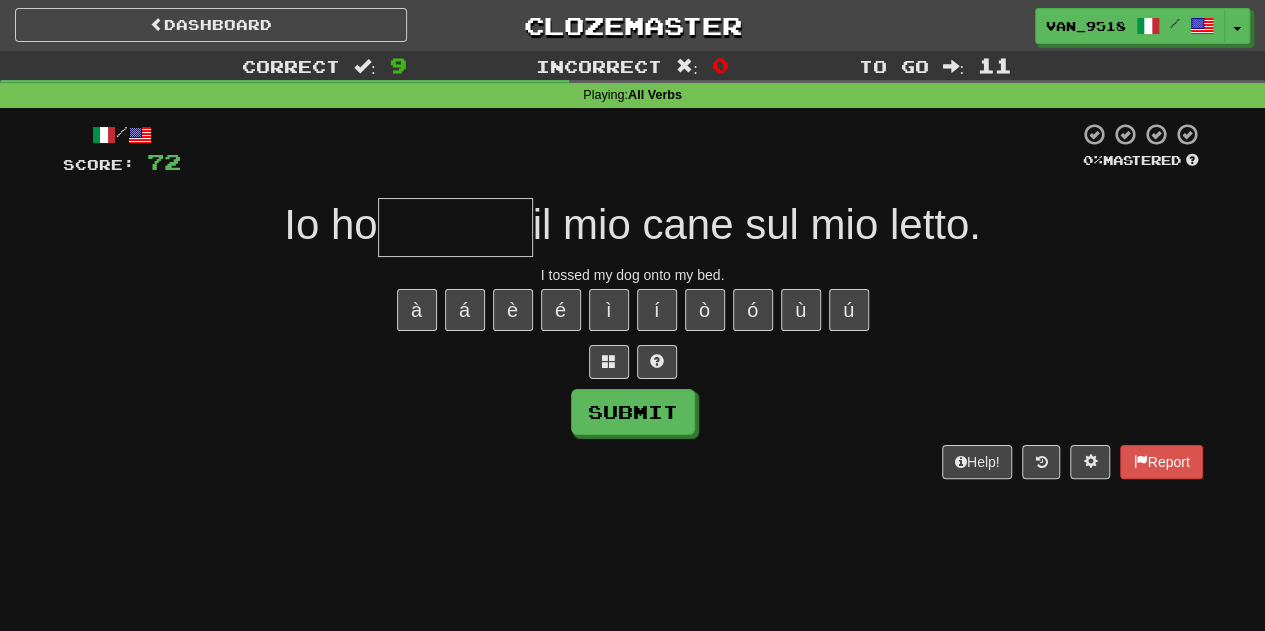 type on "*" 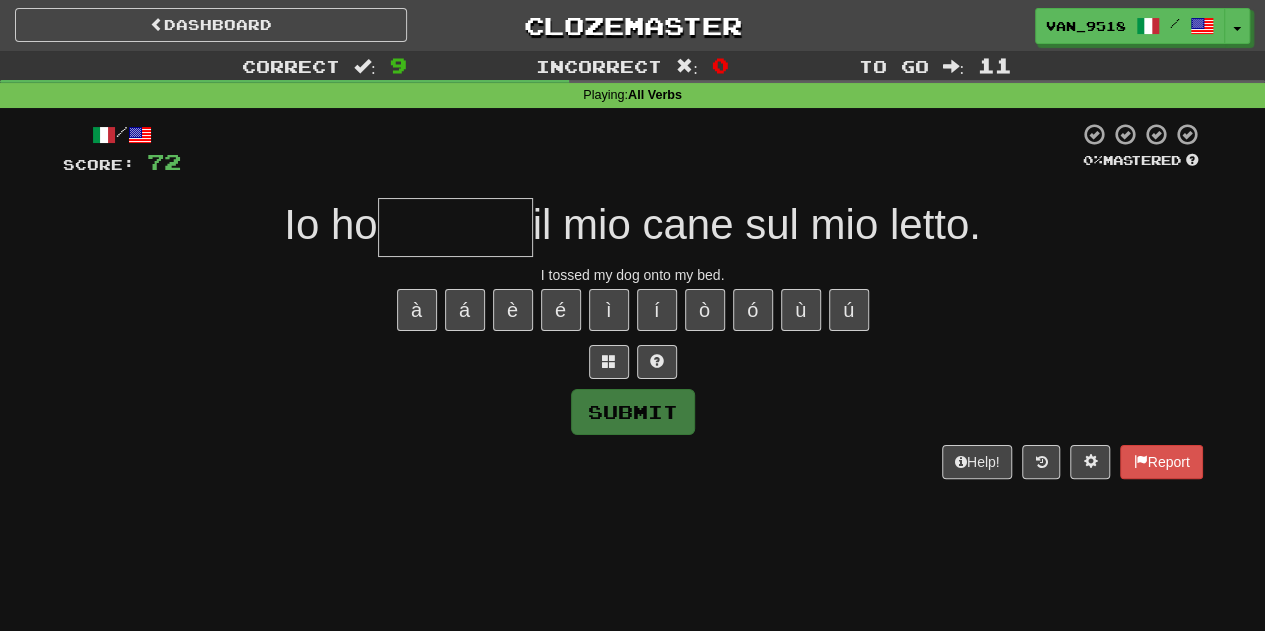 type on "*" 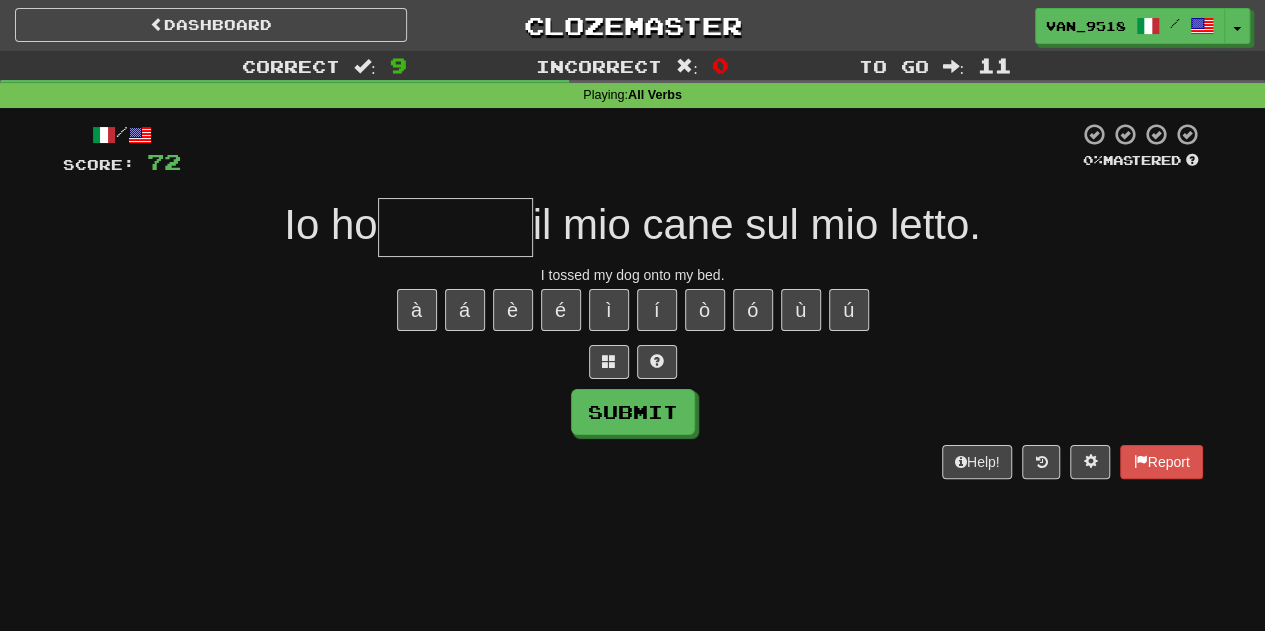 type on "*" 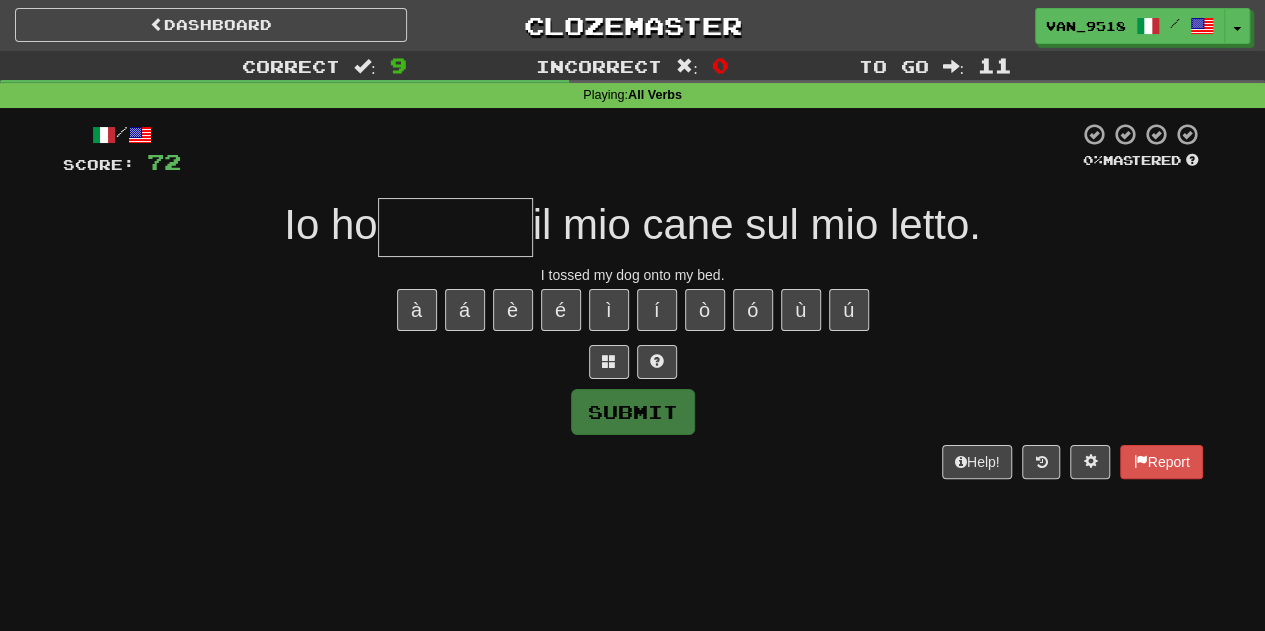 type on "*" 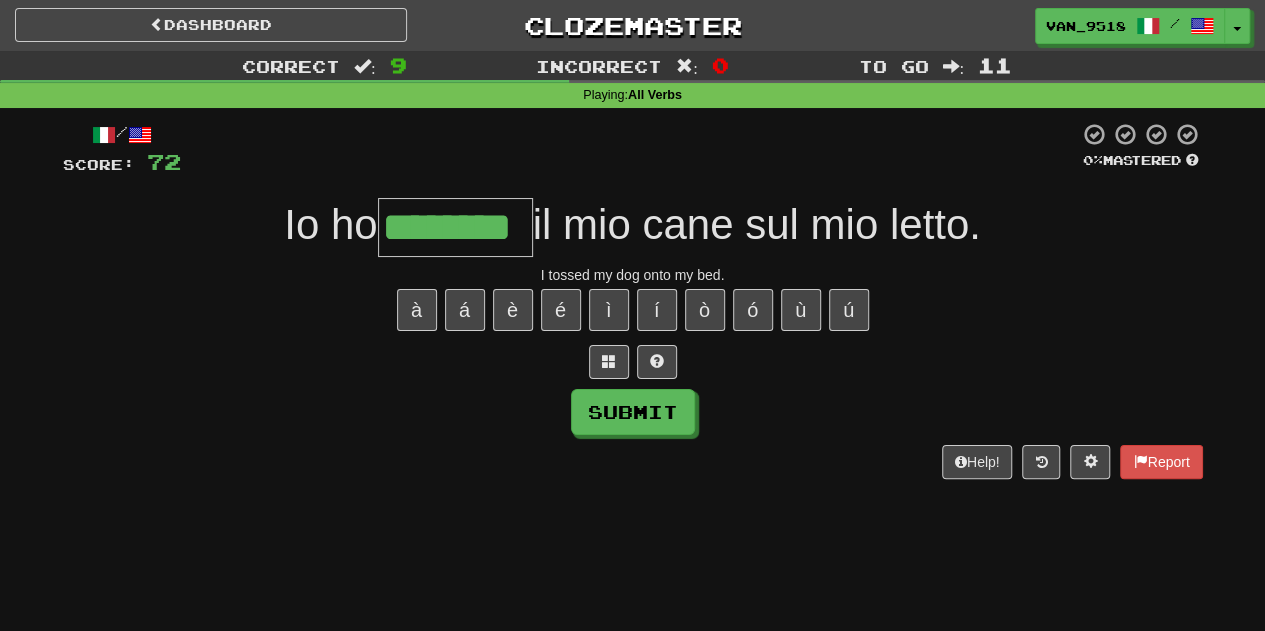 type on "********" 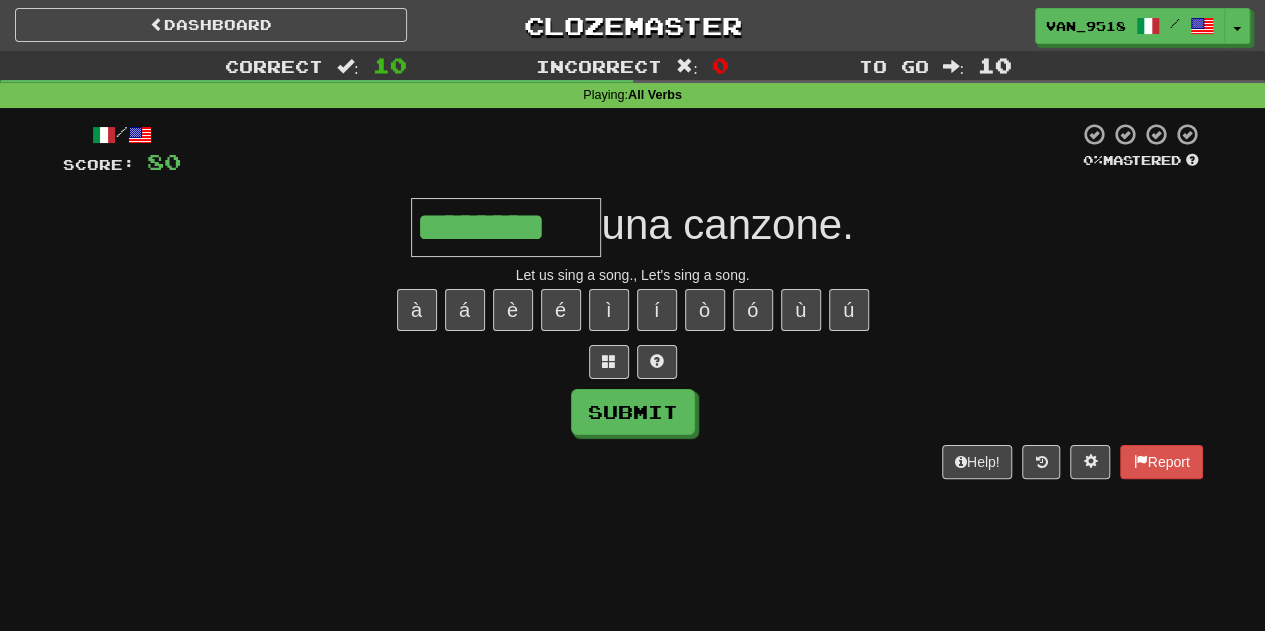 type on "********" 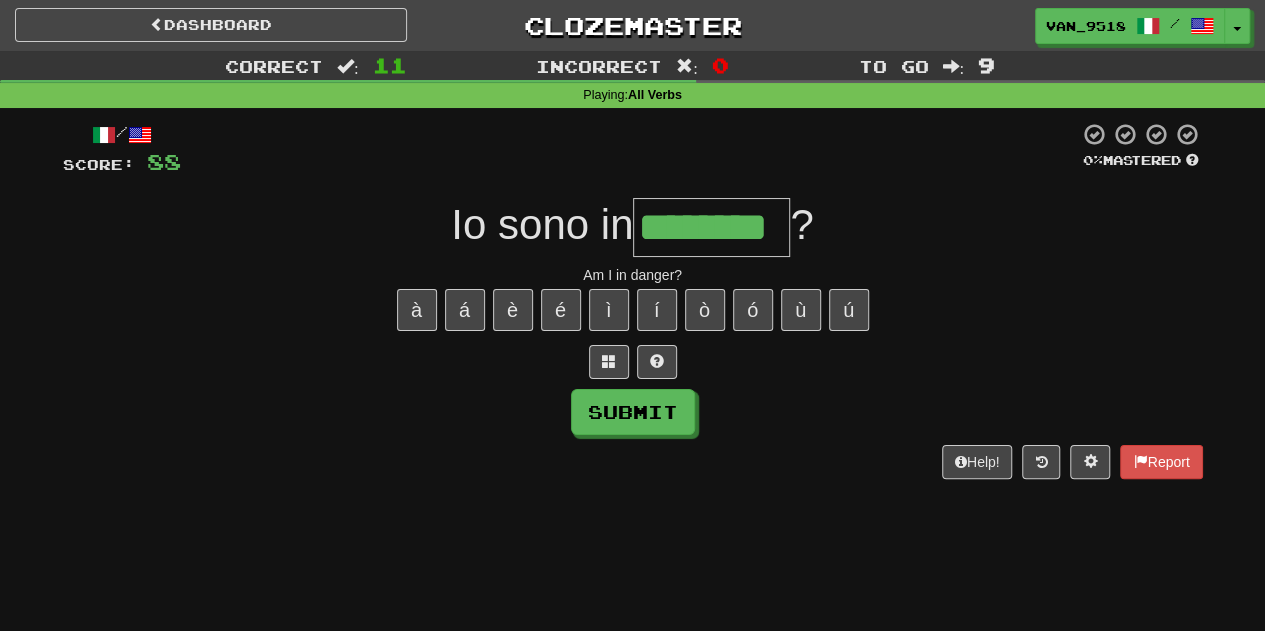 type on "********" 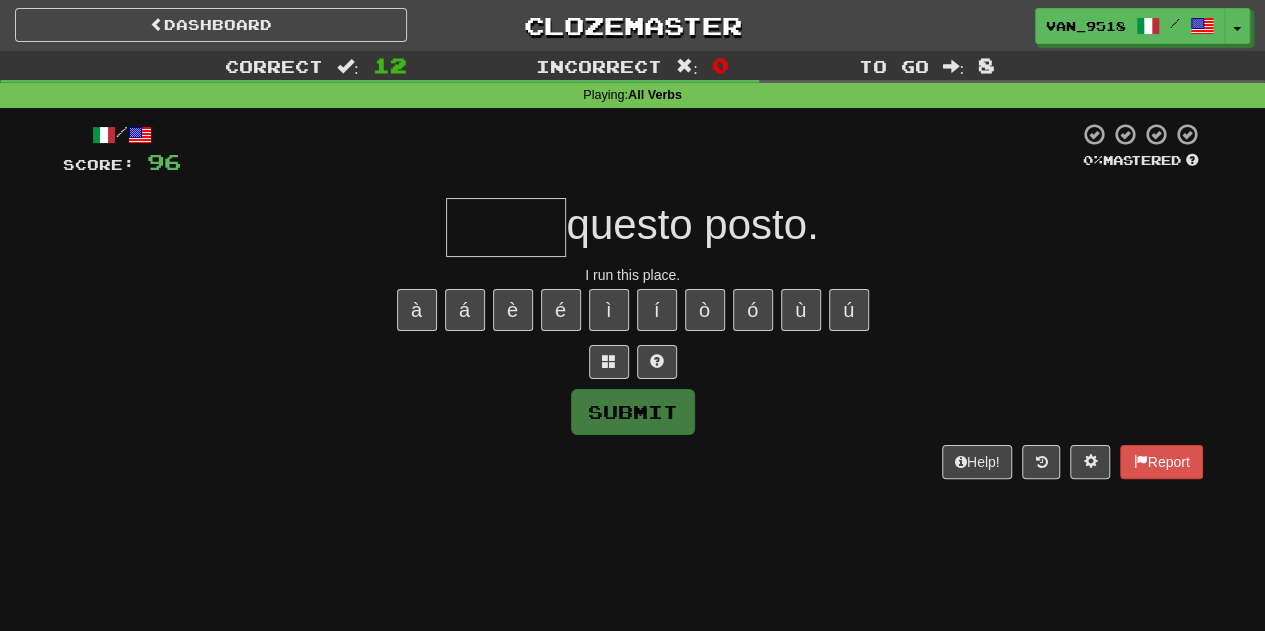 type on "*" 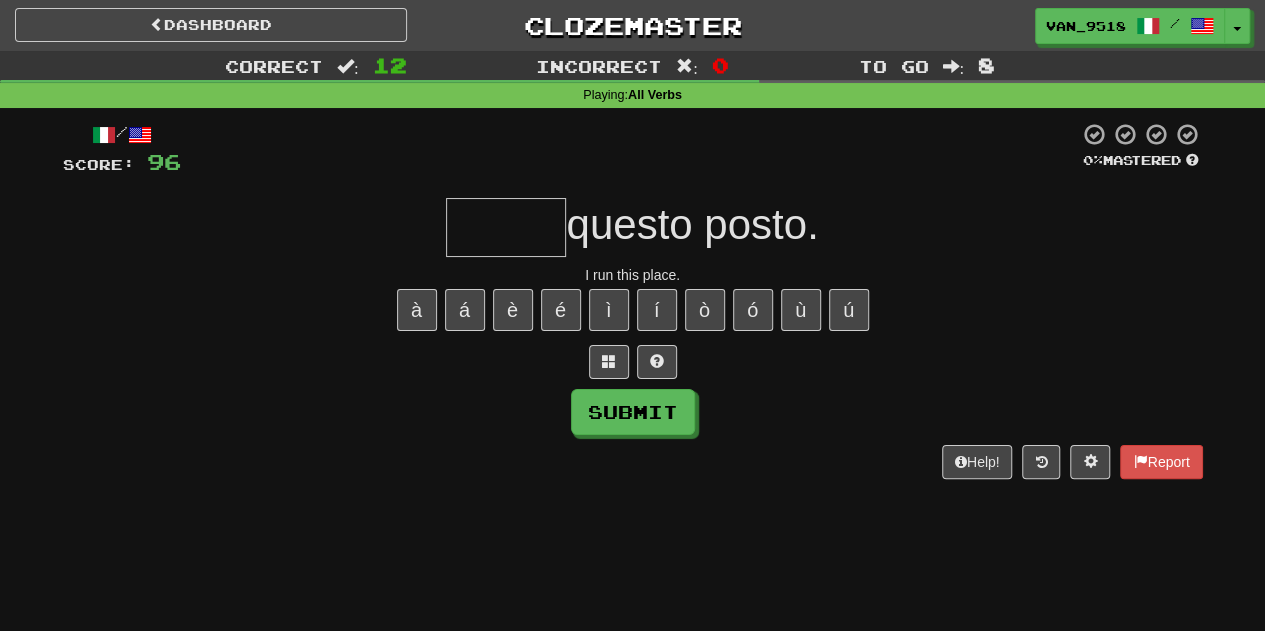 type on "*" 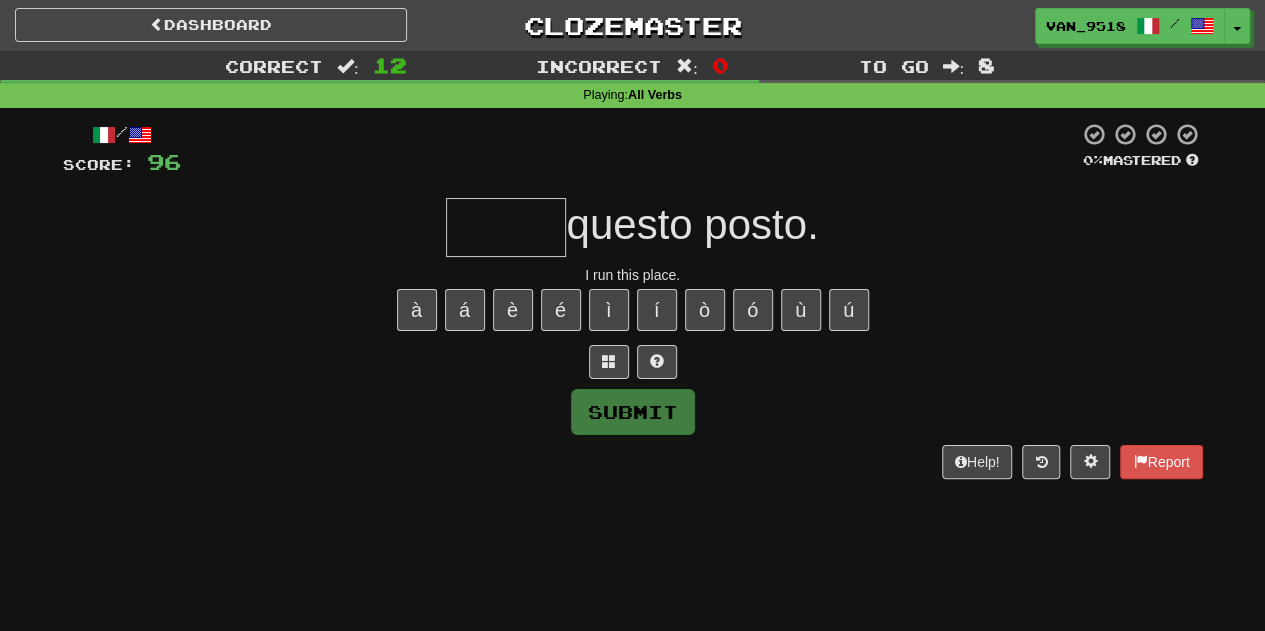 type on "*" 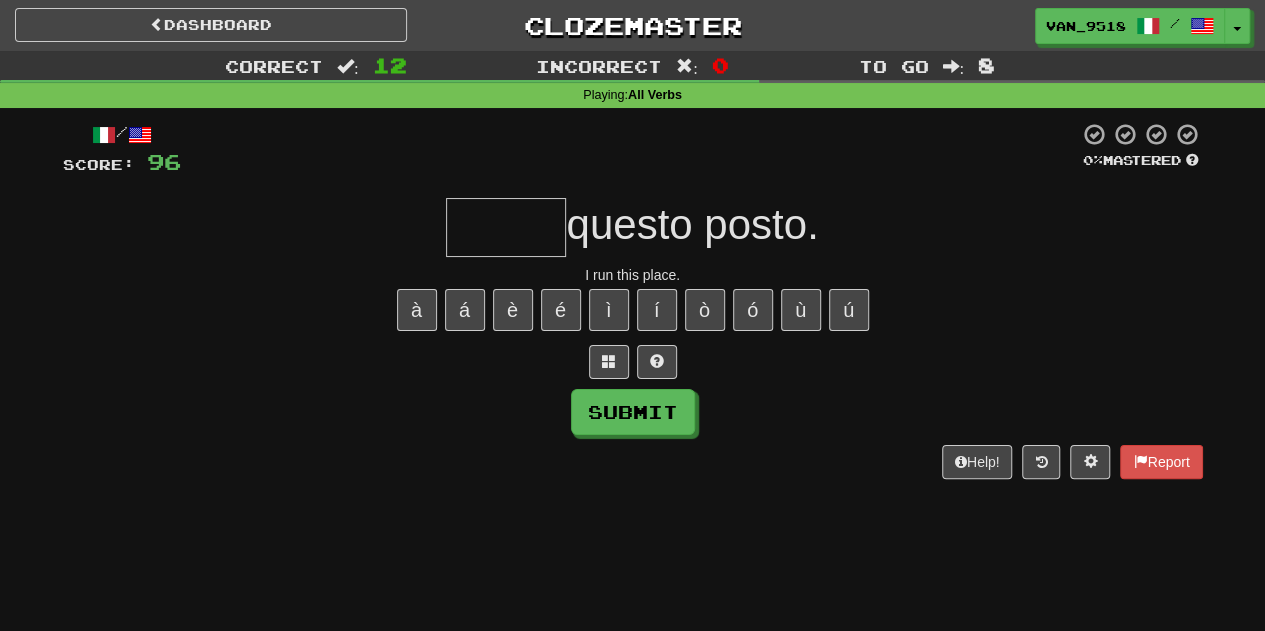 type on "*" 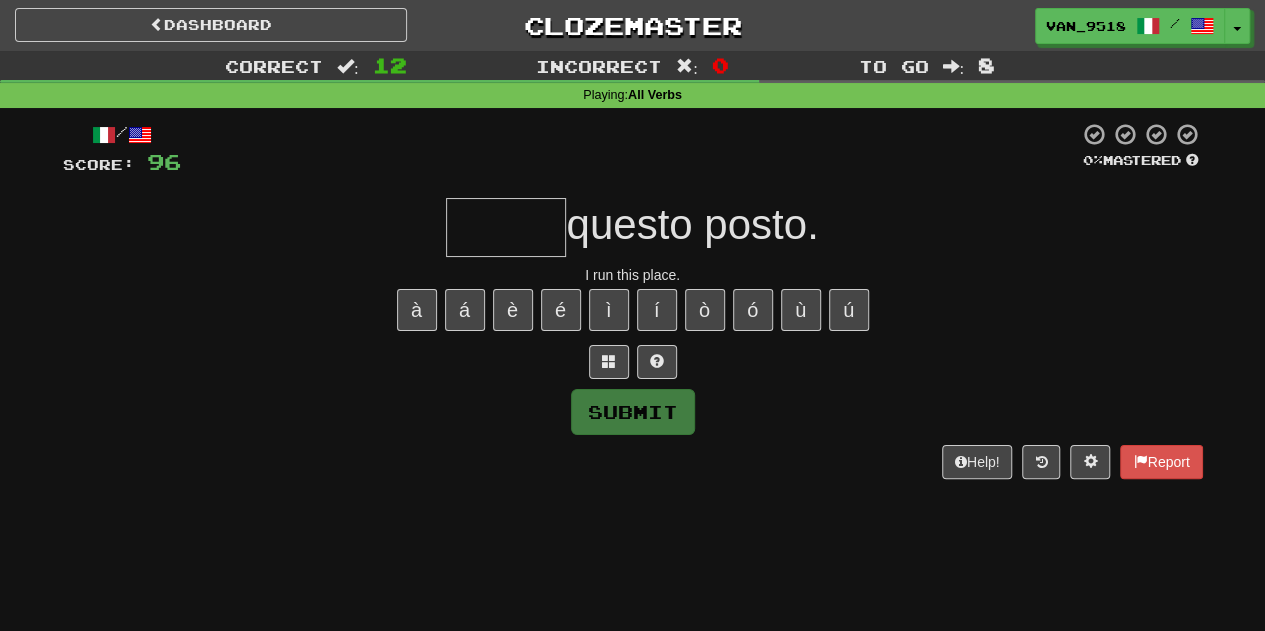 type on "*" 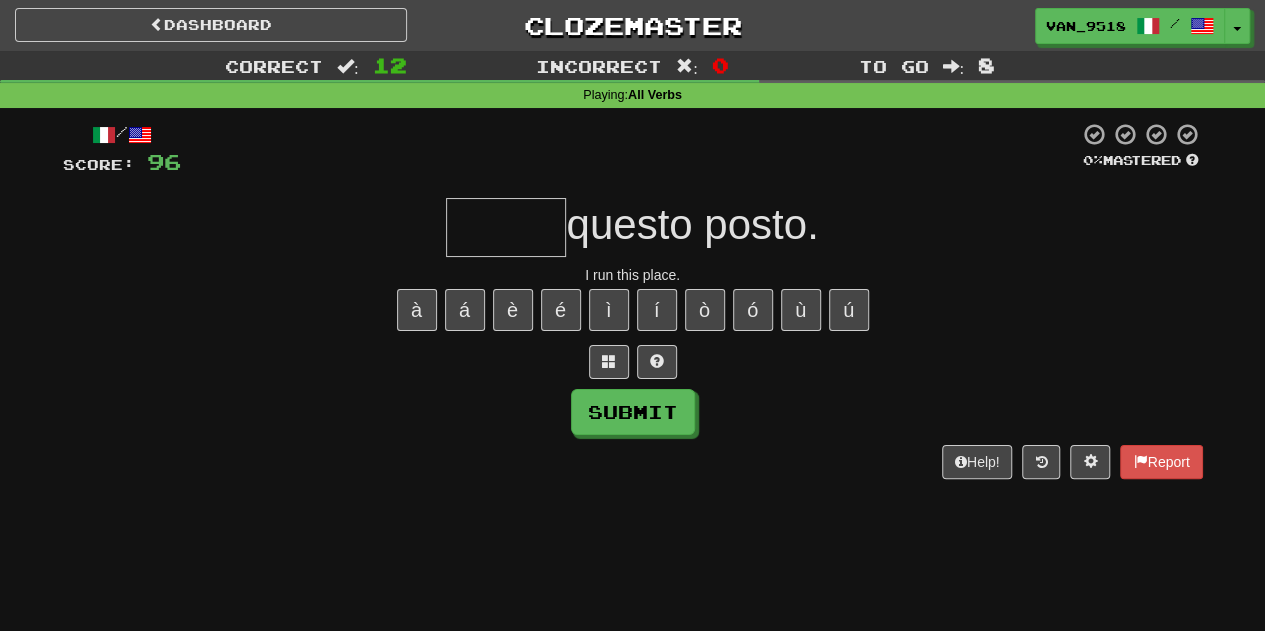 type on "*" 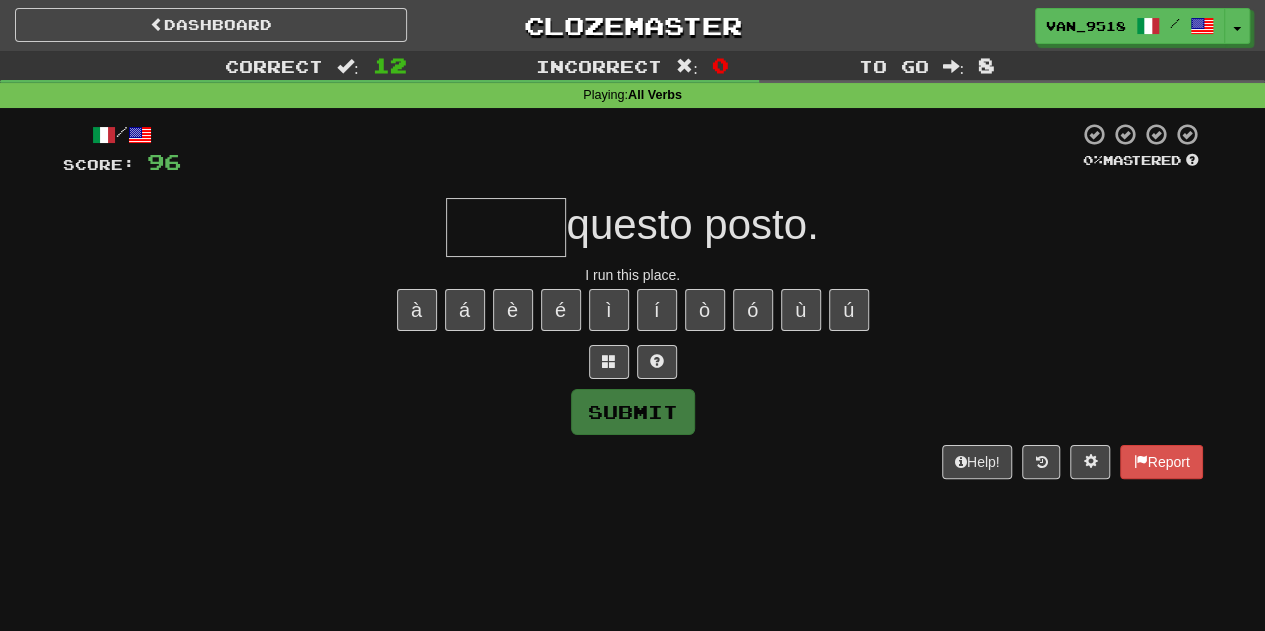 type on "*" 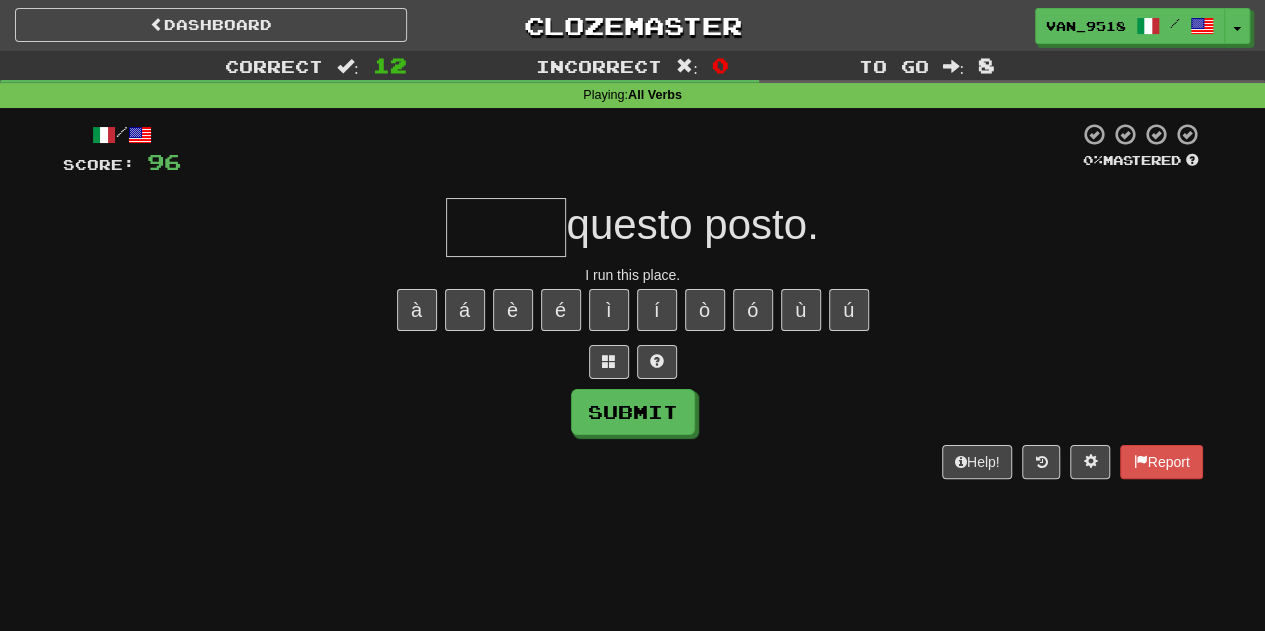 type on "*" 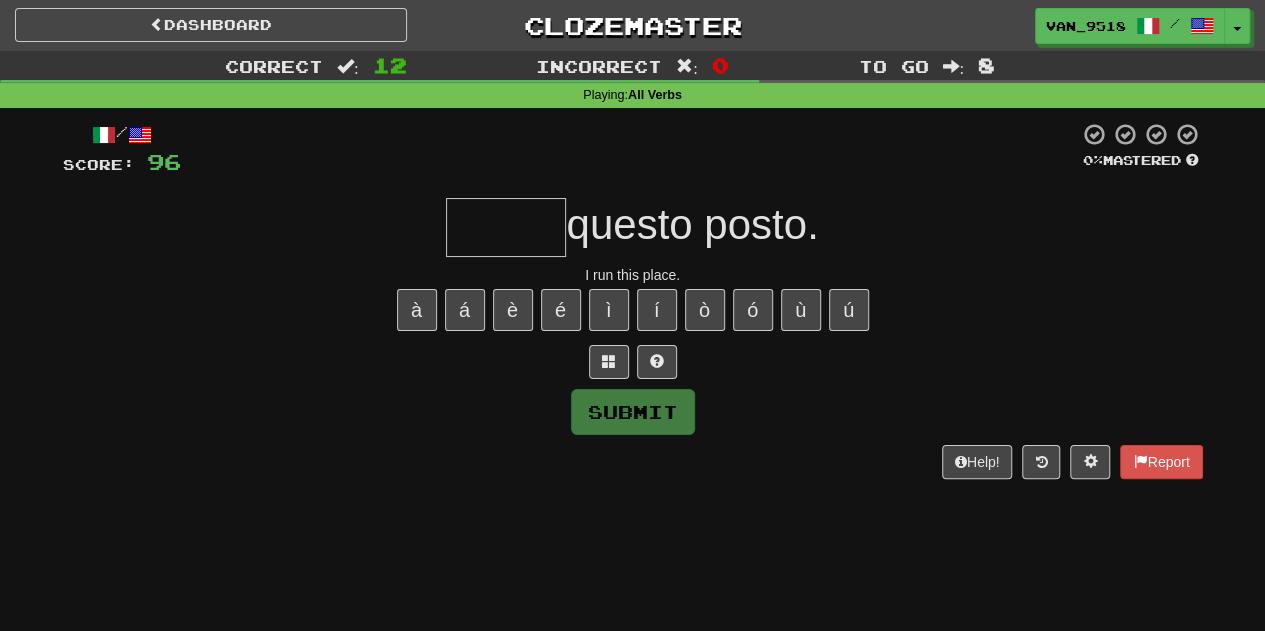 type on "*" 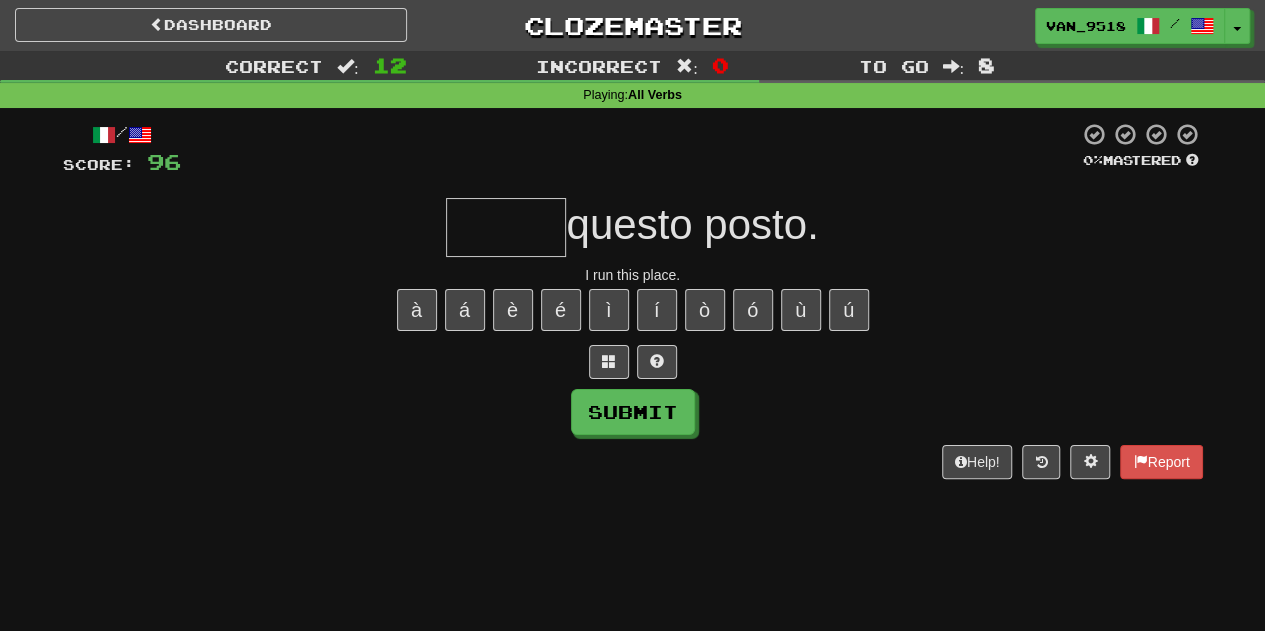type on "*" 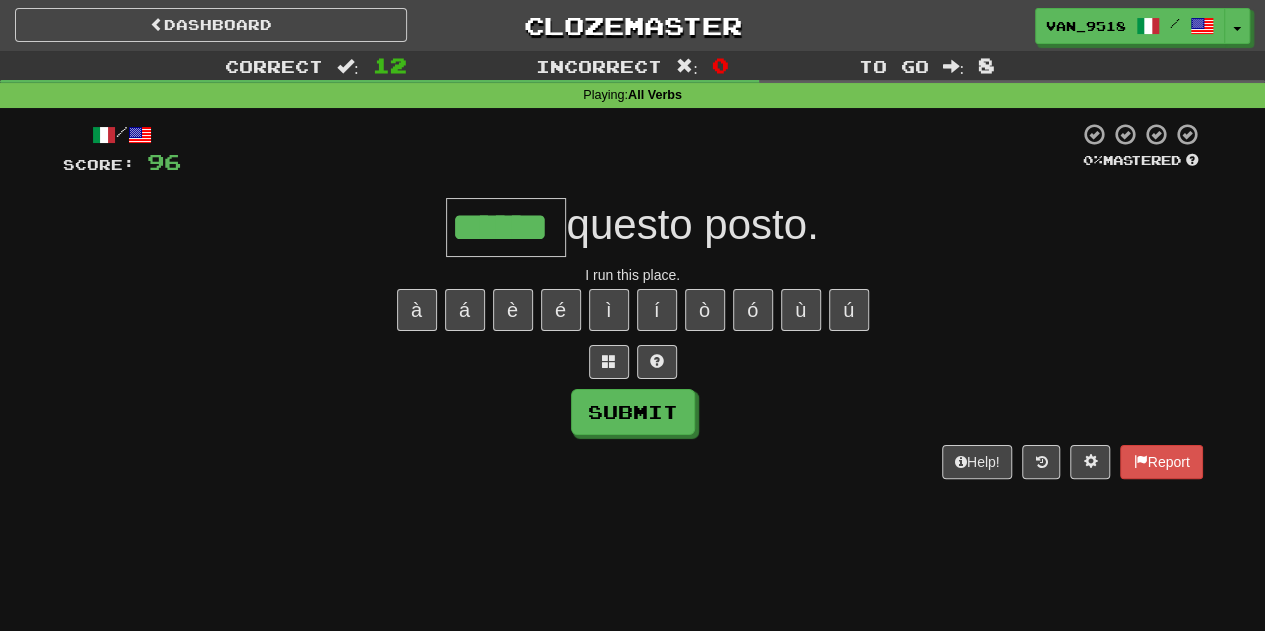 type on "******" 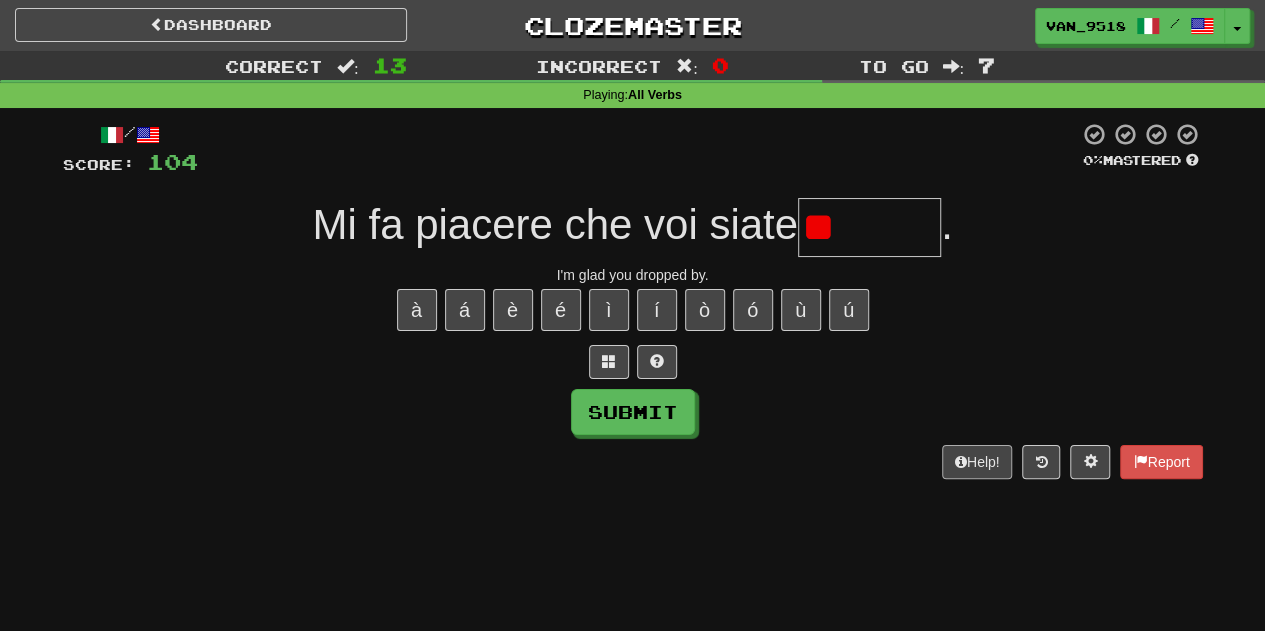 type on "*" 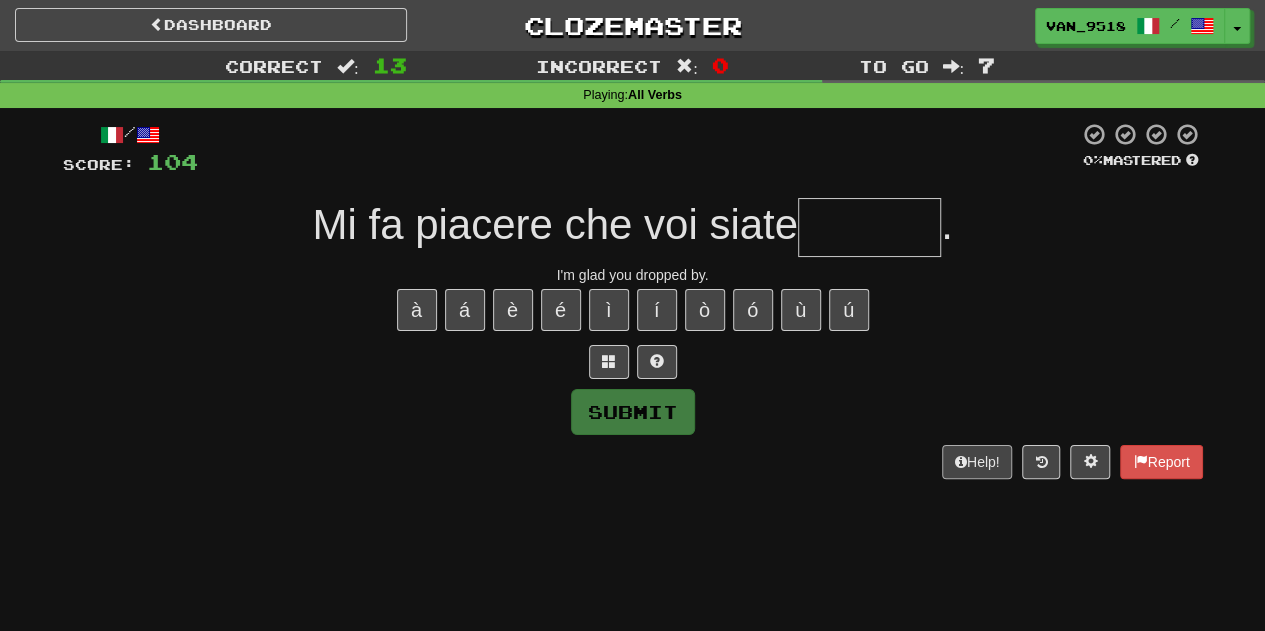 type on "*" 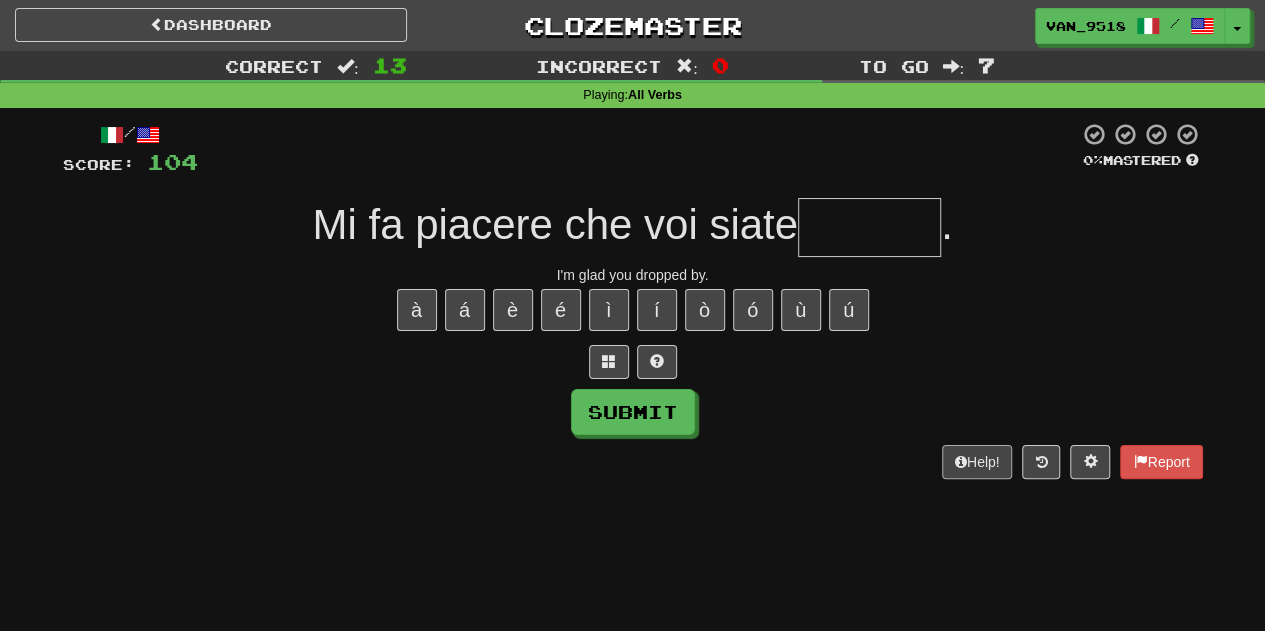 type on "*" 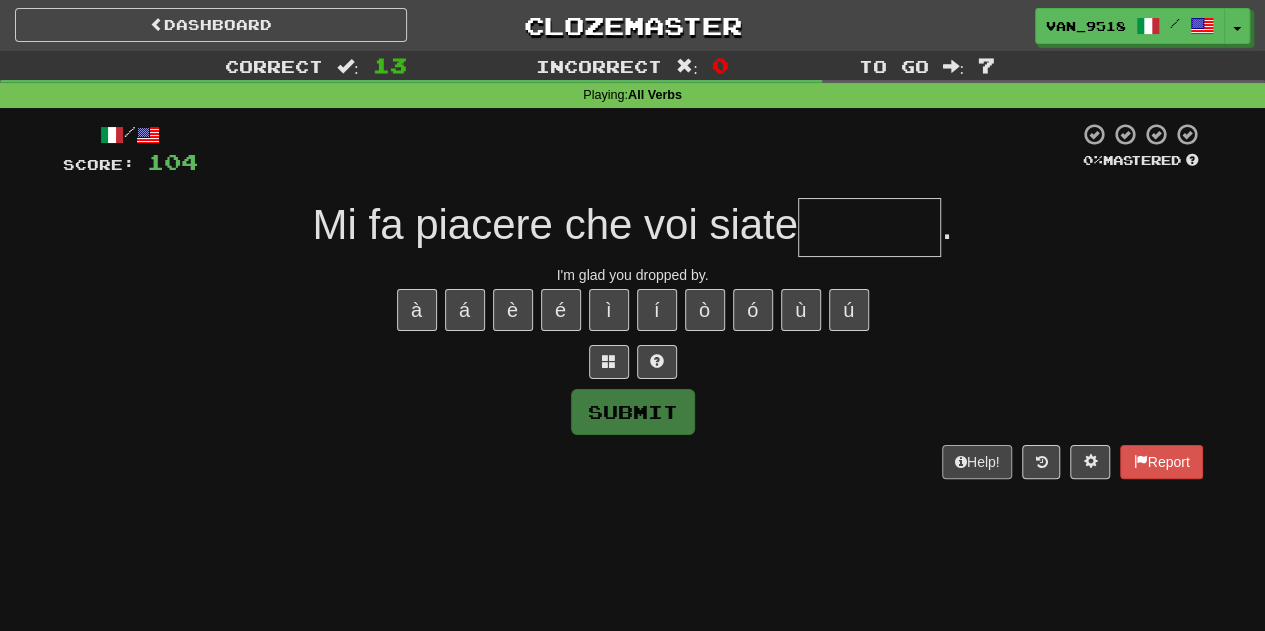 type on "*" 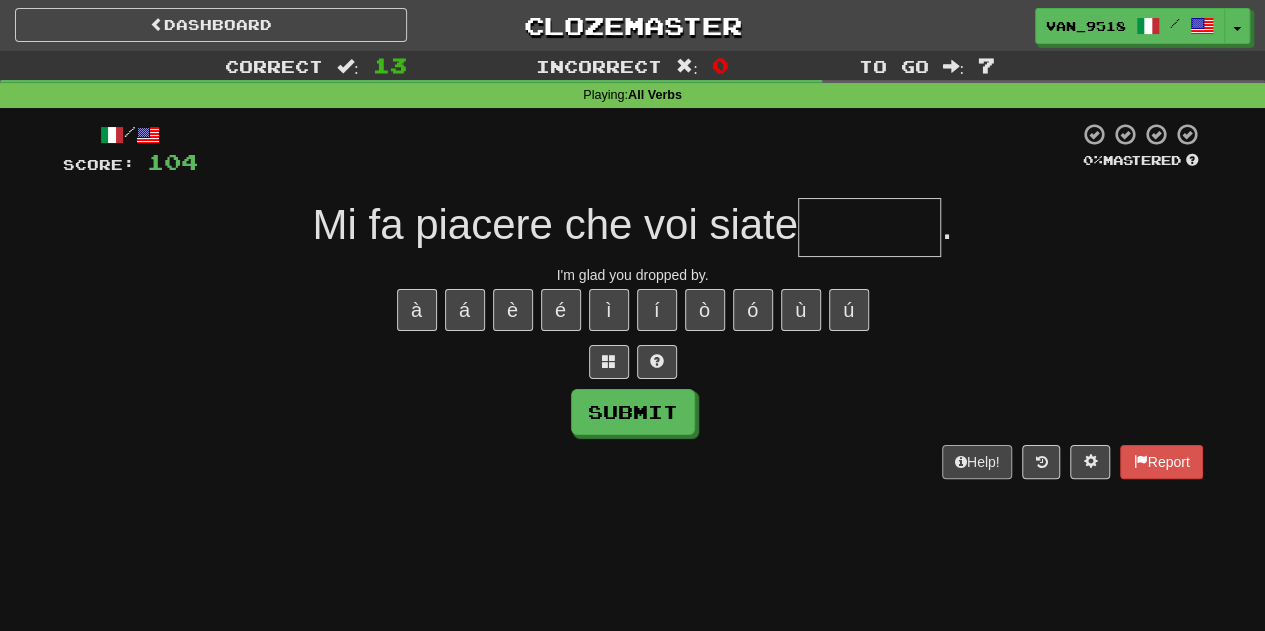type on "*" 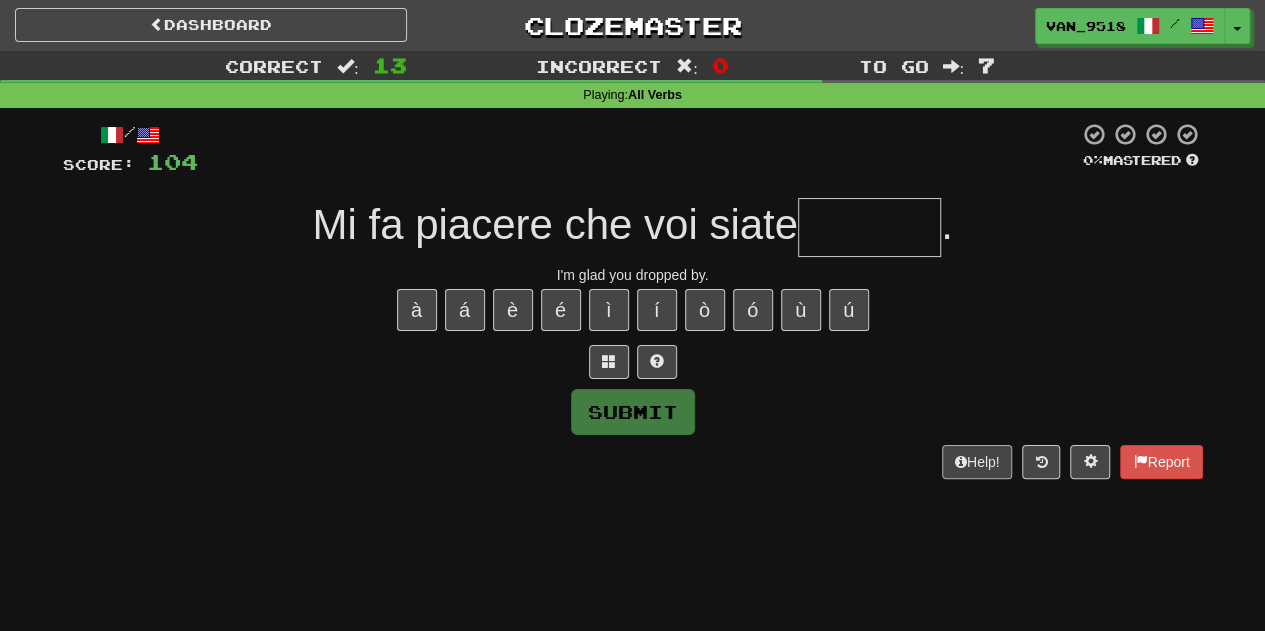 type on "*" 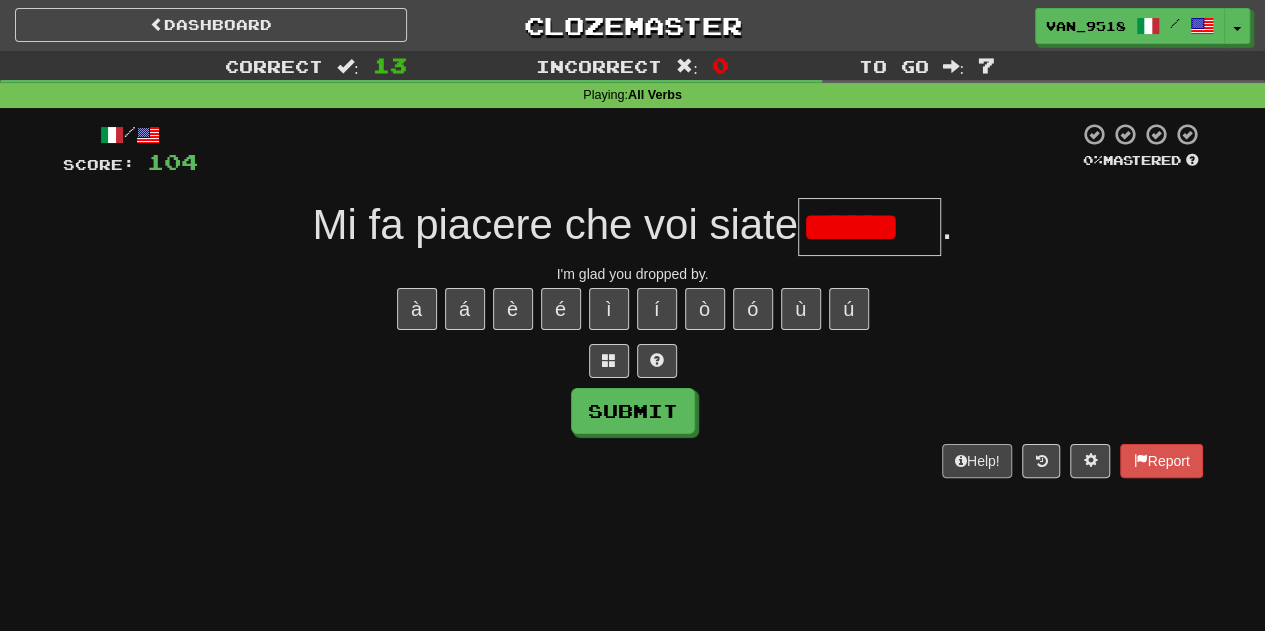 scroll, scrollTop: 0, scrollLeft: 0, axis: both 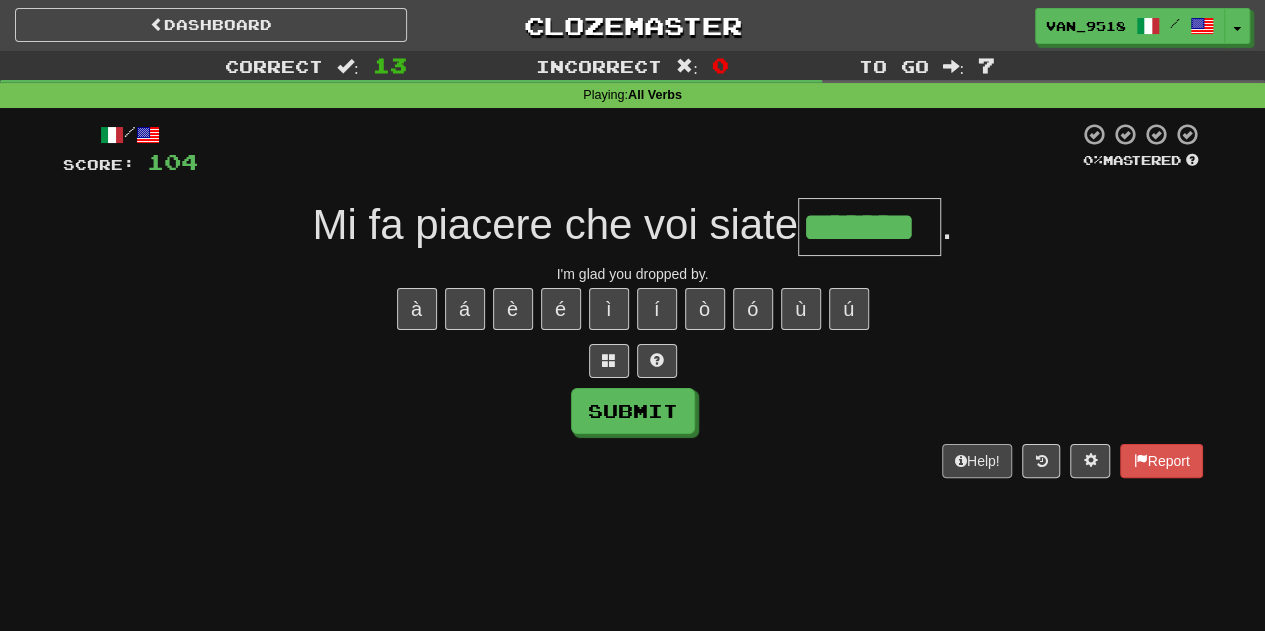 type on "*******" 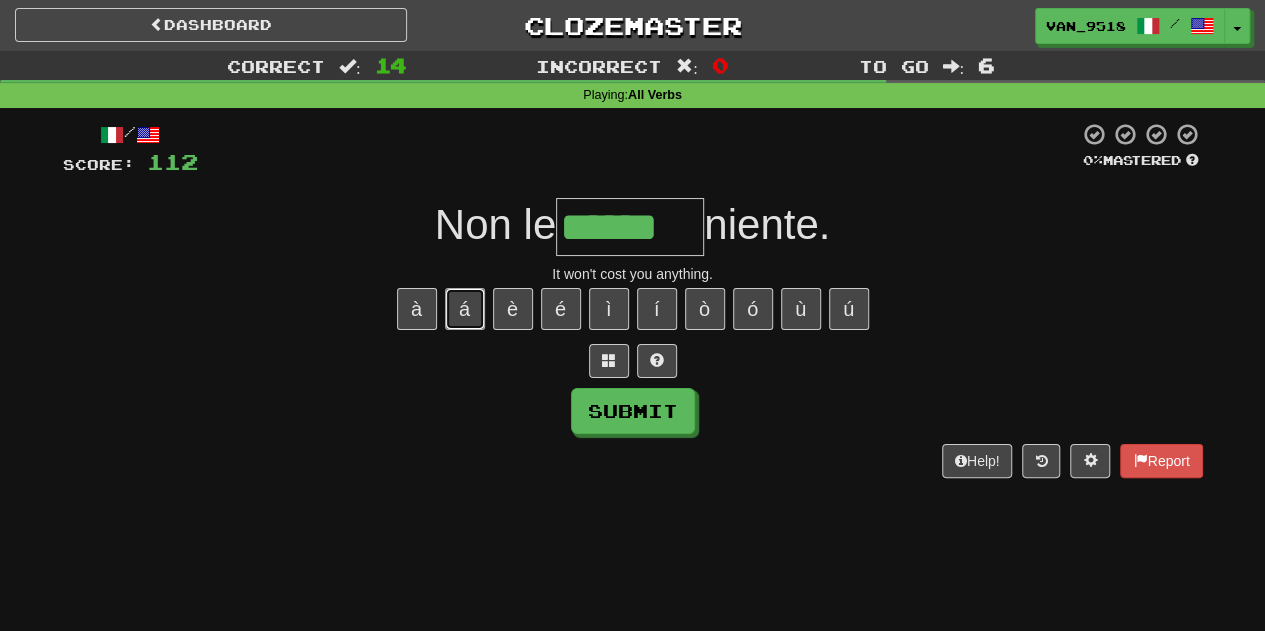 click on "á" at bounding box center (465, 309) 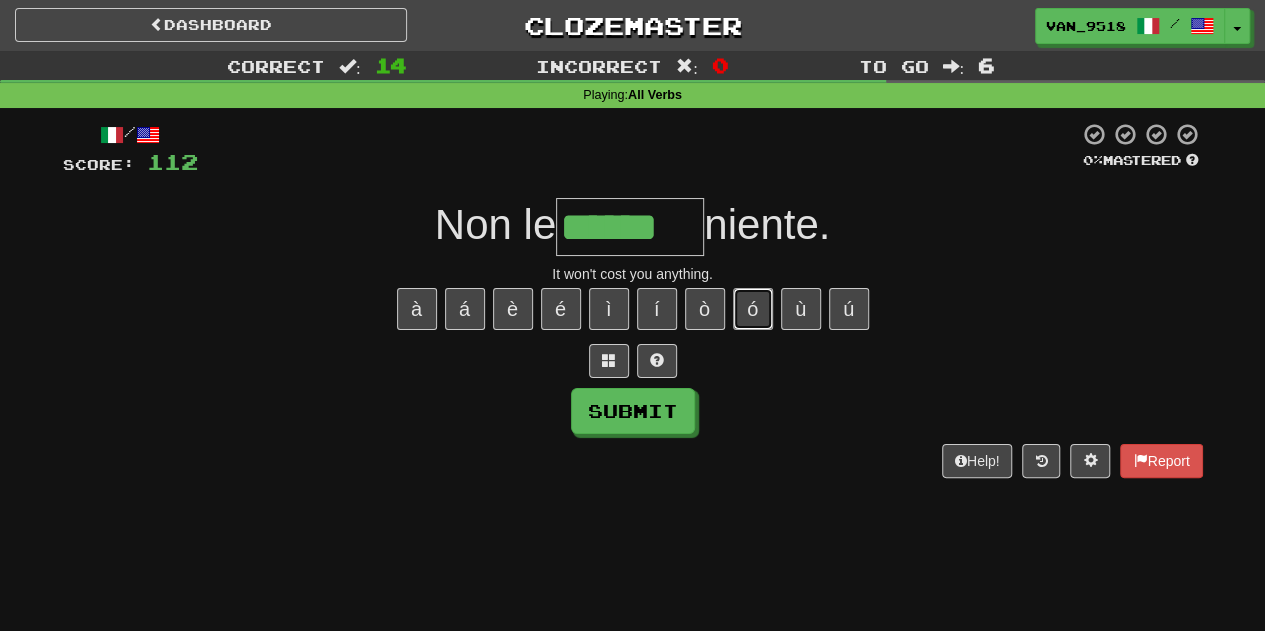 click on "ó" at bounding box center (753, 309) 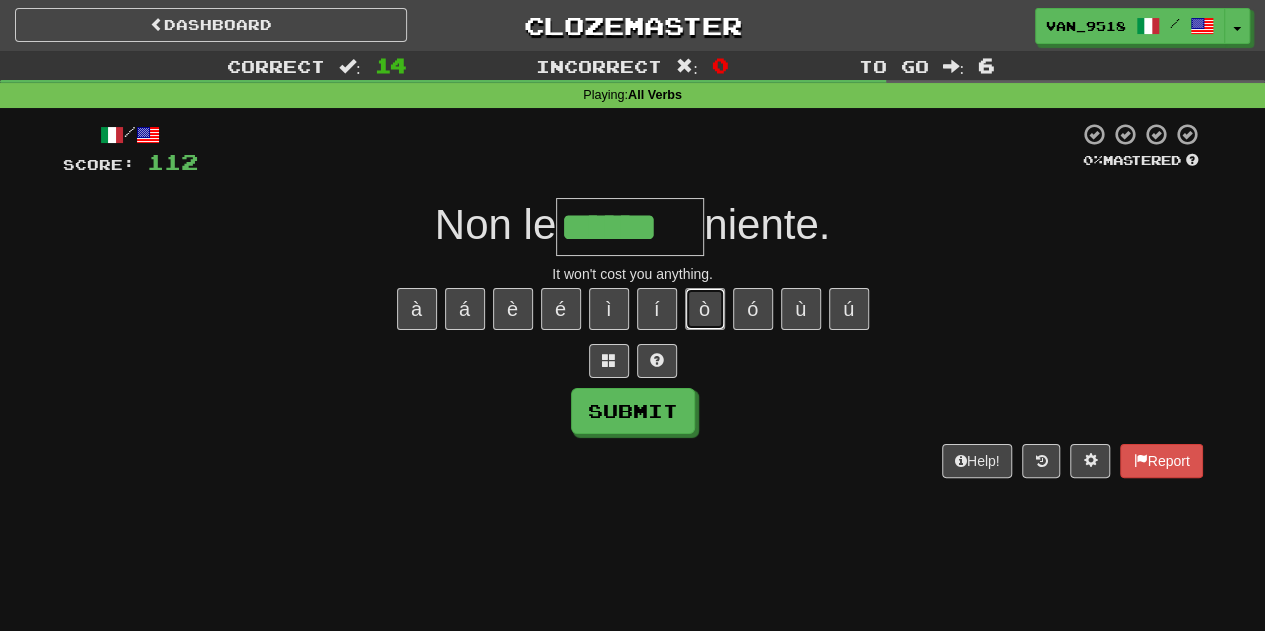 click on "ò" at bounding box center [705, 309] 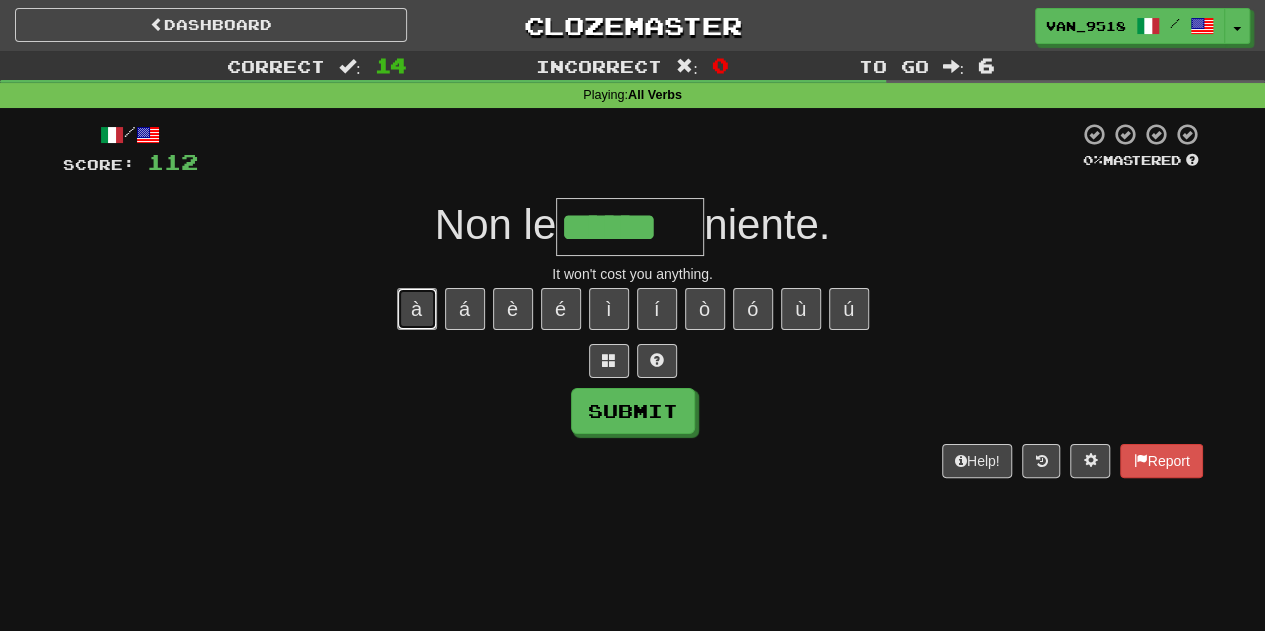 click on "à" at bounding box center [417, 309] 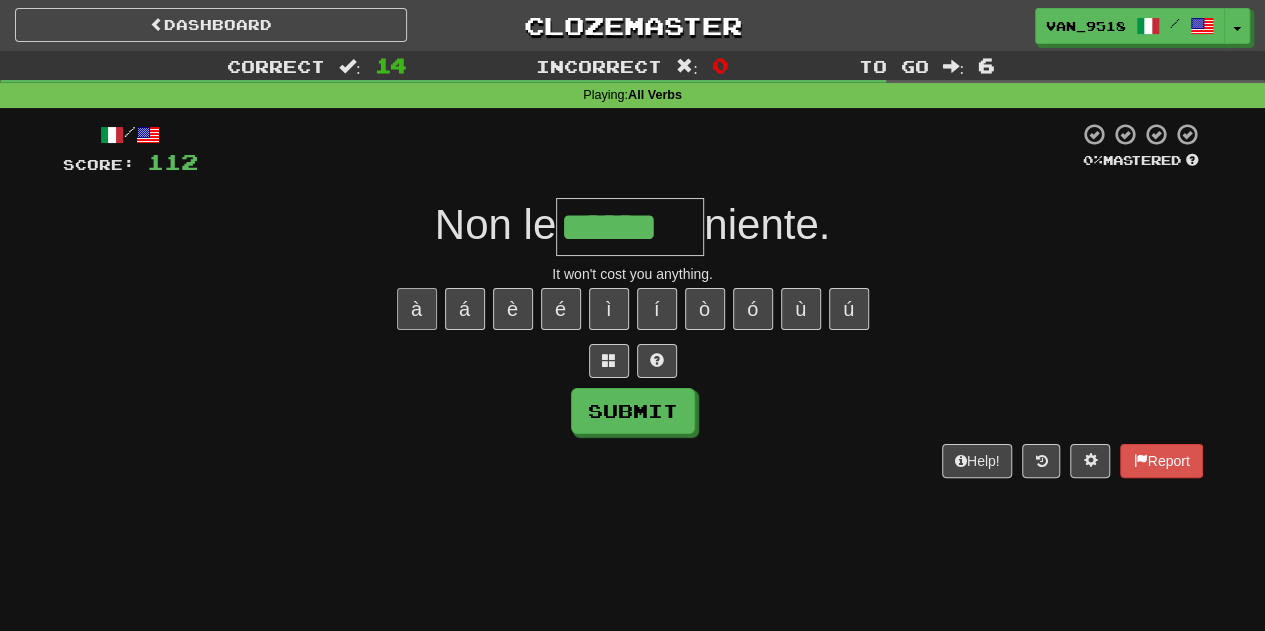 type on "*******" 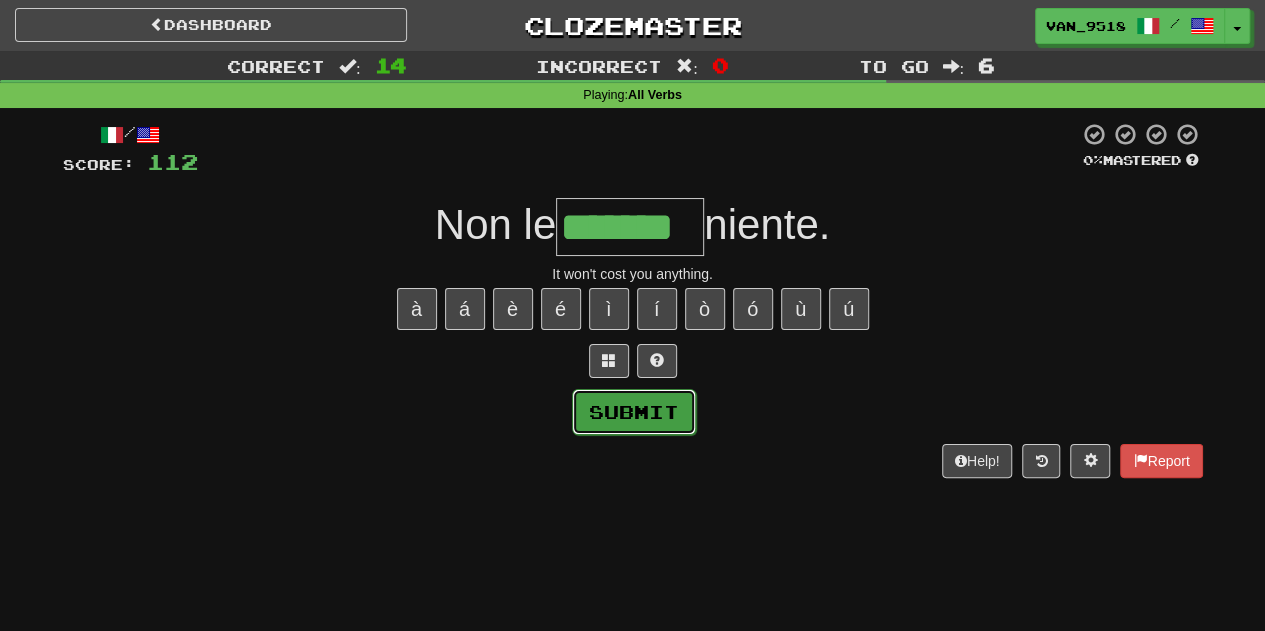 click on "Submit" at bounding box center (634, 412) 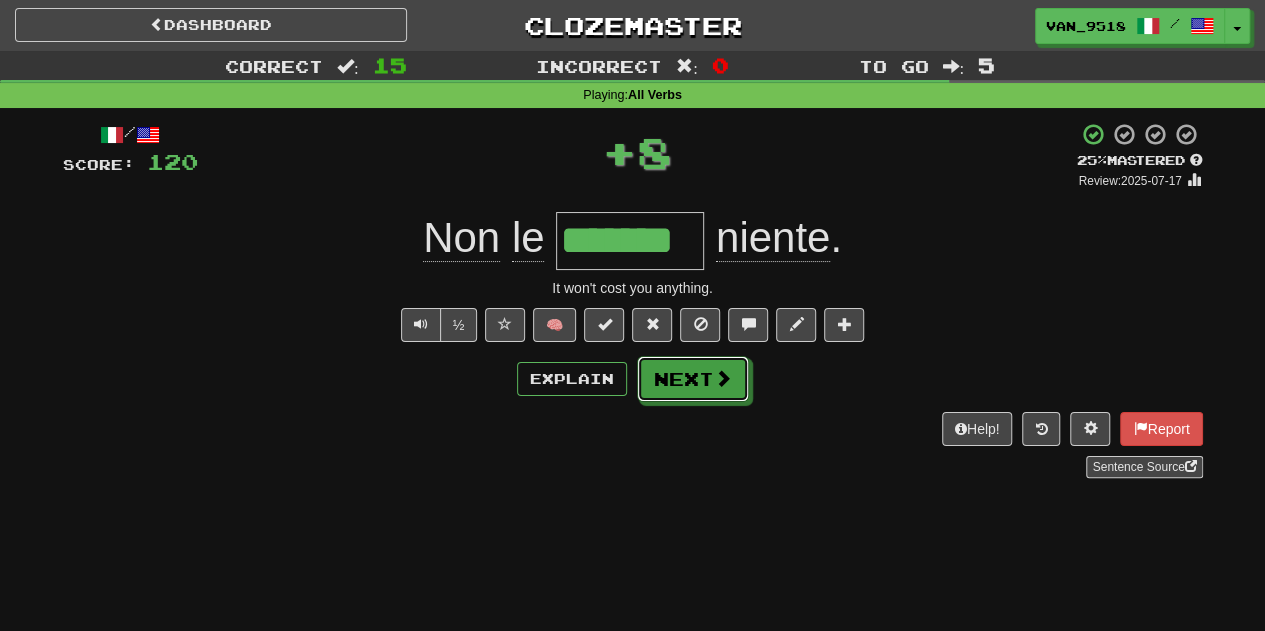 click on "Next" at bounding box center [693, 379] 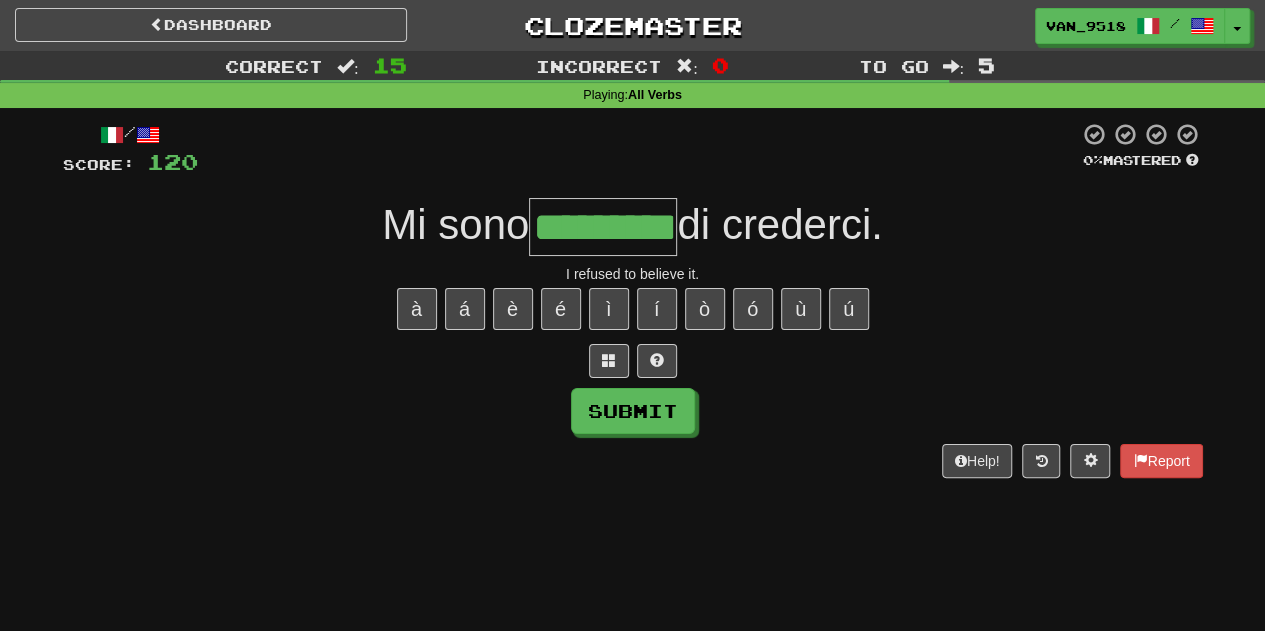 type on "*********" 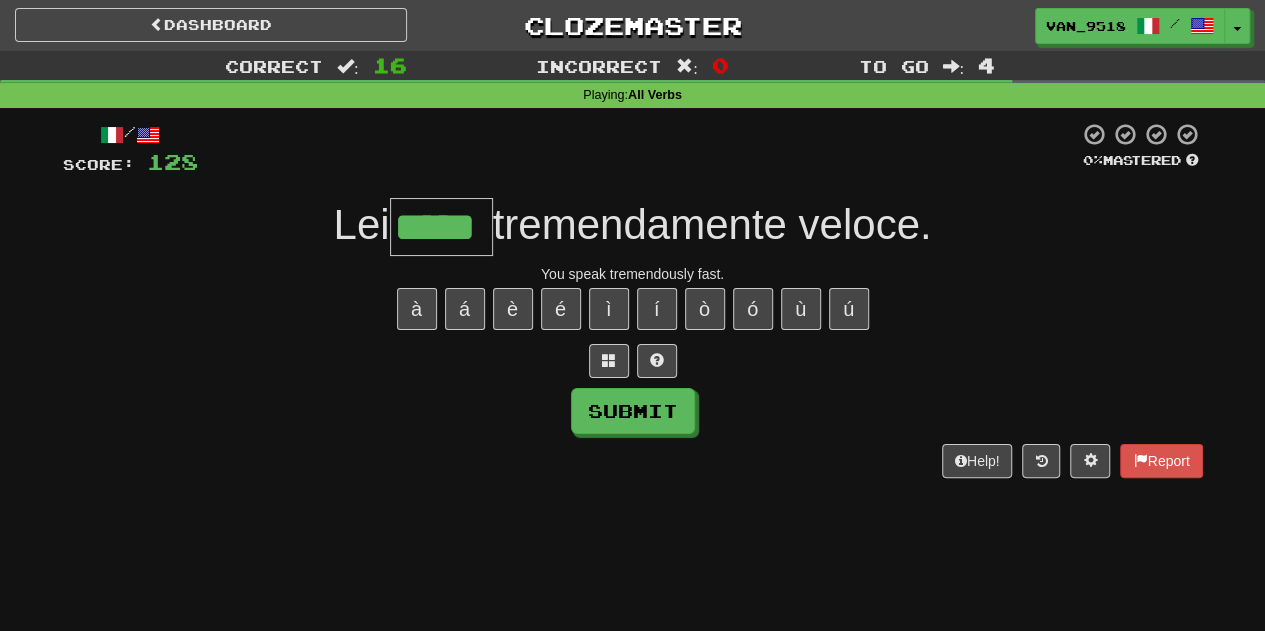type on "*****" 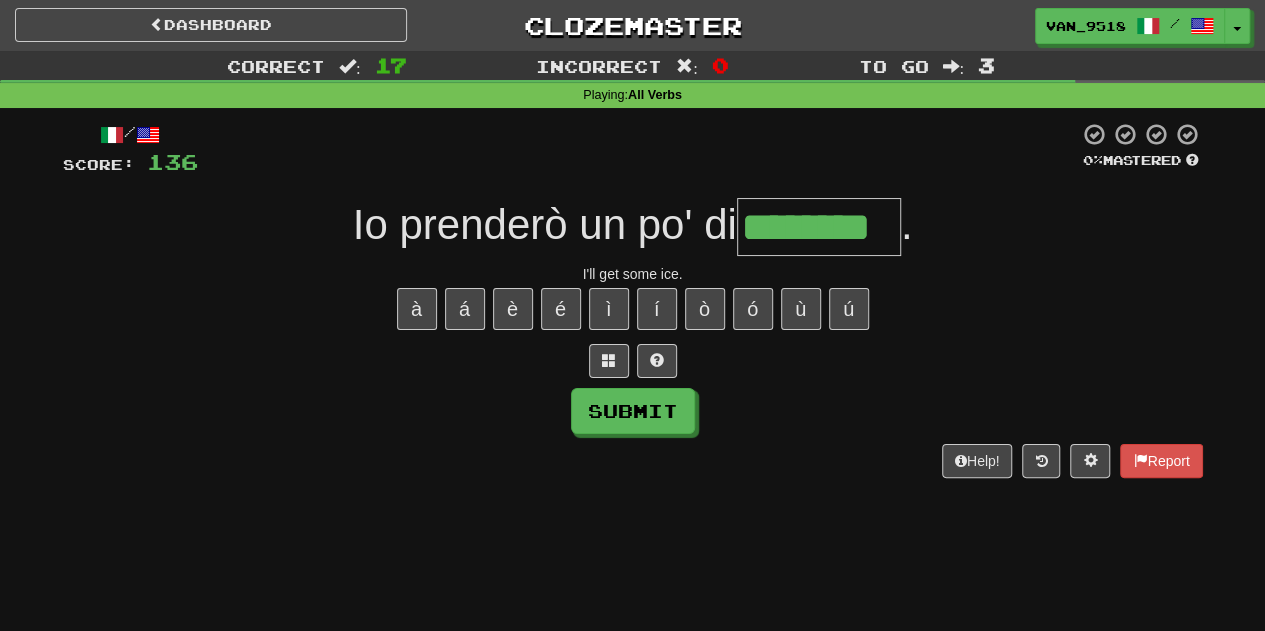 type on "********" 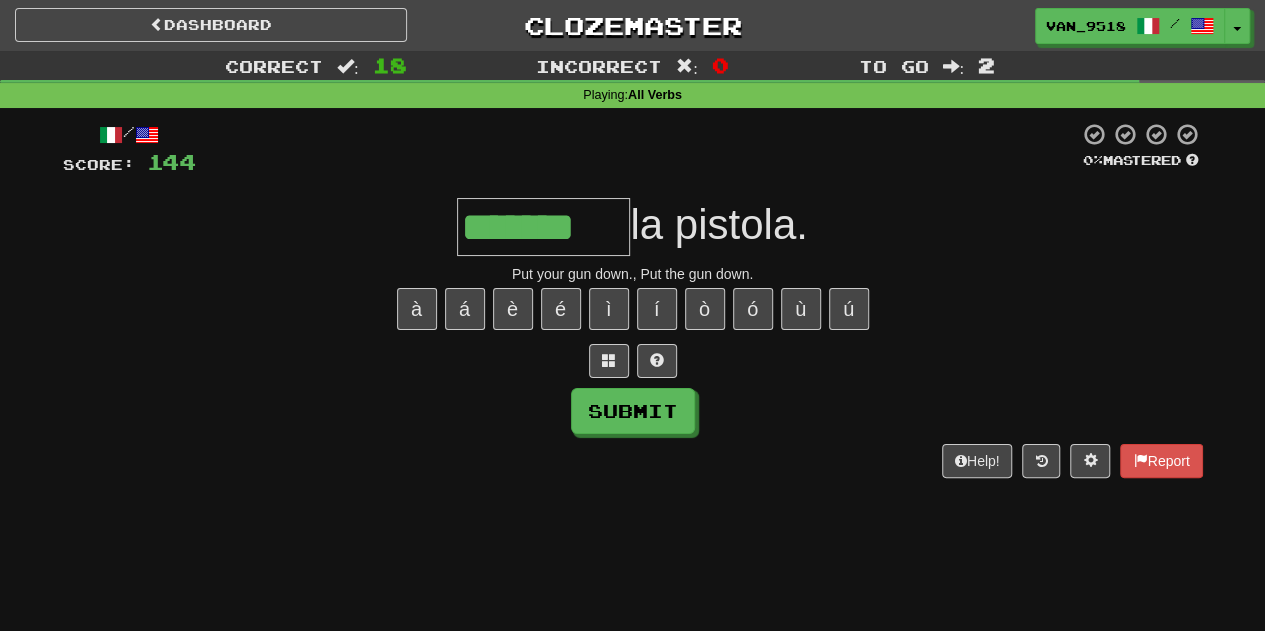 type on "*******" 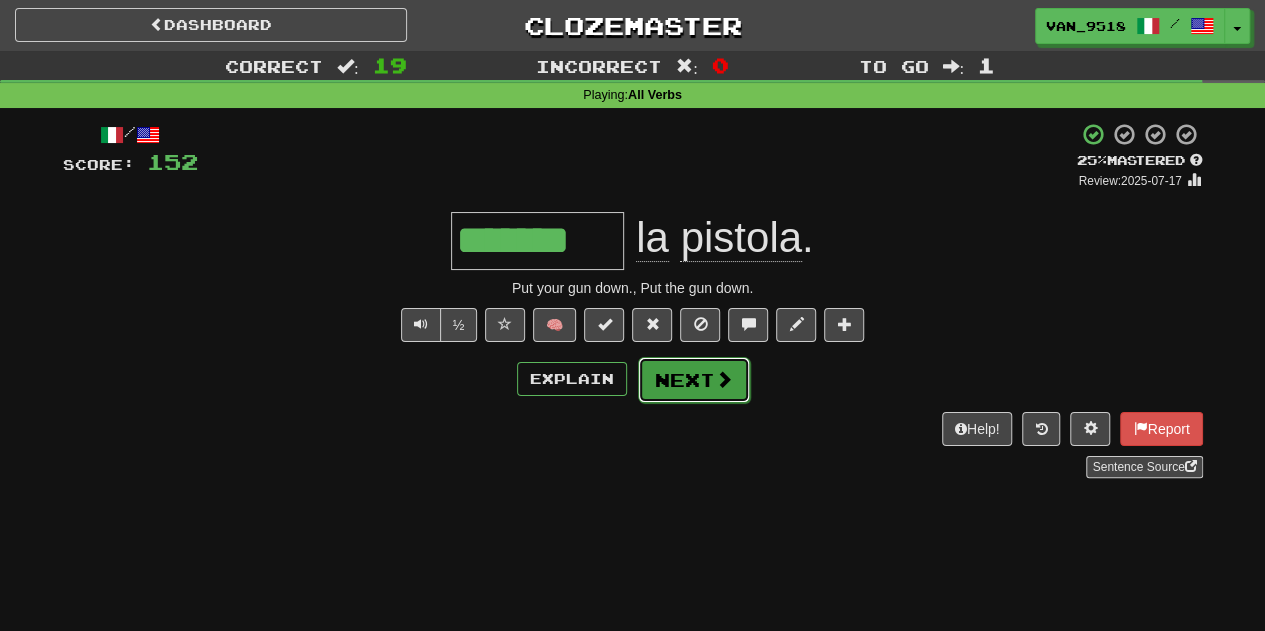 click on "Next" at bounding box center [694, 380] 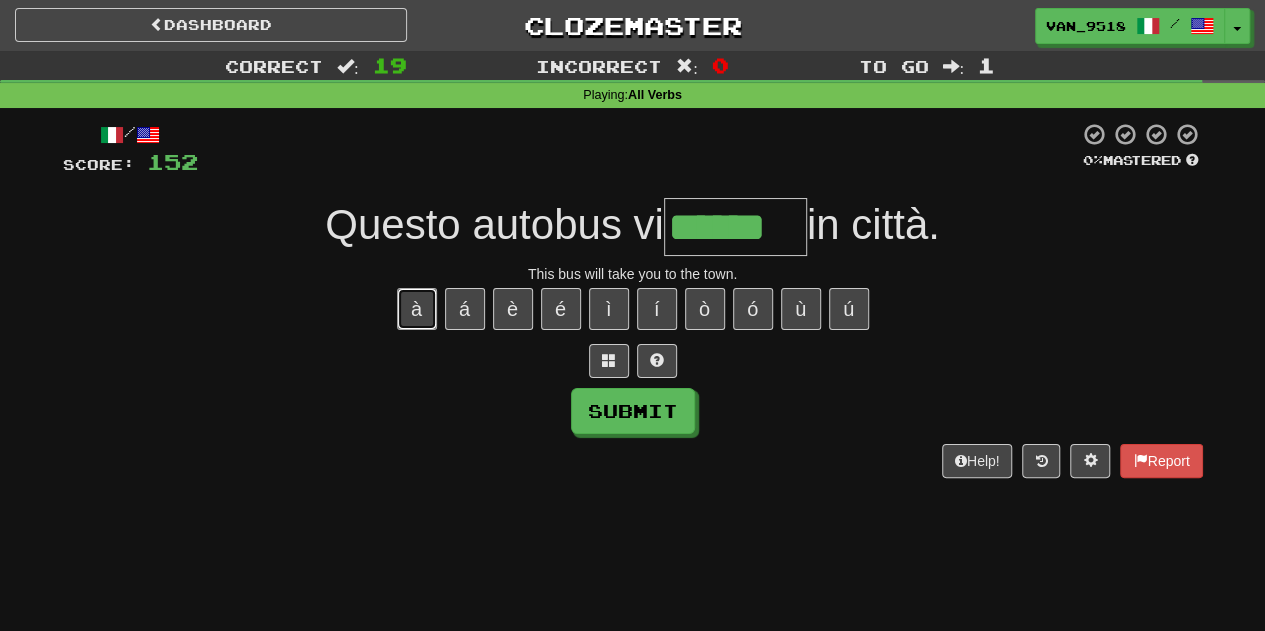 click on "à" at bounding box center [417, 309] 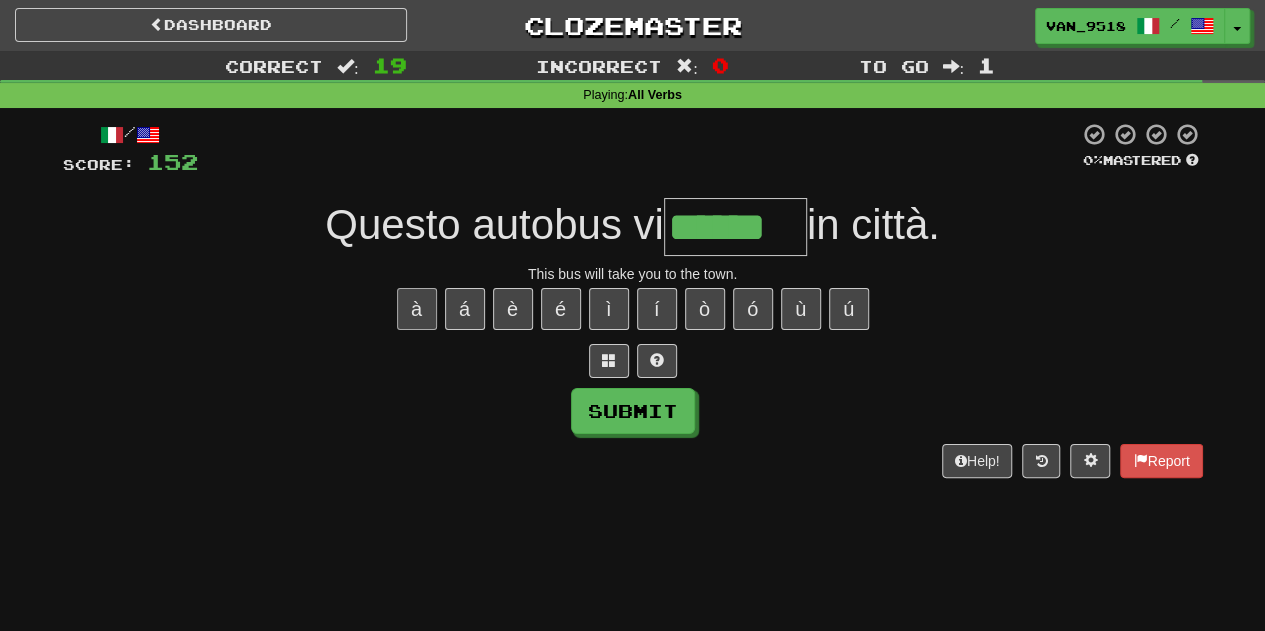 type on "*******" 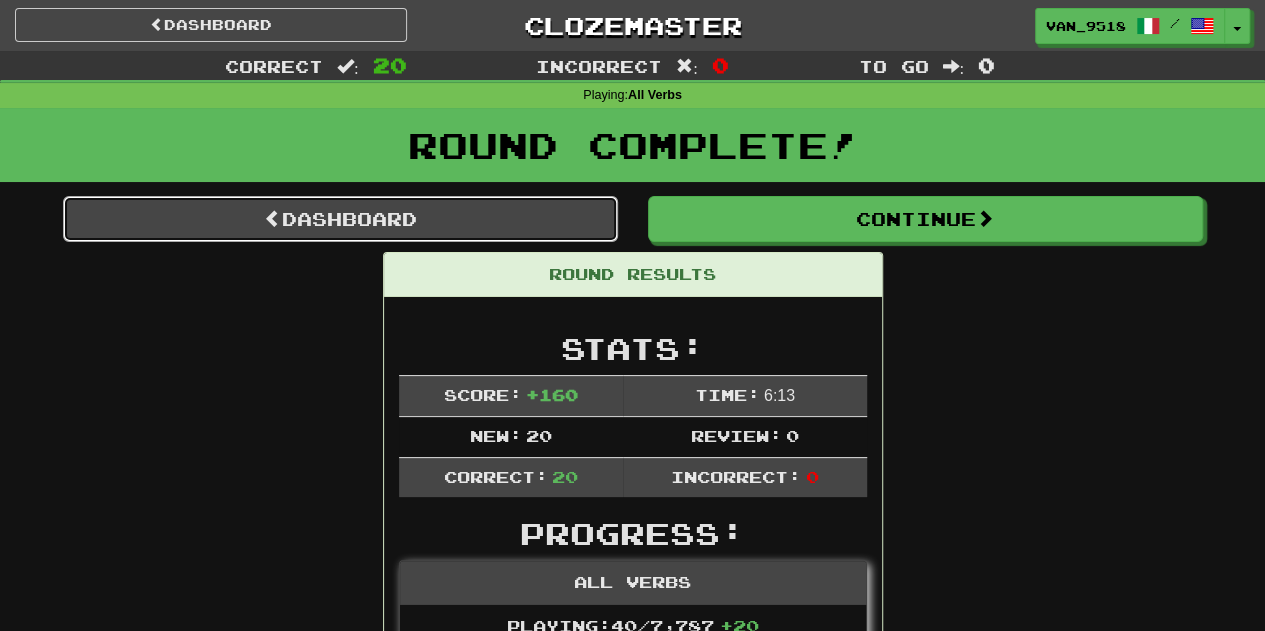 click on "Dashboard" at bounding box center (340, 219) 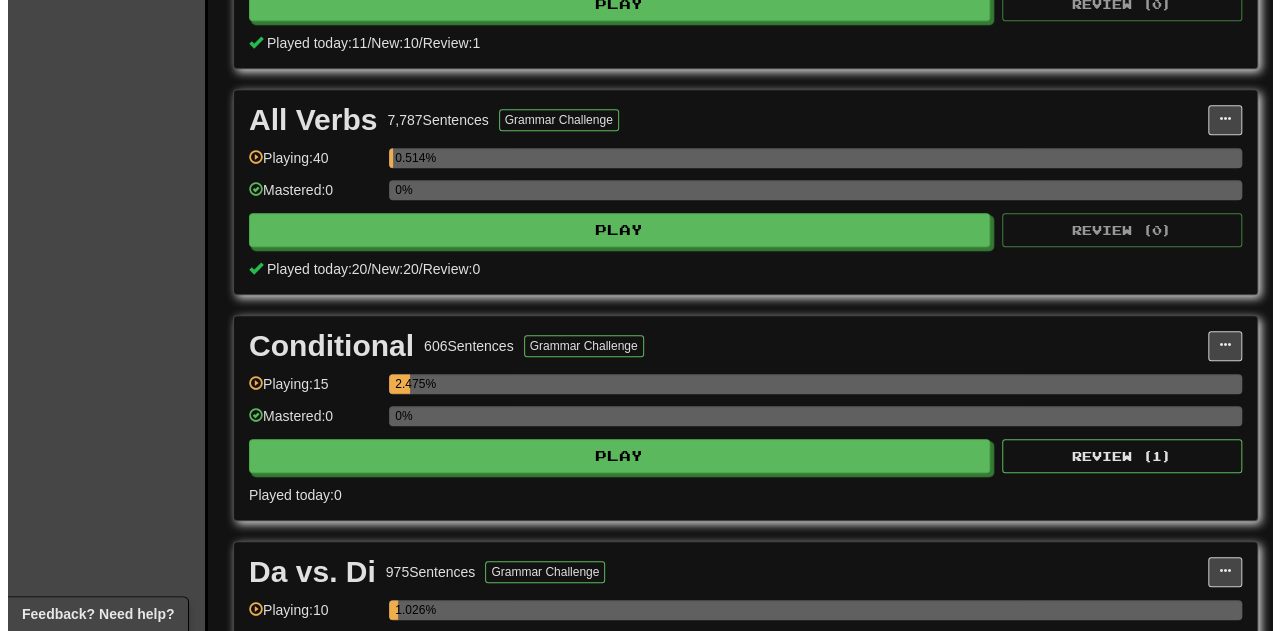 scroll, scrollTop: 600, scrollLeft: 0, axis: vertical 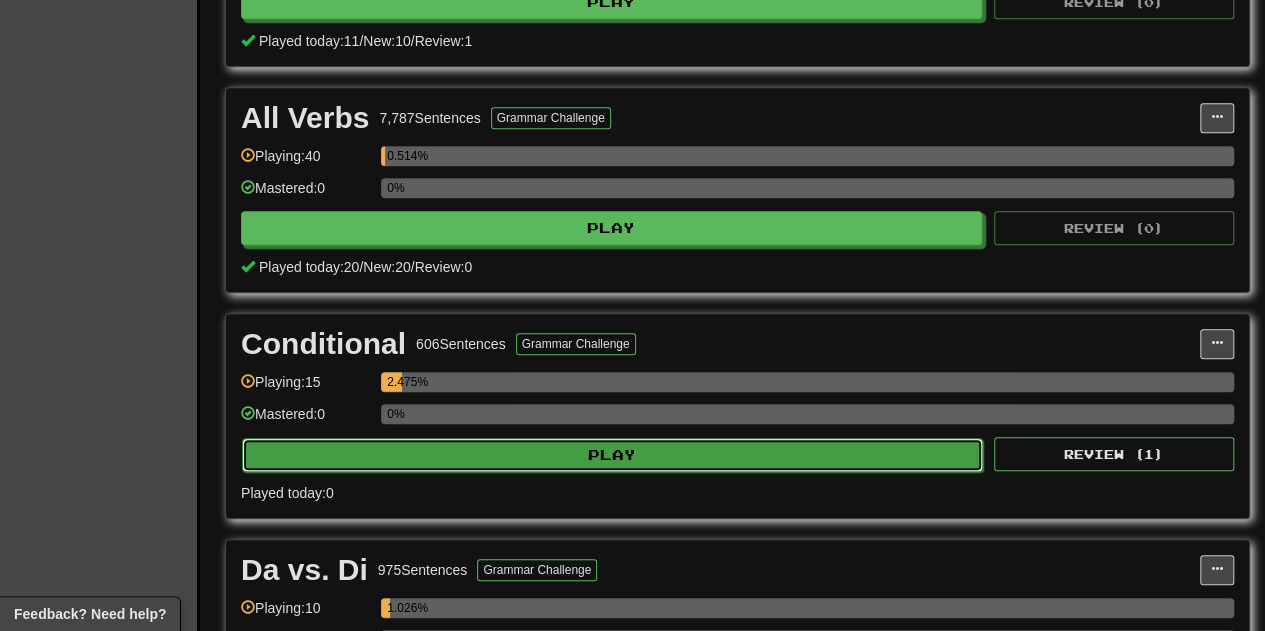 click on "Play" at bounding box center (612, 455) 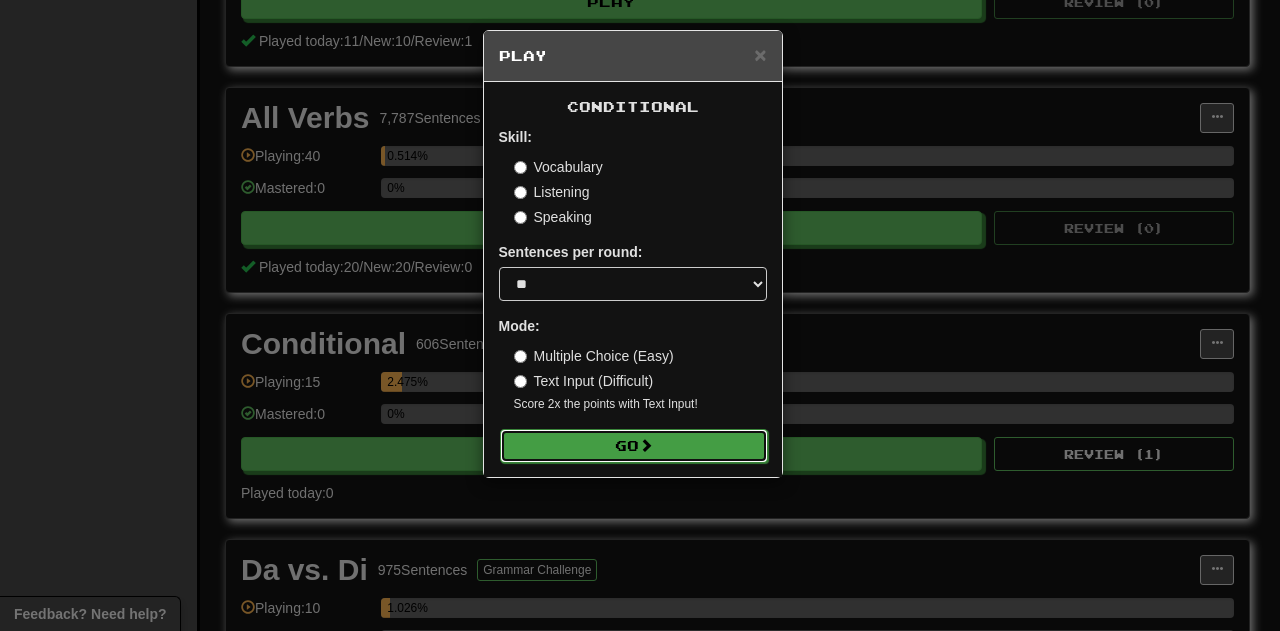 click on "Go" at bounding box center (634, 446) 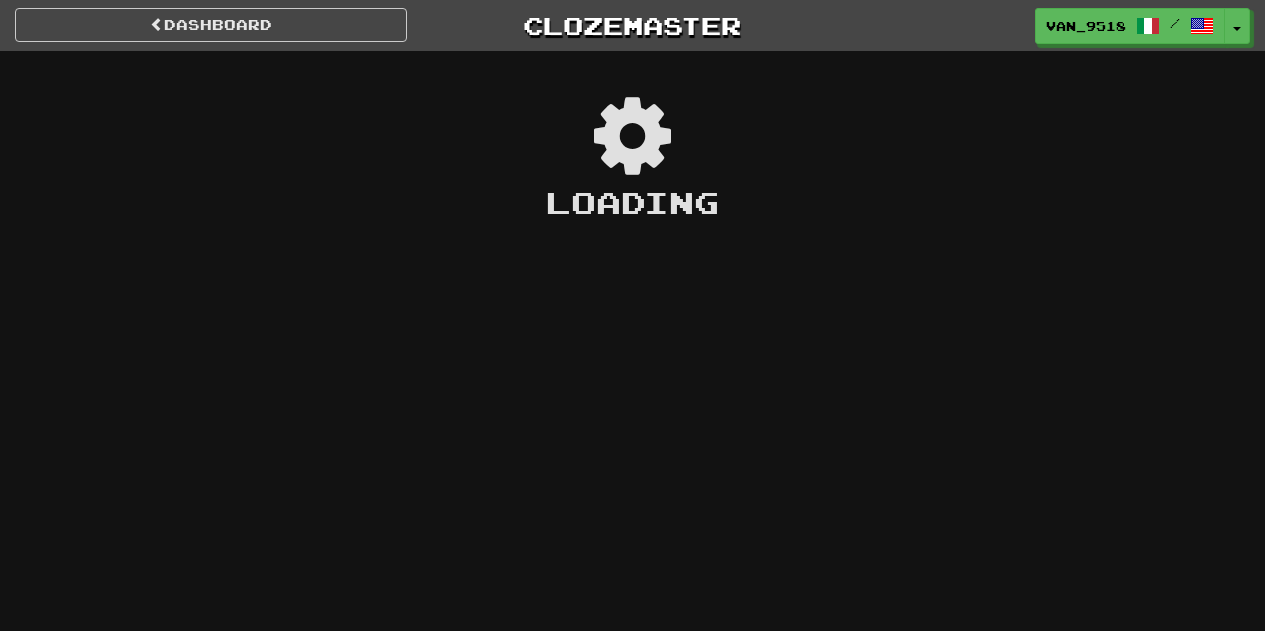 scroll, scrollTop: 0, scrollLeft: 0, axis: both 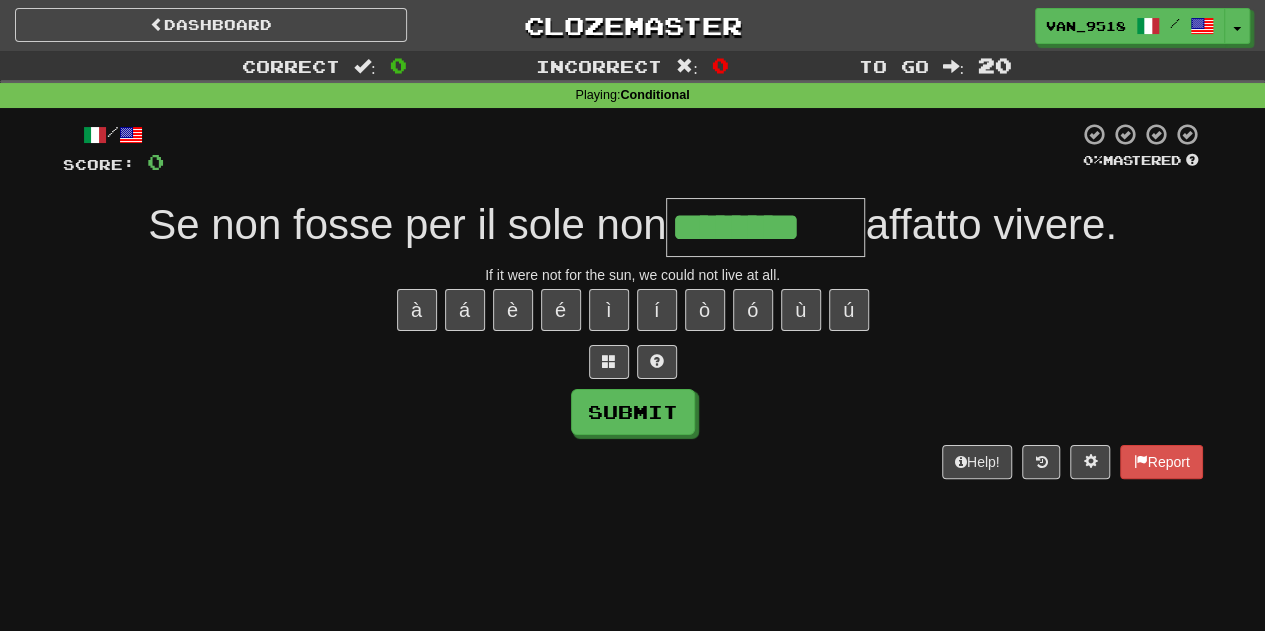 type on "********" 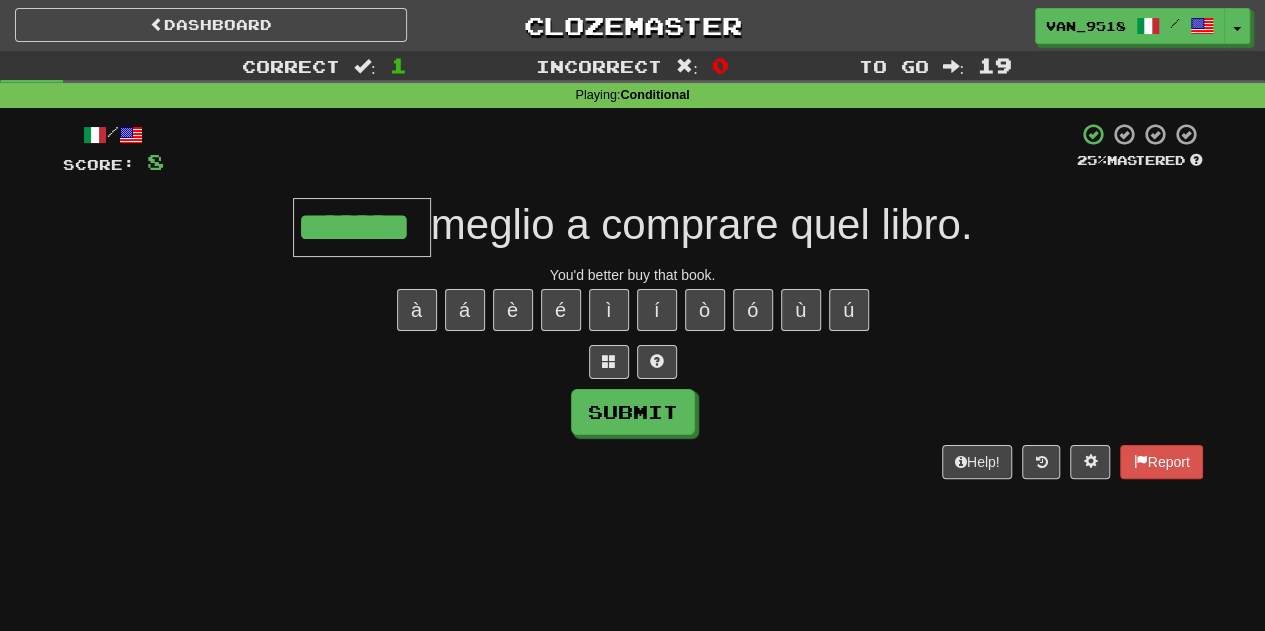 type on "*******" 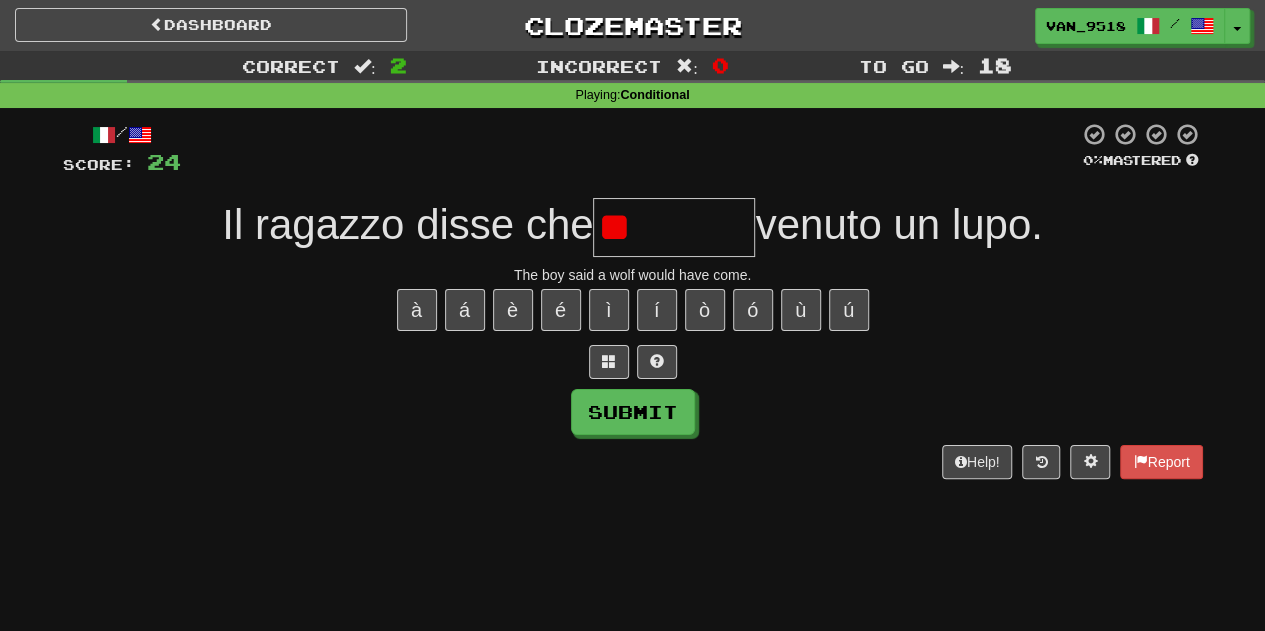 type on "*" 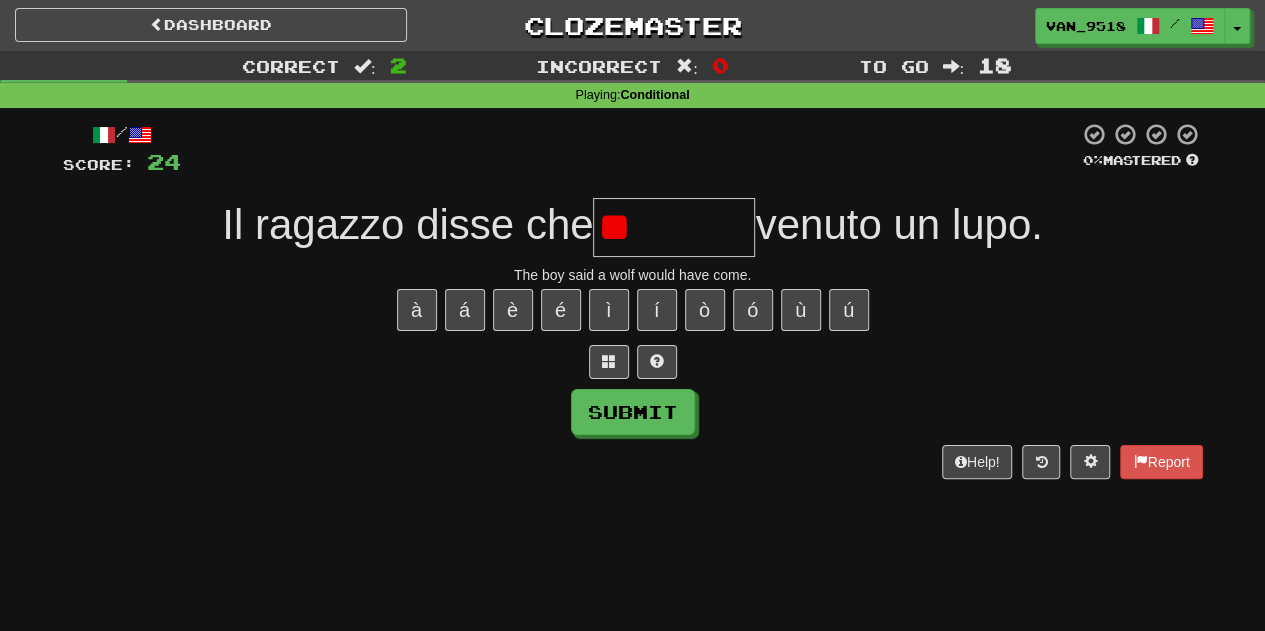 type on "*" 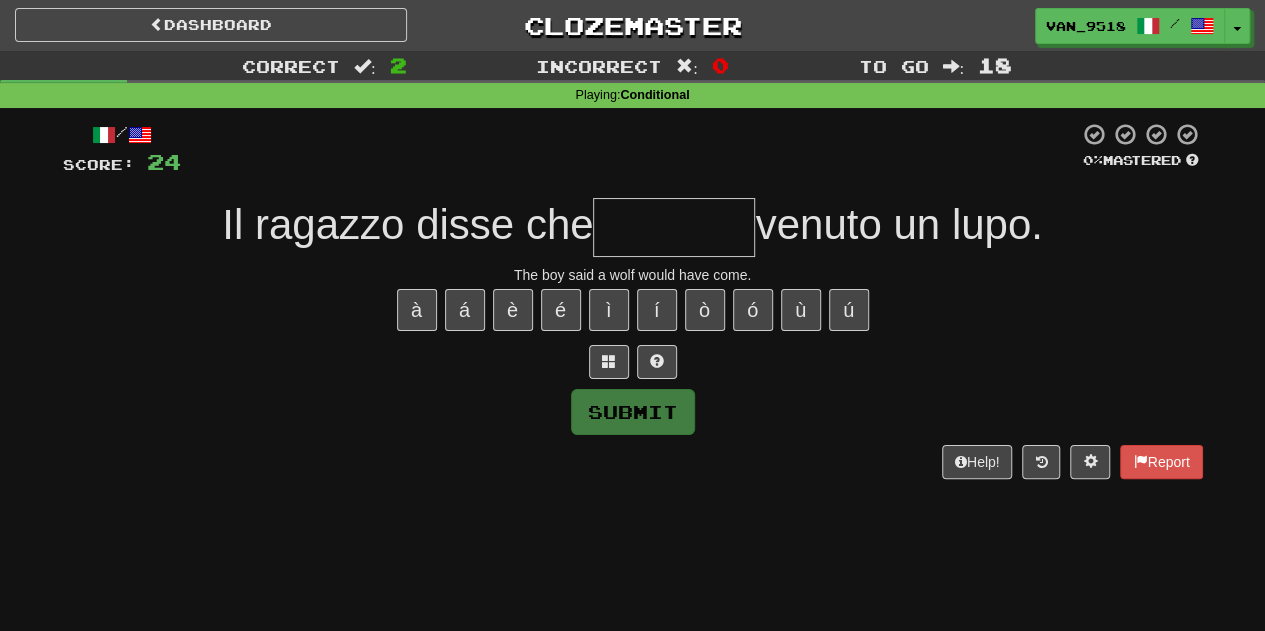type on "*" 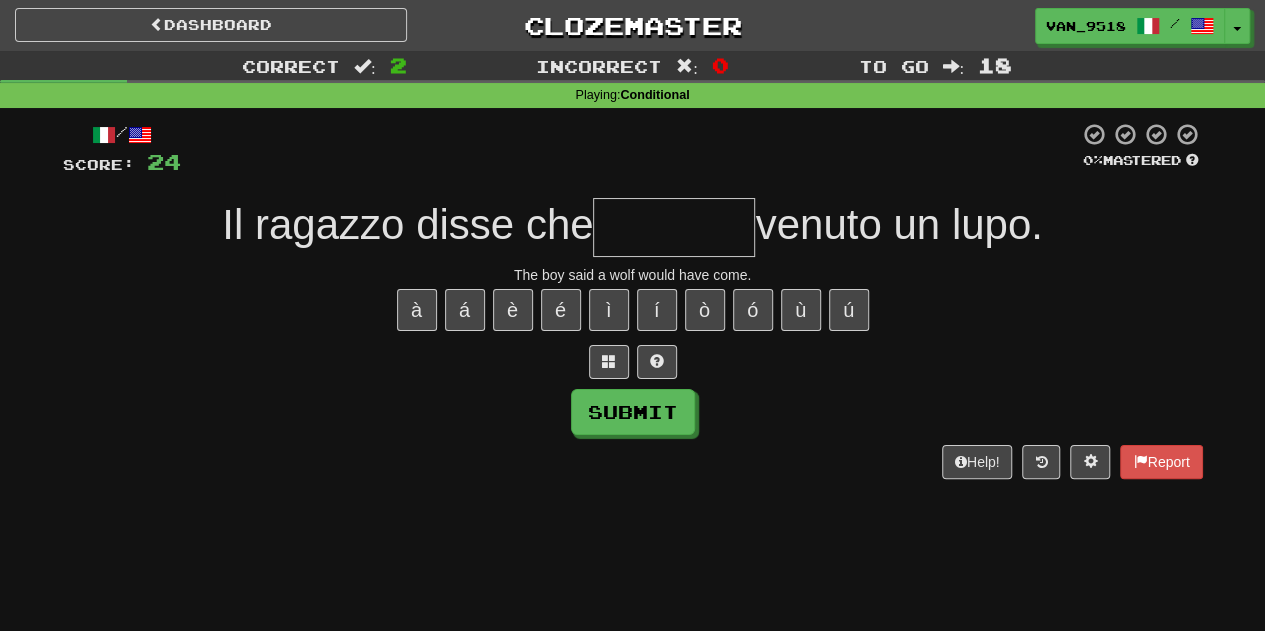 type on "*" 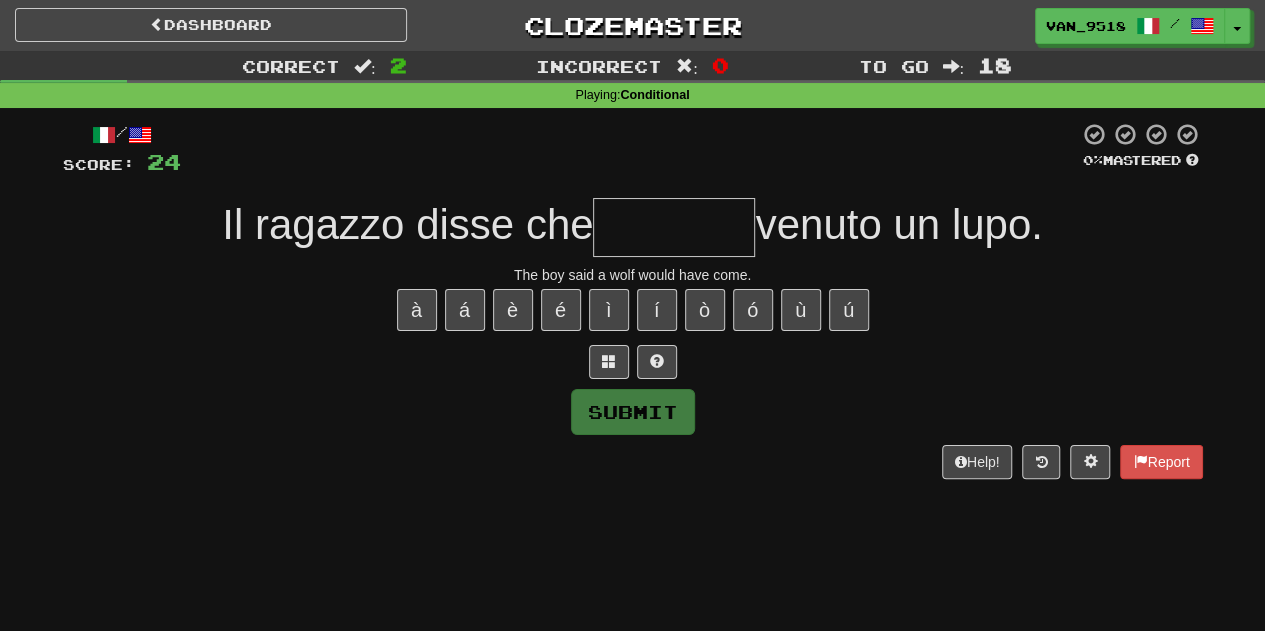 type on "*" 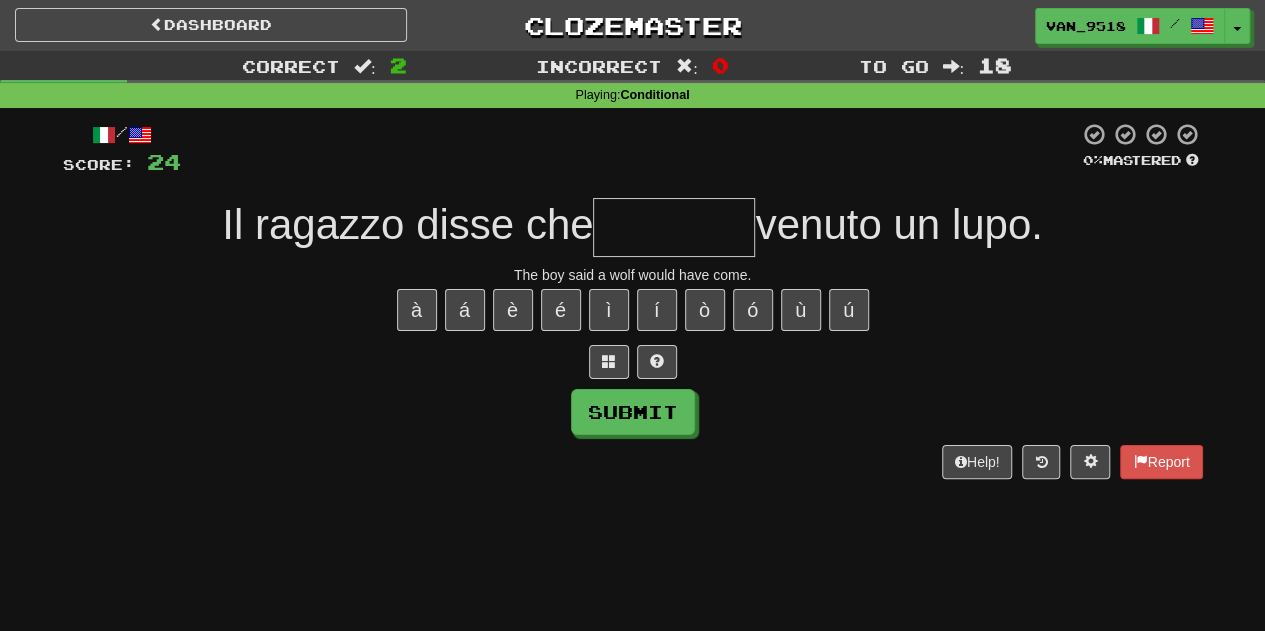 type on "*" 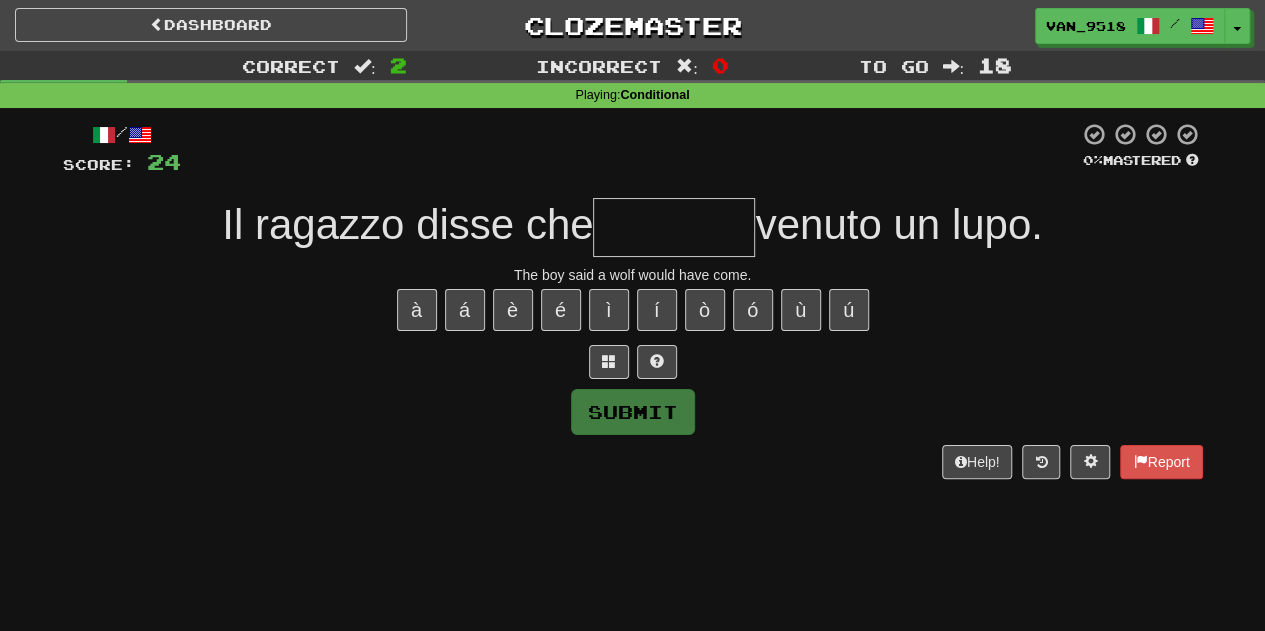 type on "*" 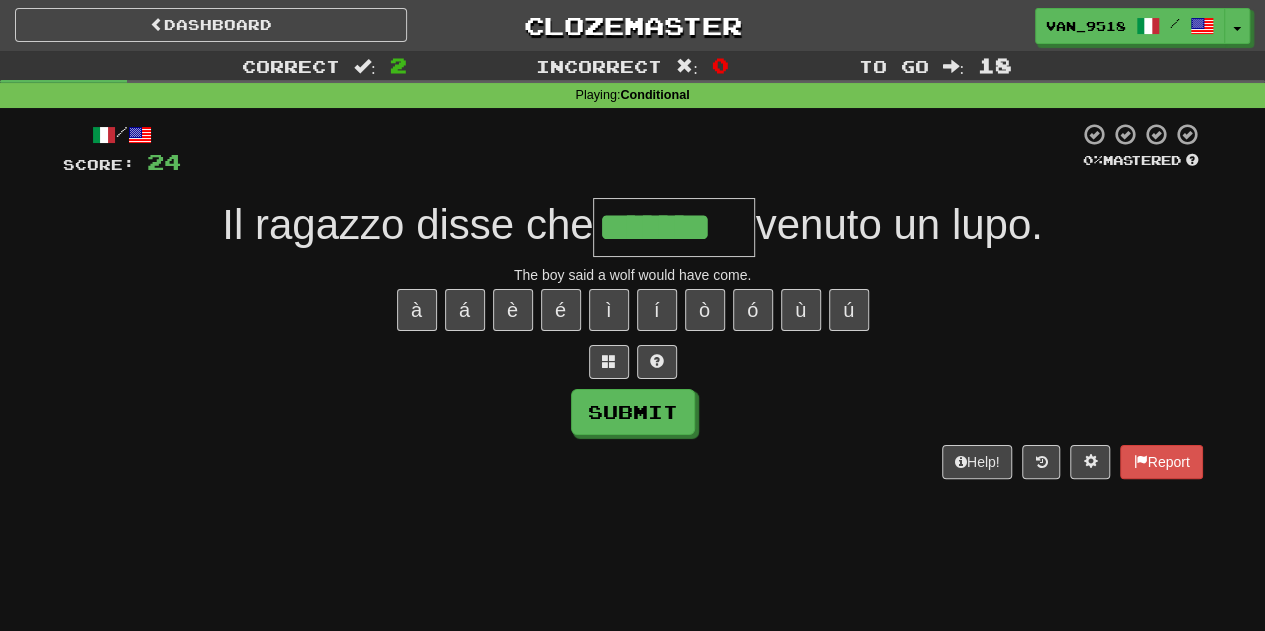 type on "*******" 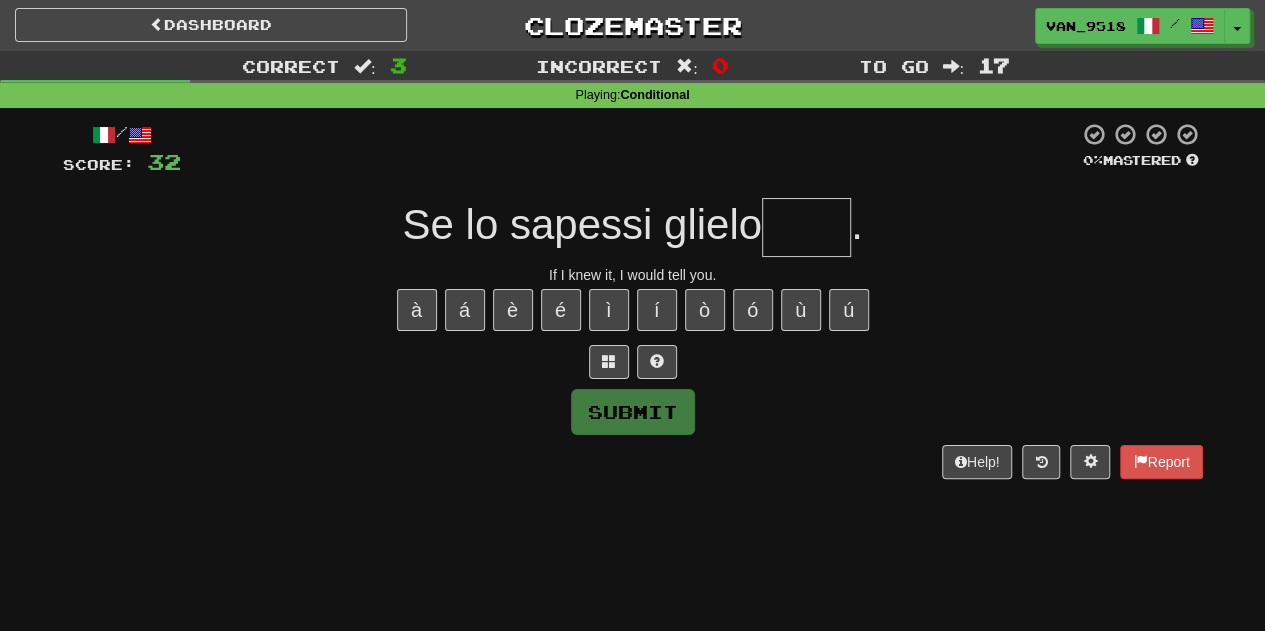 click at bounding box center [806, 227] 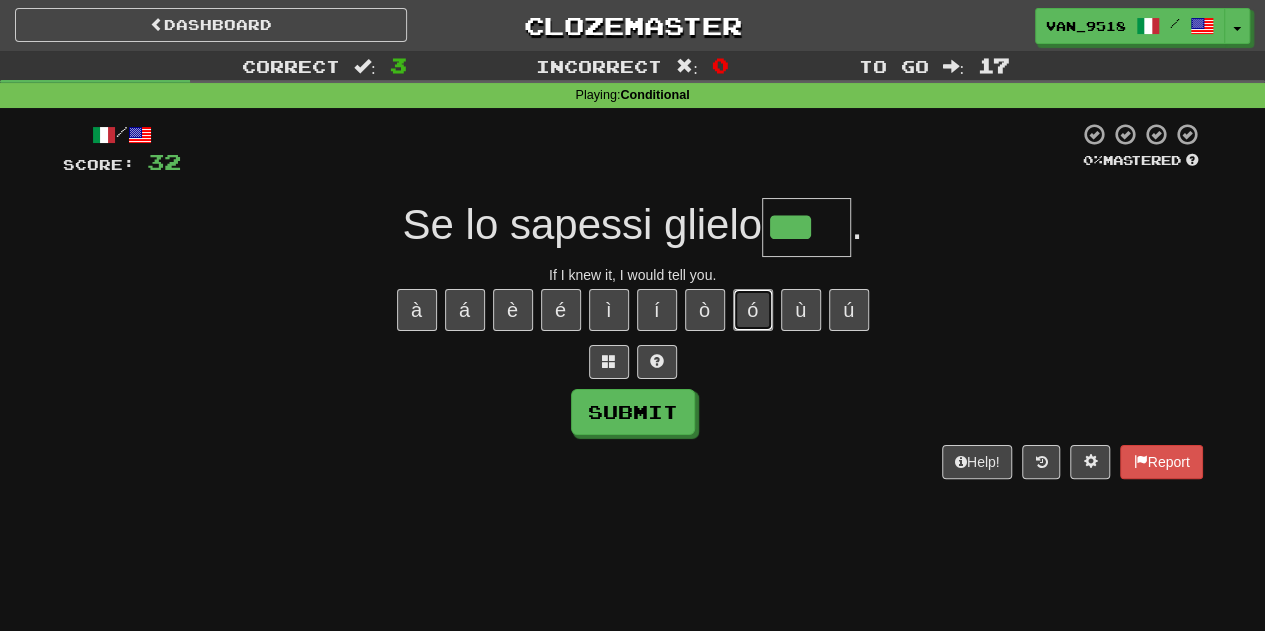 click on "ó" at bounding box center [753, 310] 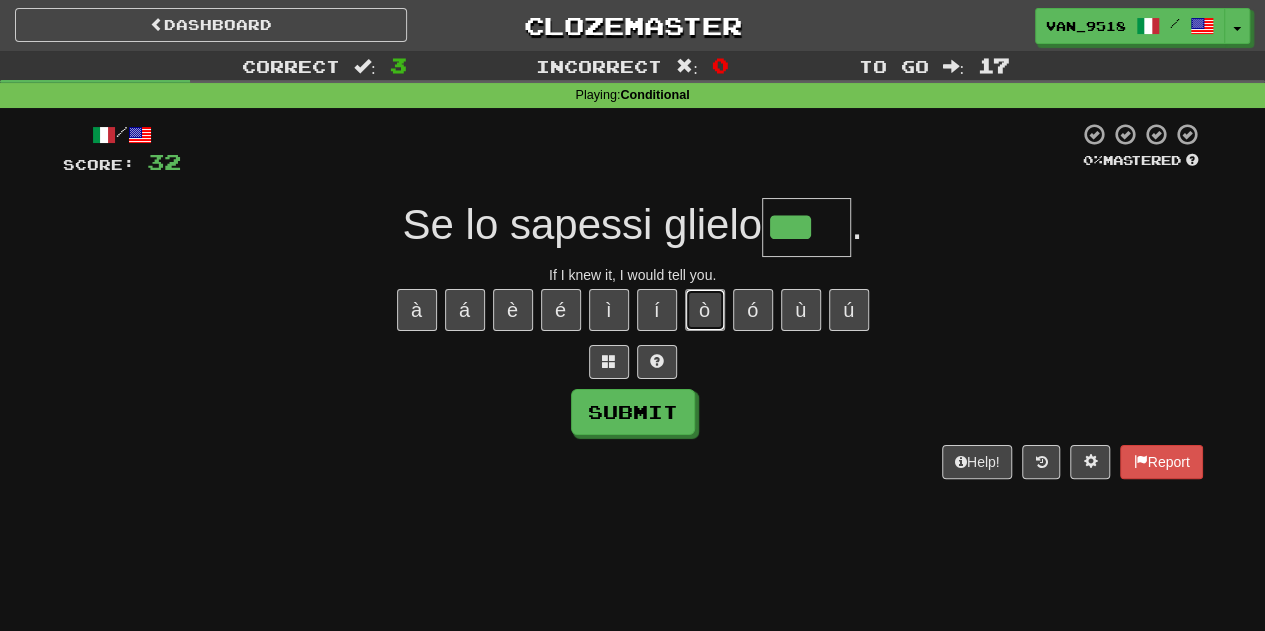 click on "ò" at bounding box center (705, 310) 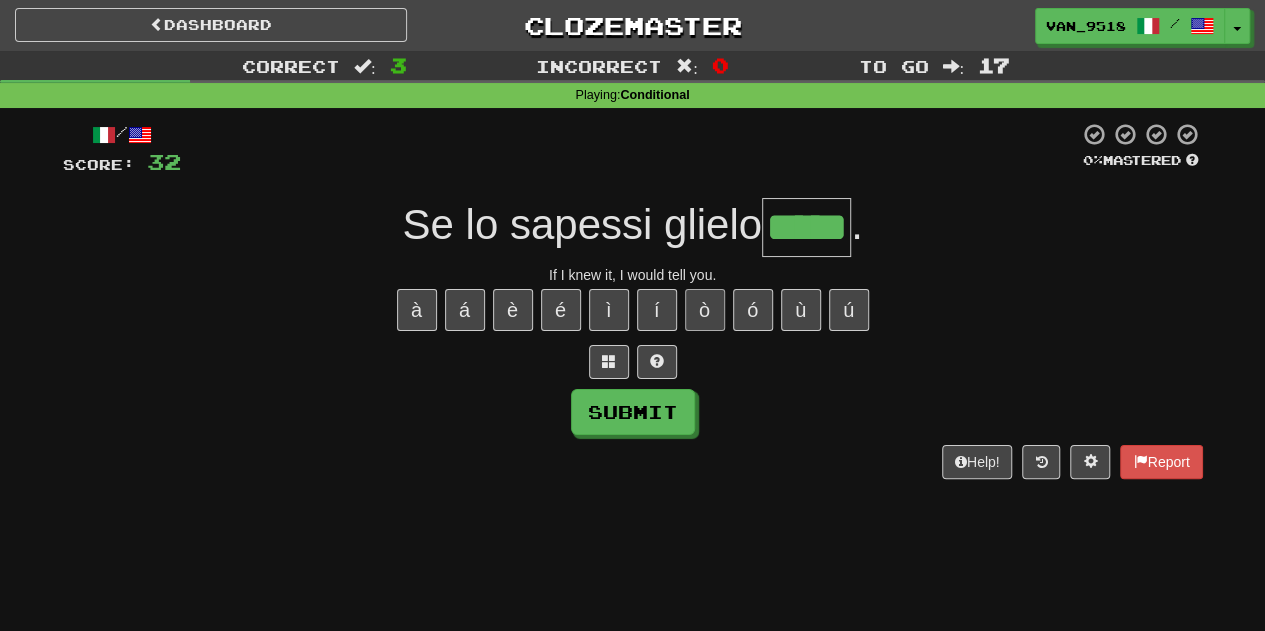 type on "*****" 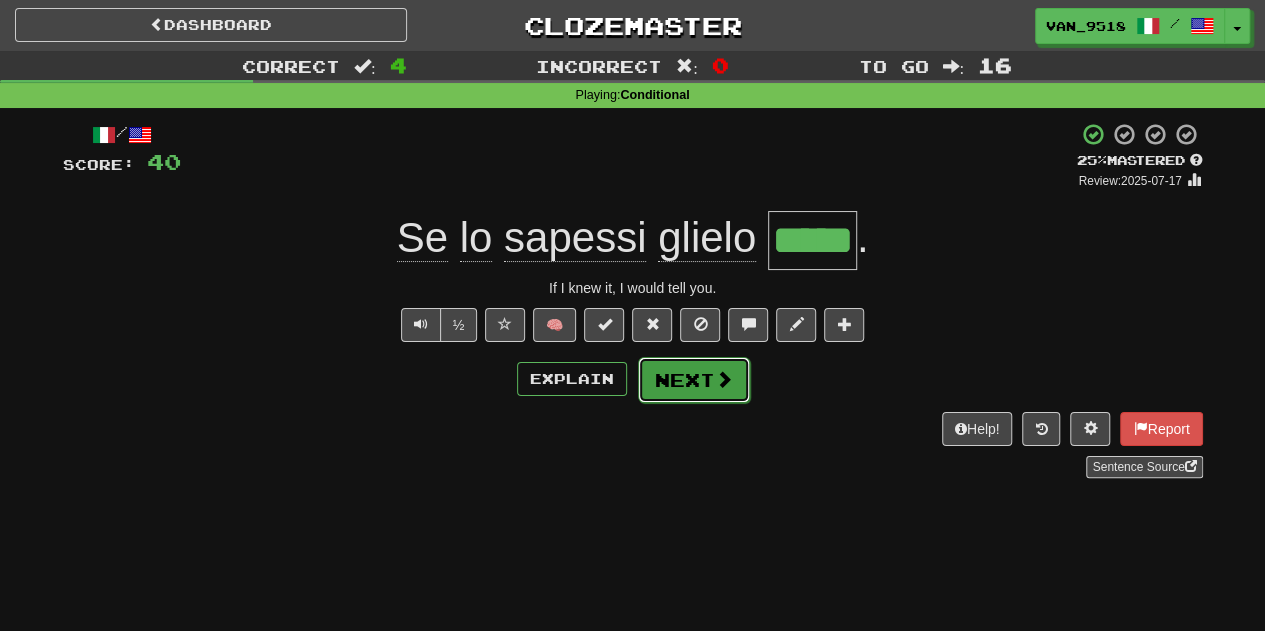 click at bounding box center [724, 379] 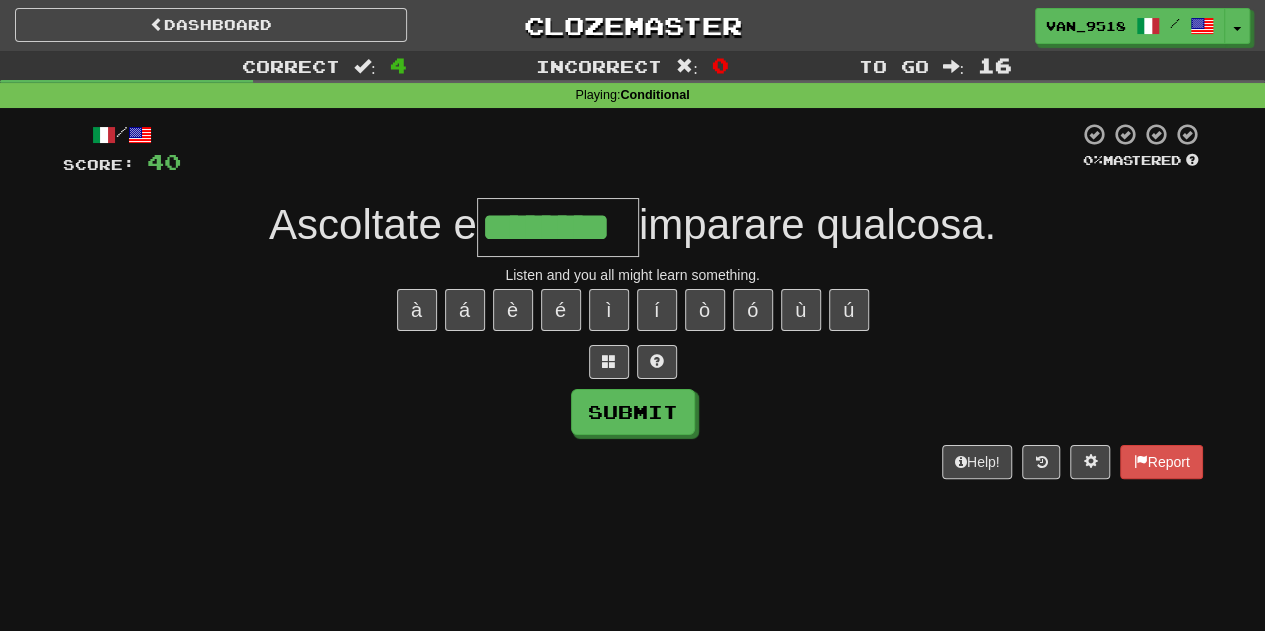 type on "********" 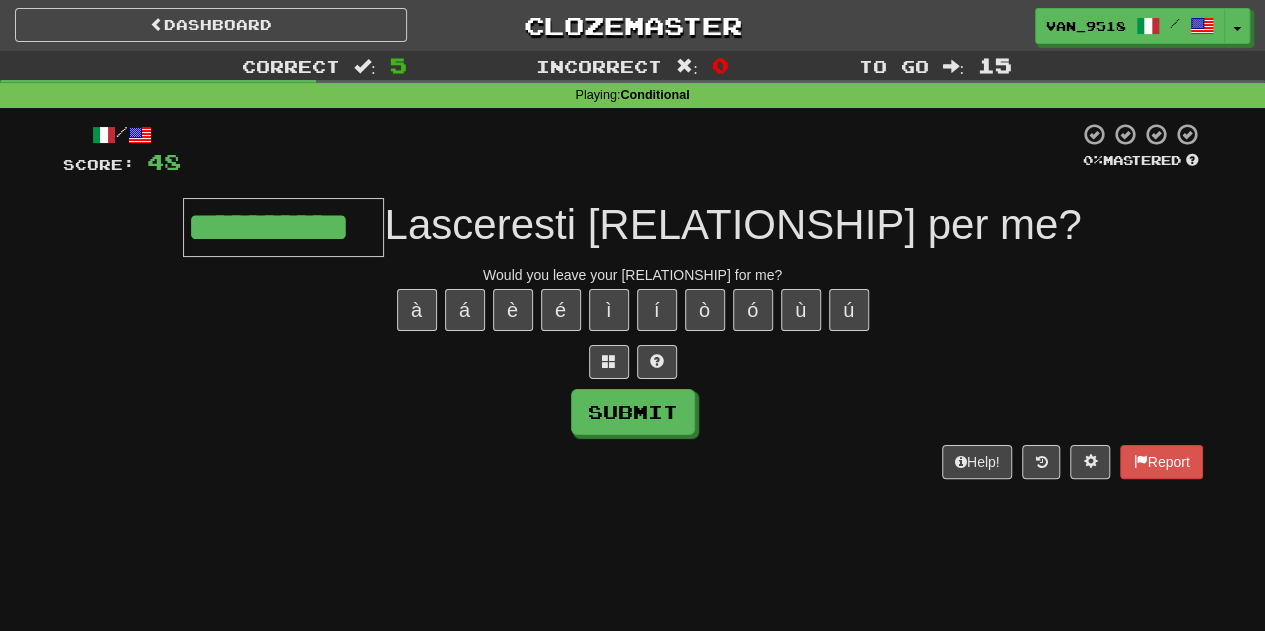 type on "**********" 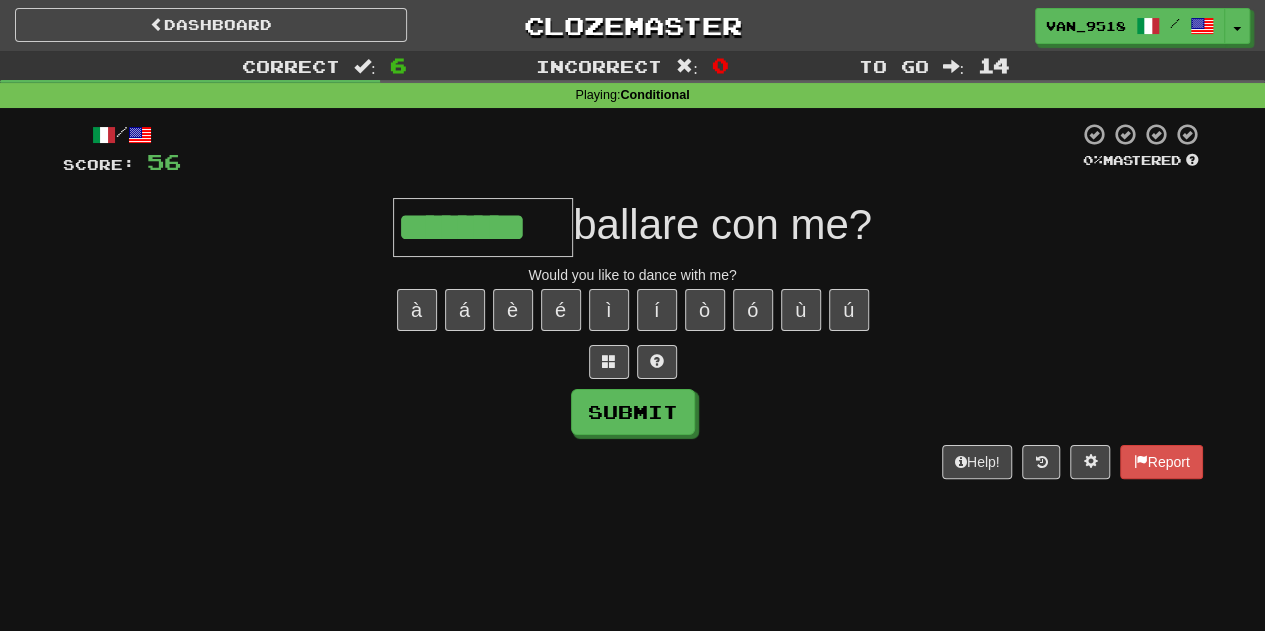 type on "********" 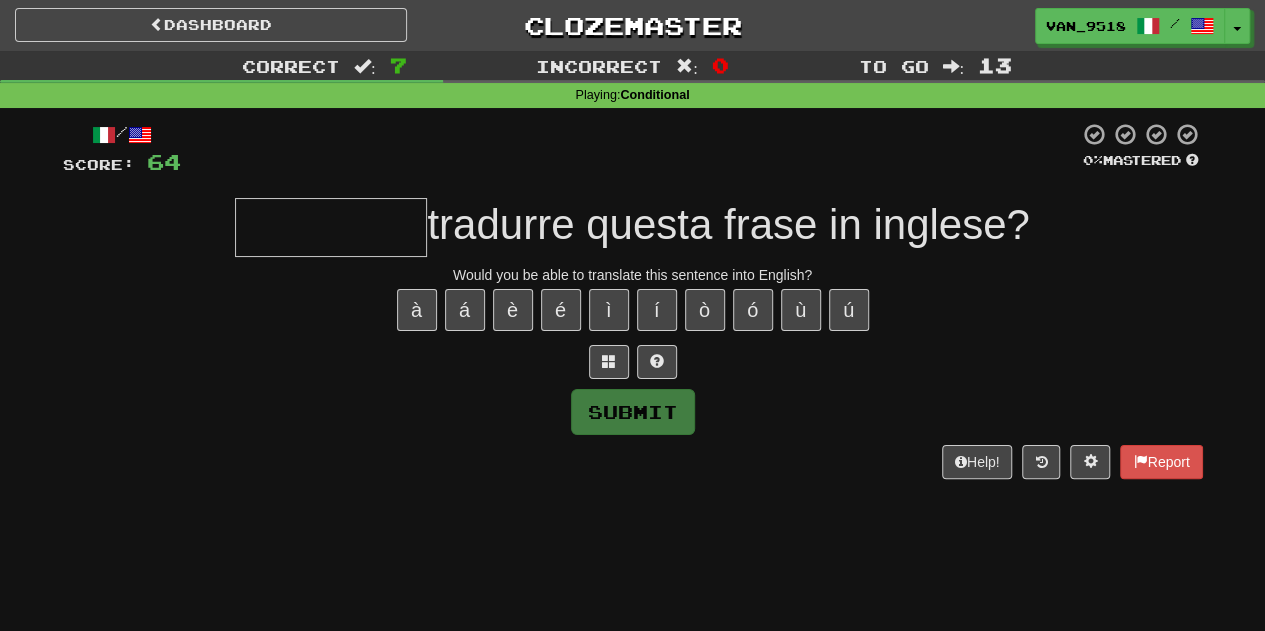 type on "*" 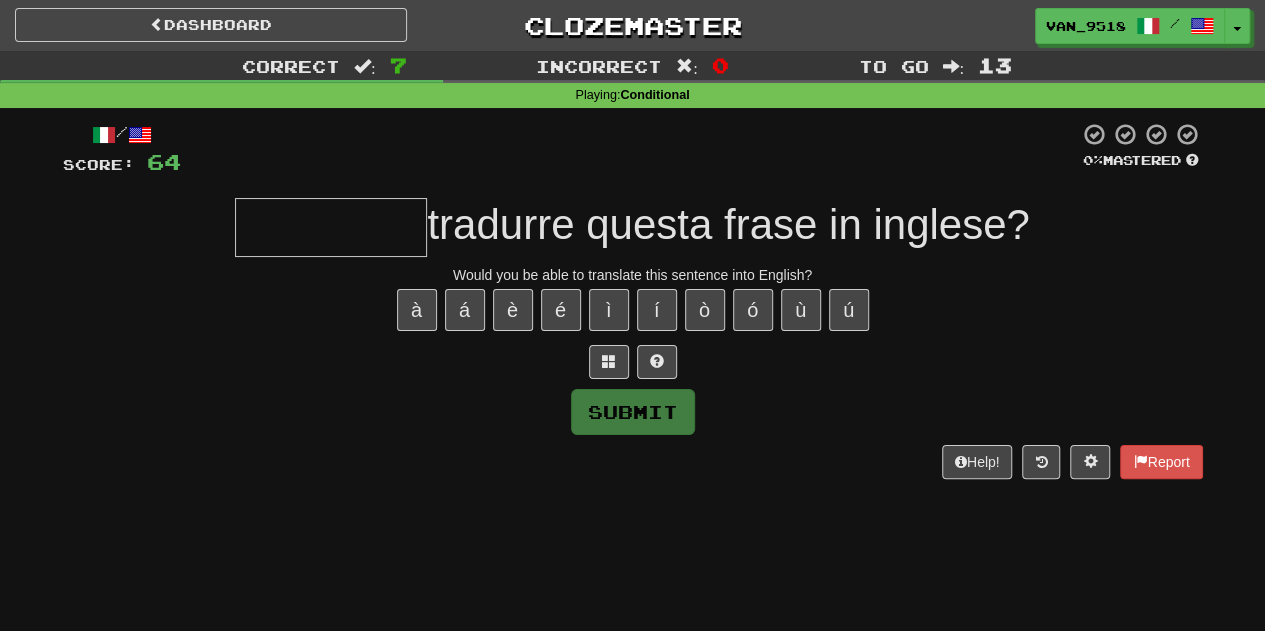 type on "*" 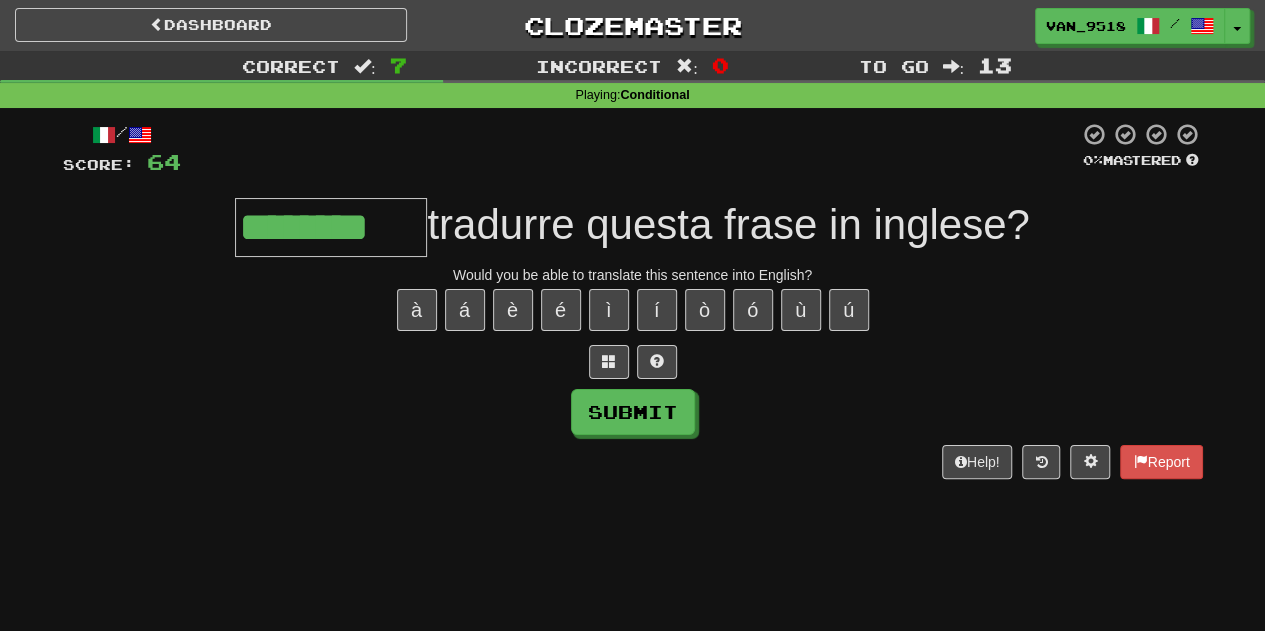 type on "********" 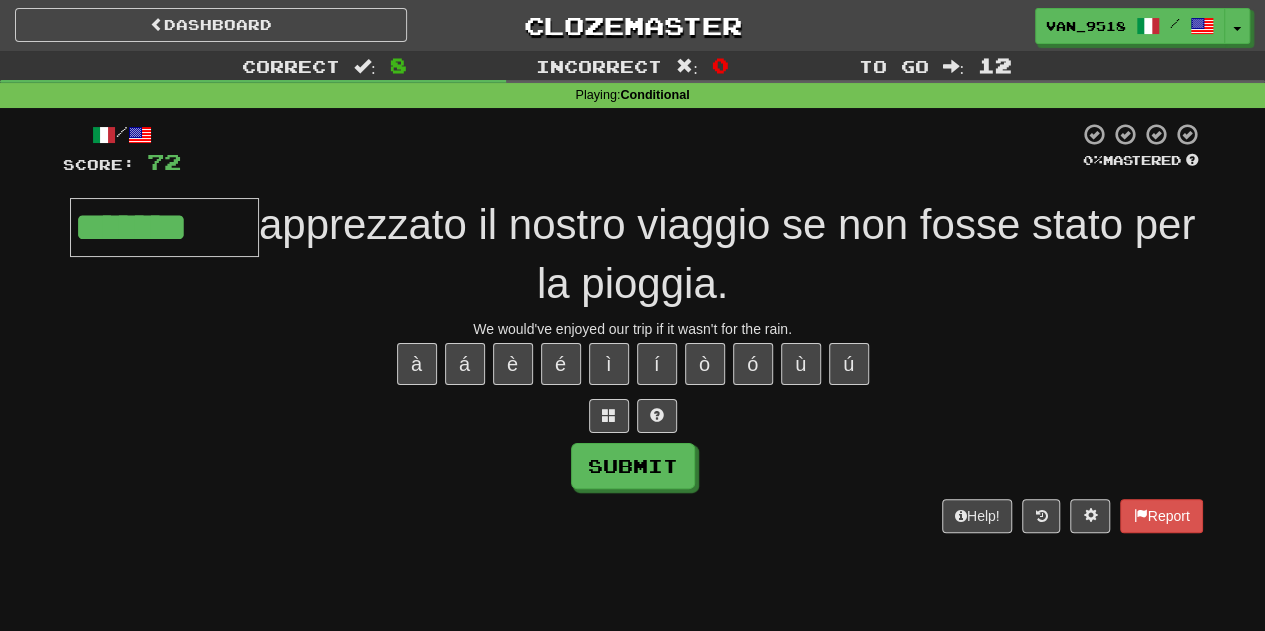 type on "*******" 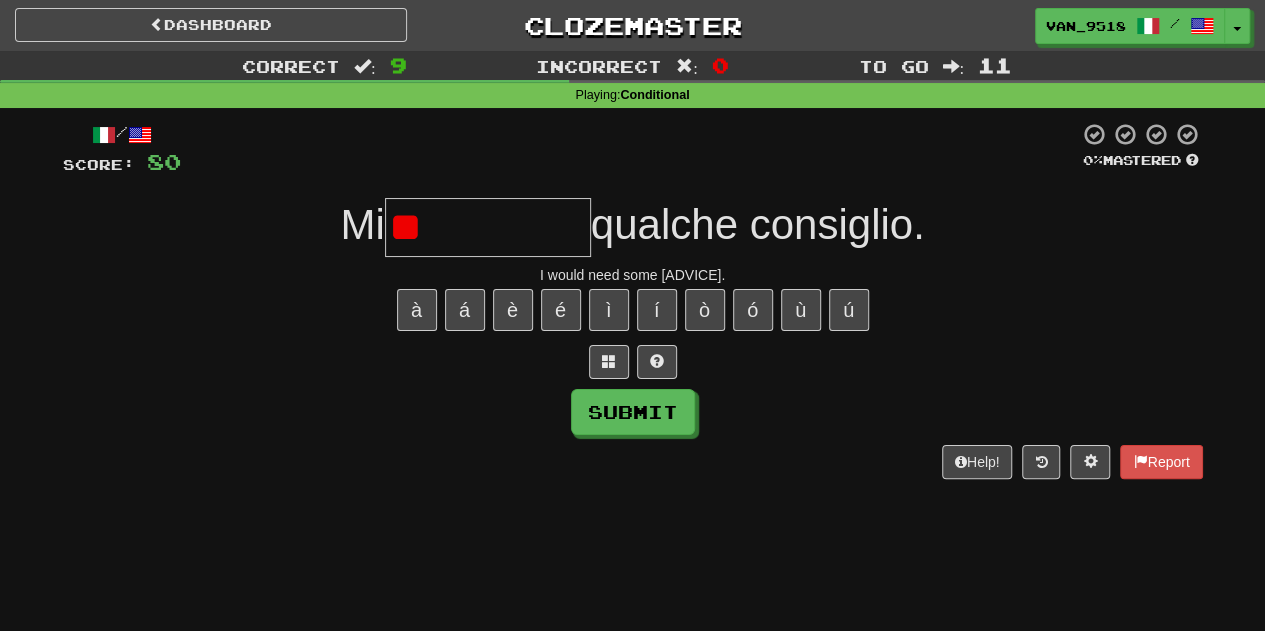 type on "*" 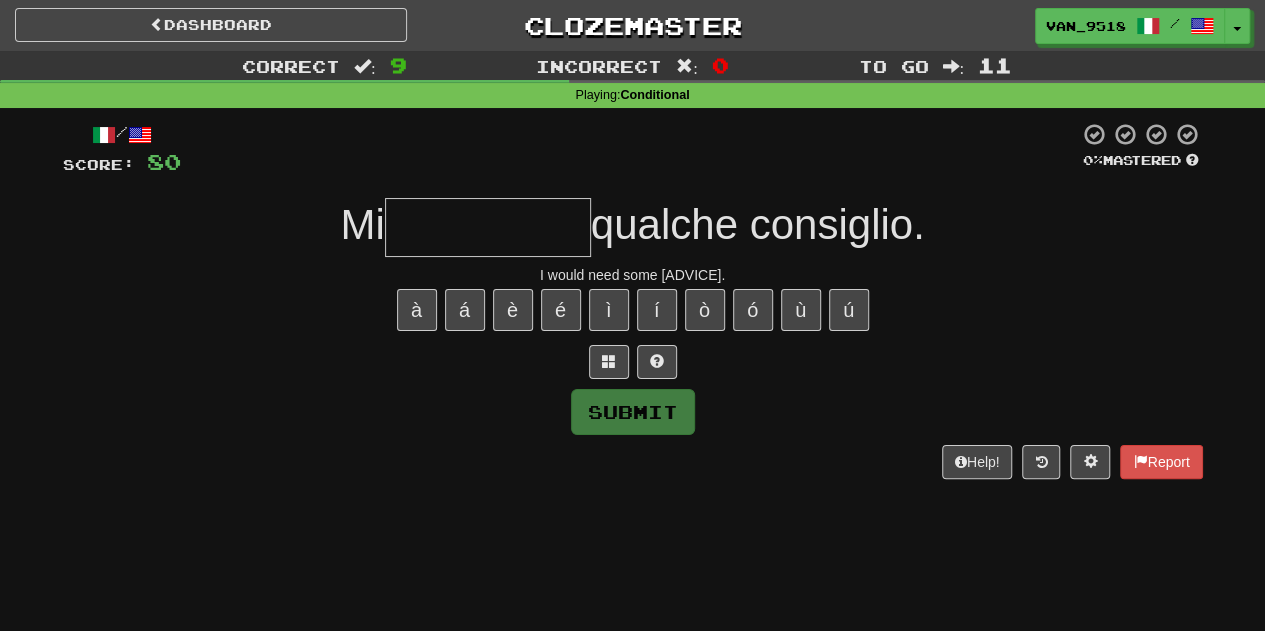 type on "*" 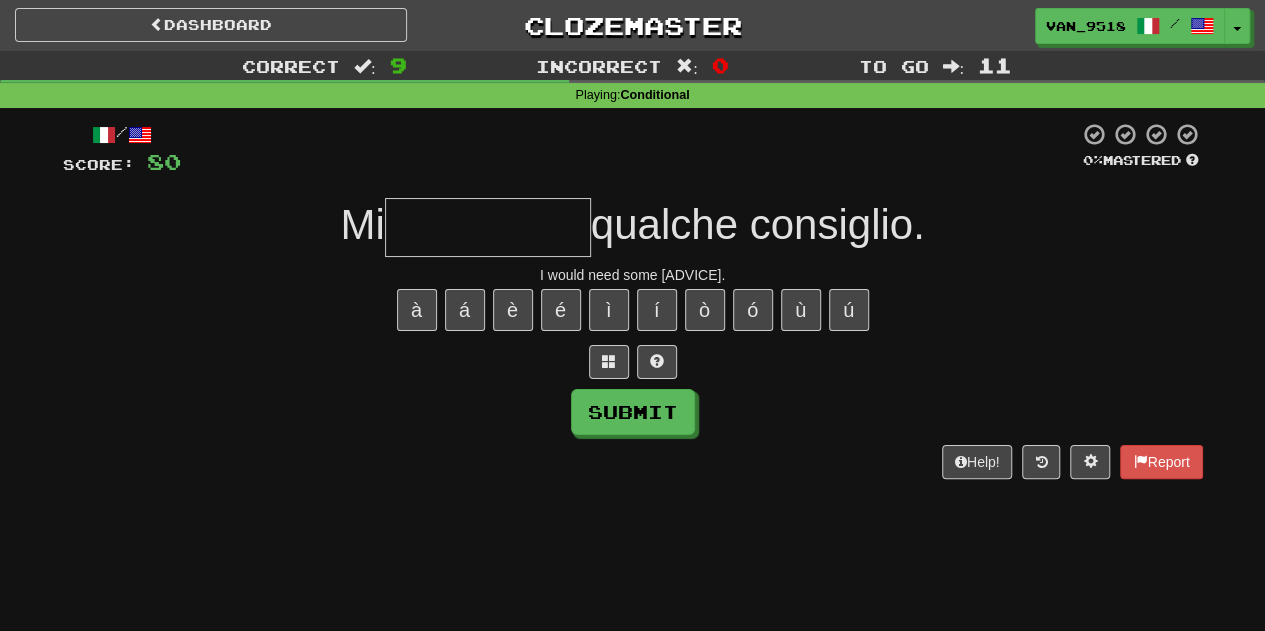 type on "*" 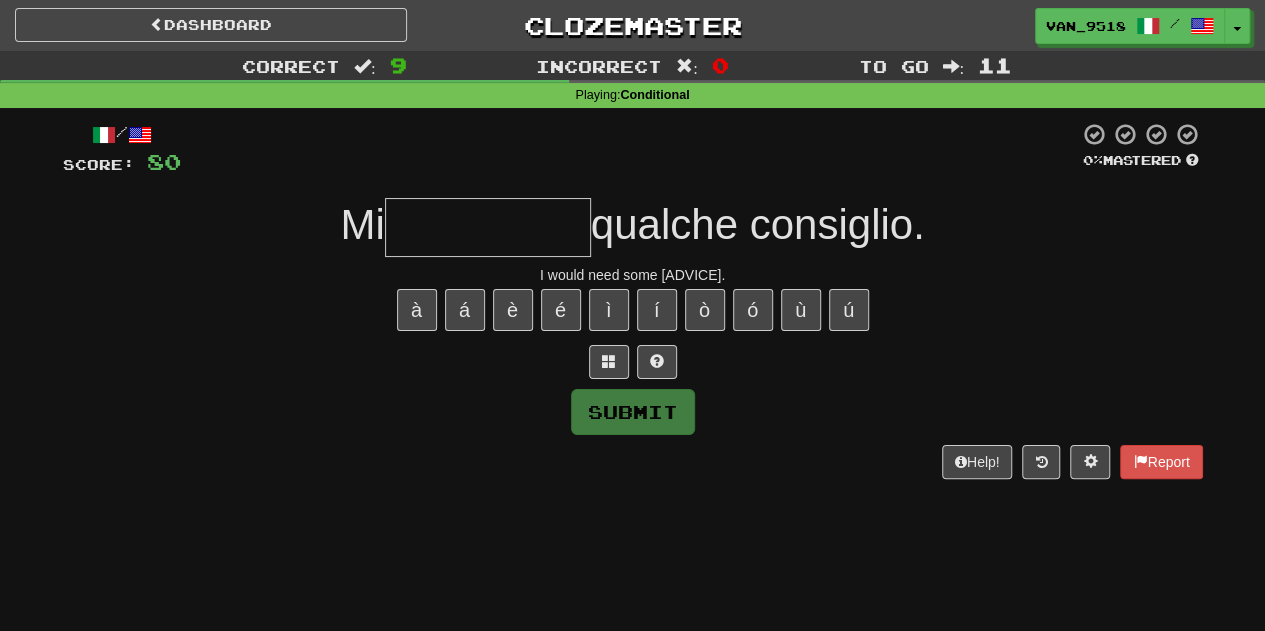 type on "*" 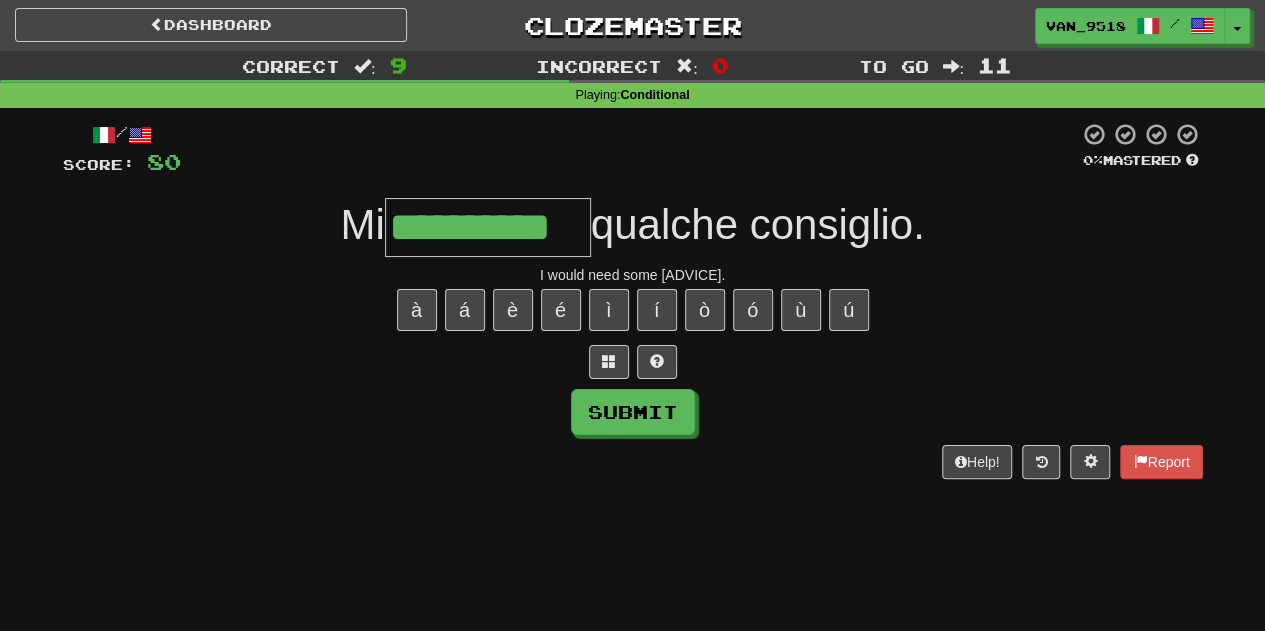 type on "**********" 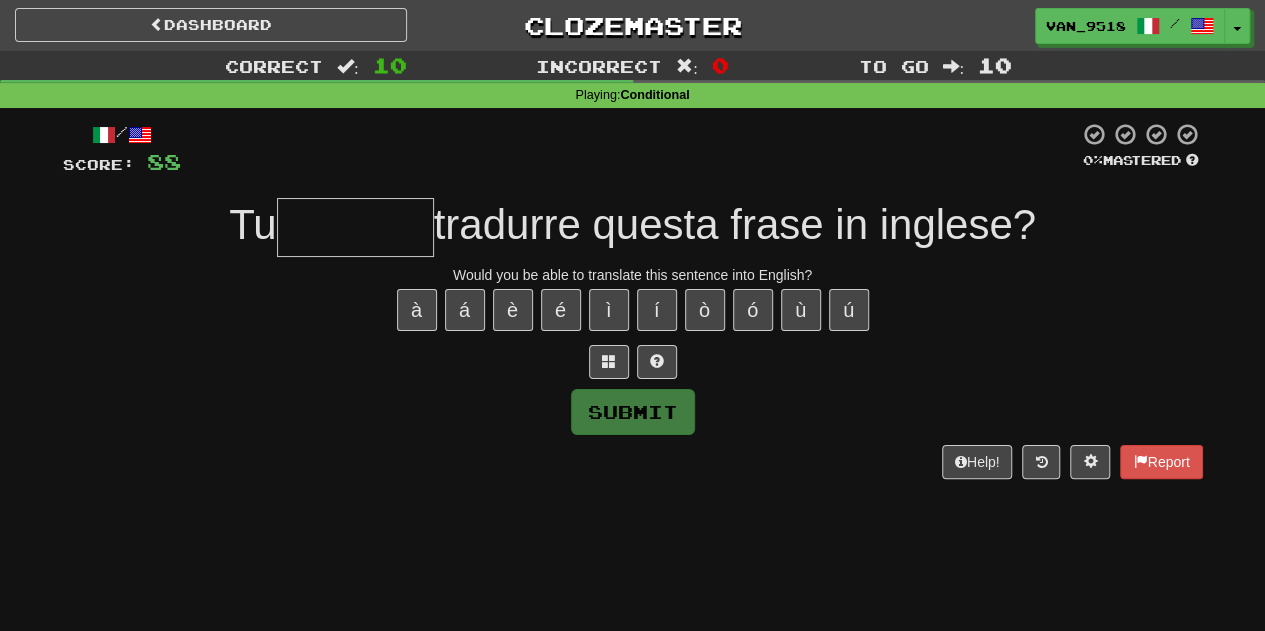 type on "*" 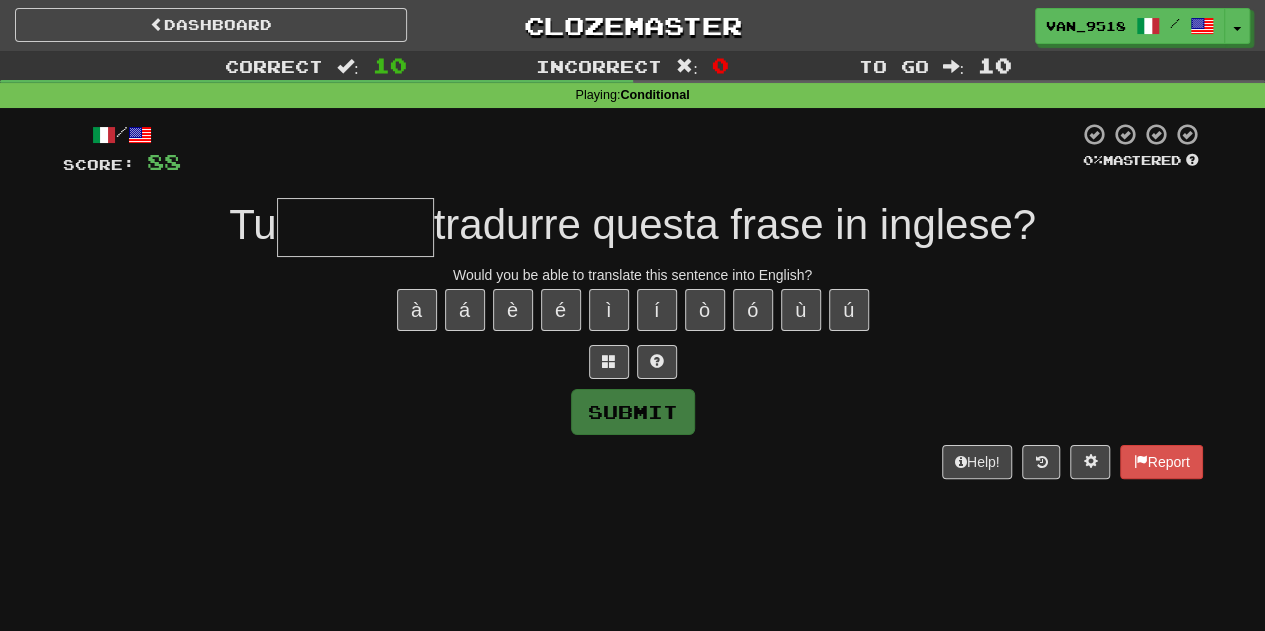 type on "*" 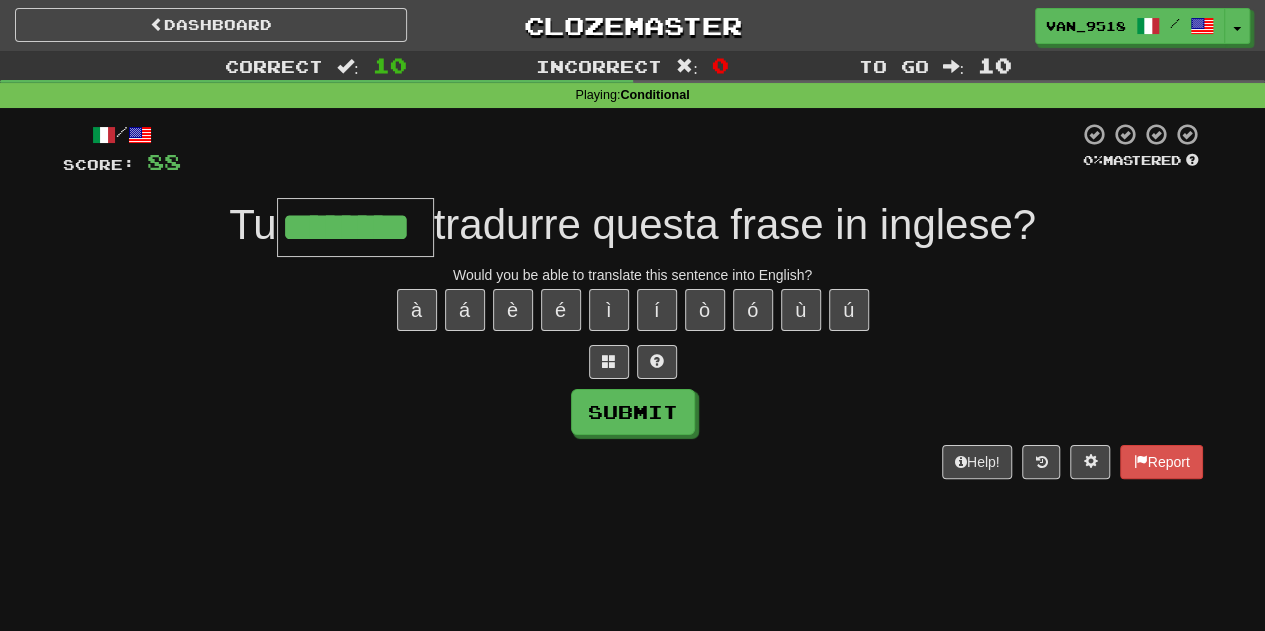 type on "********" 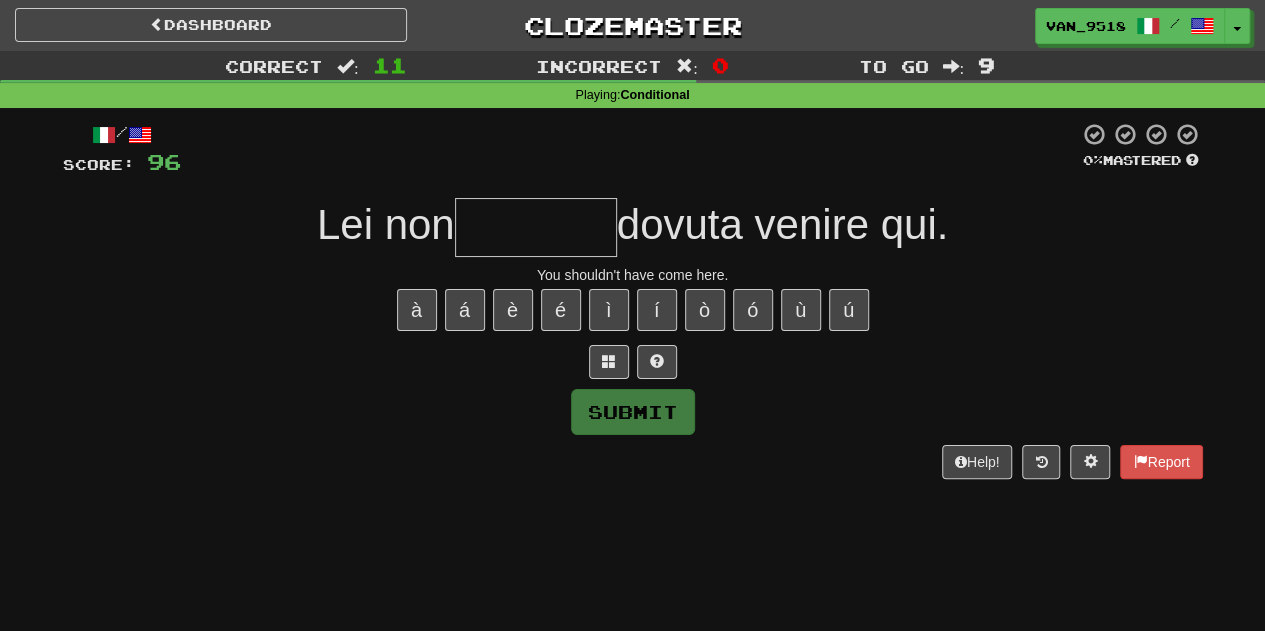 click at bounding box center [536, 227] 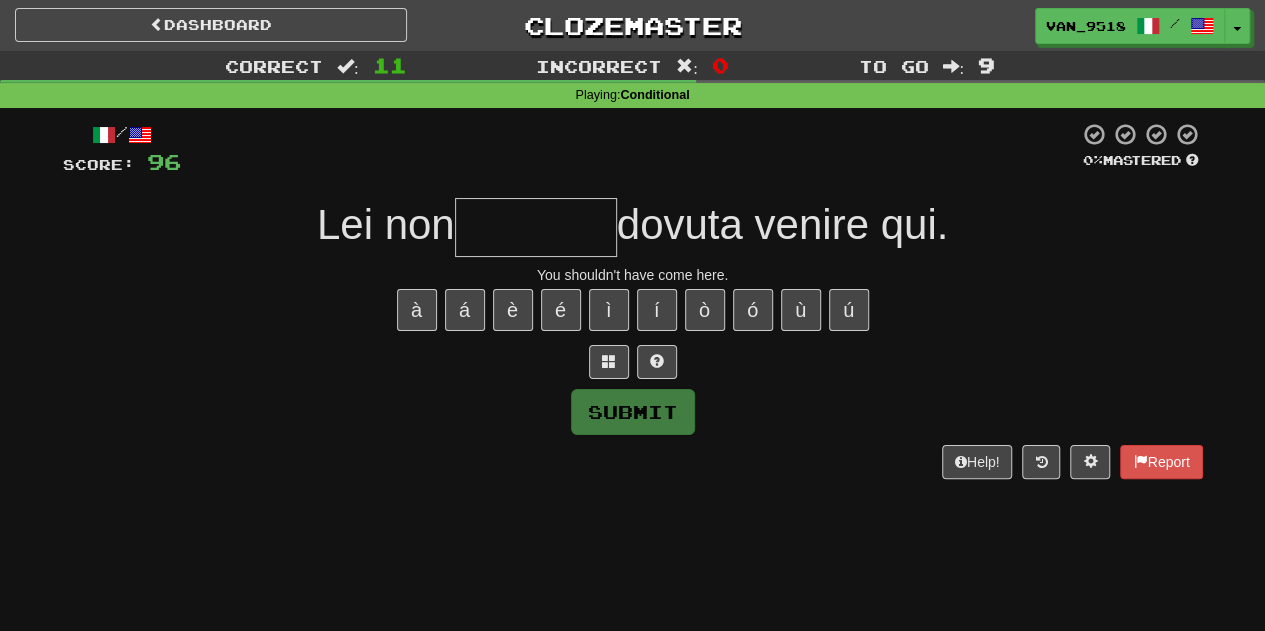 click at bounding box center (536, 227) 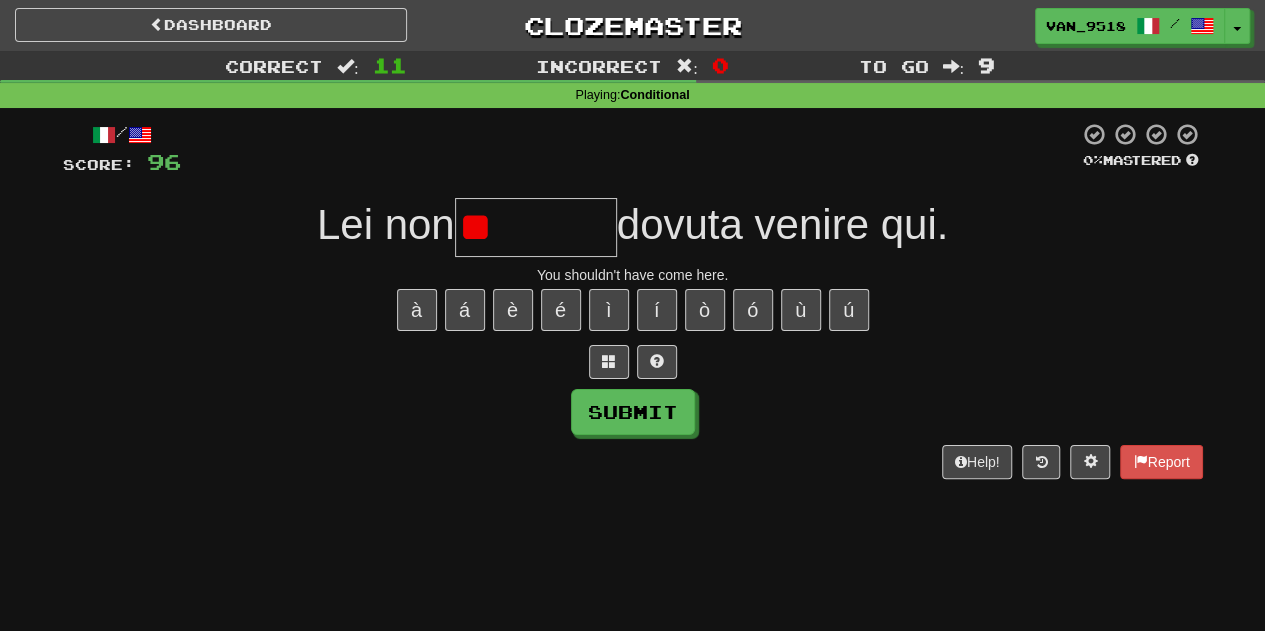 type on "*" 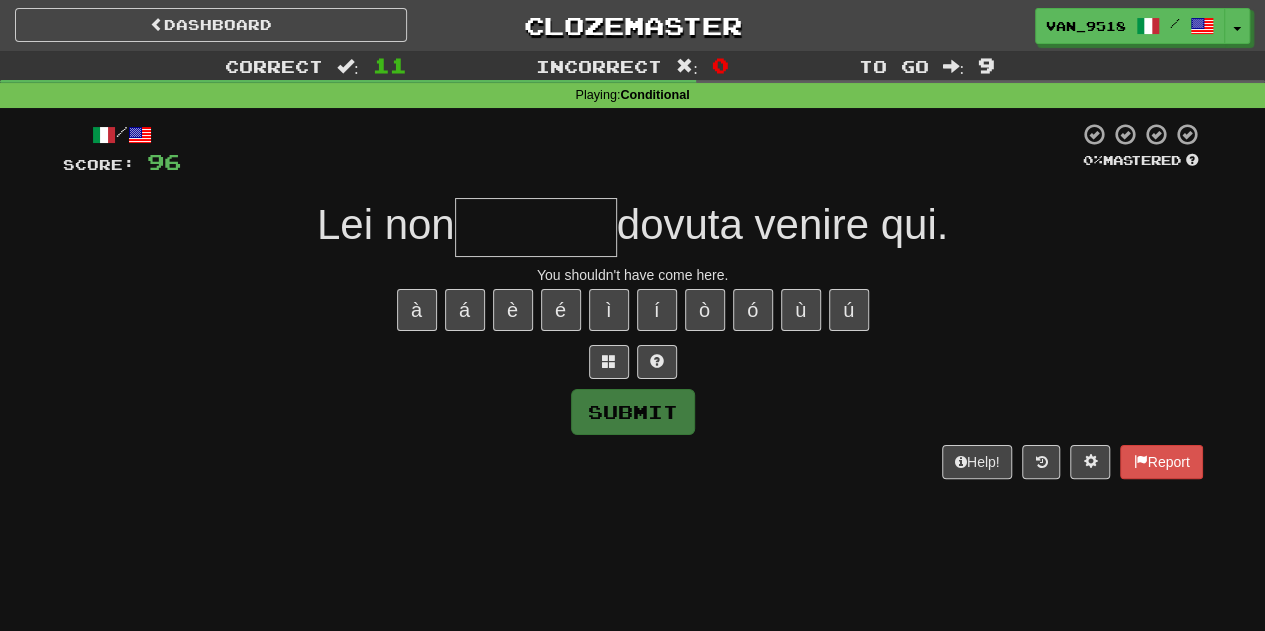 type on "*" 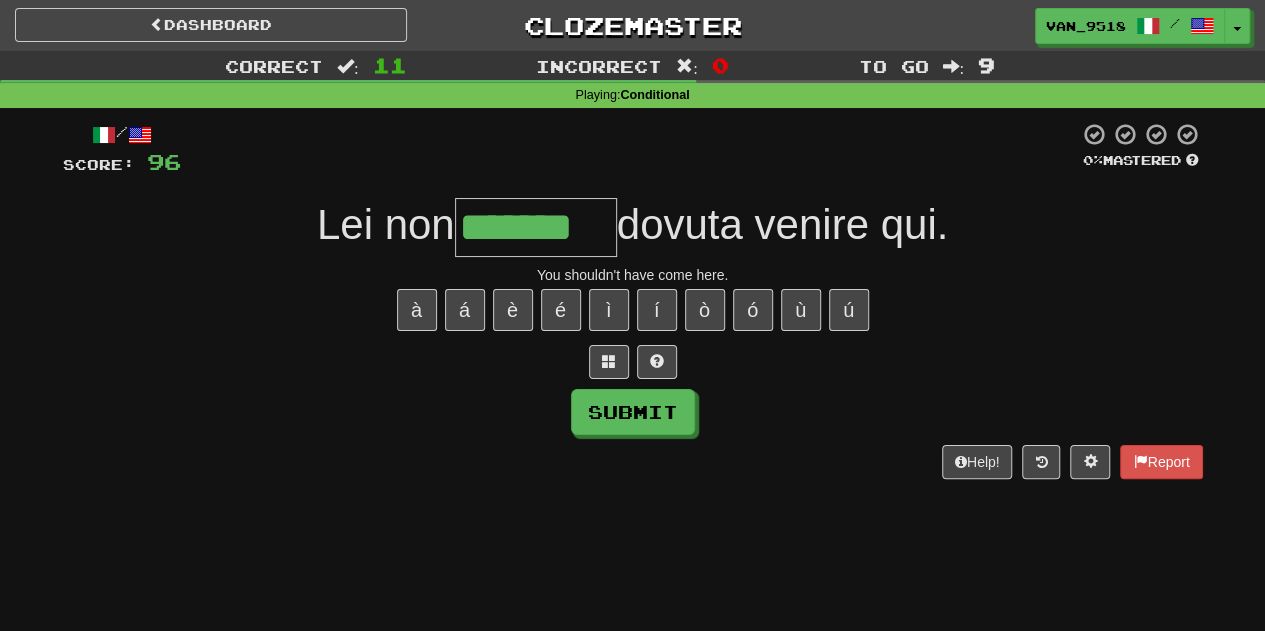 type on "*******" 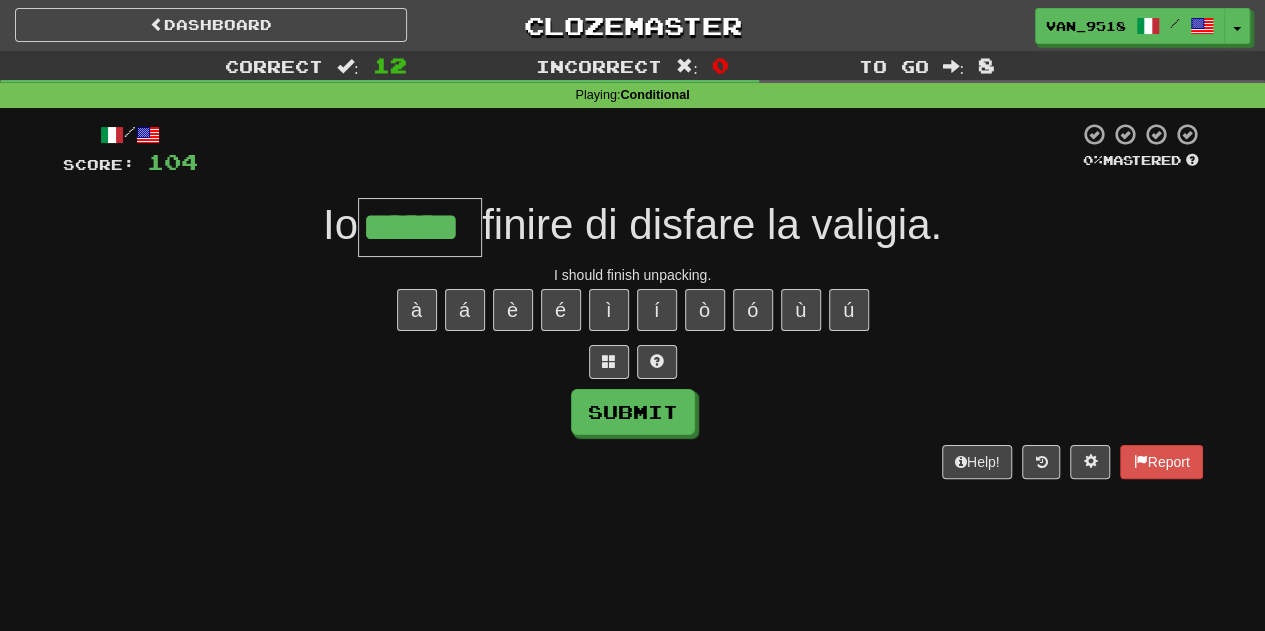 type on "******" 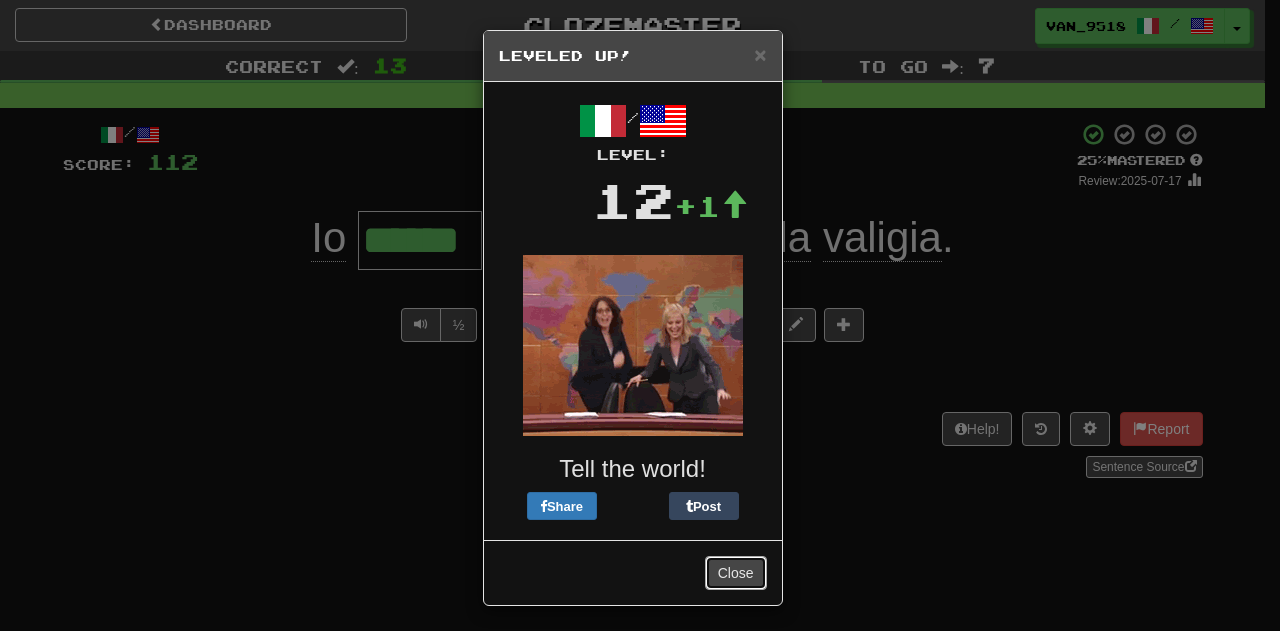click on "Close" at bounding box center (736, 573) 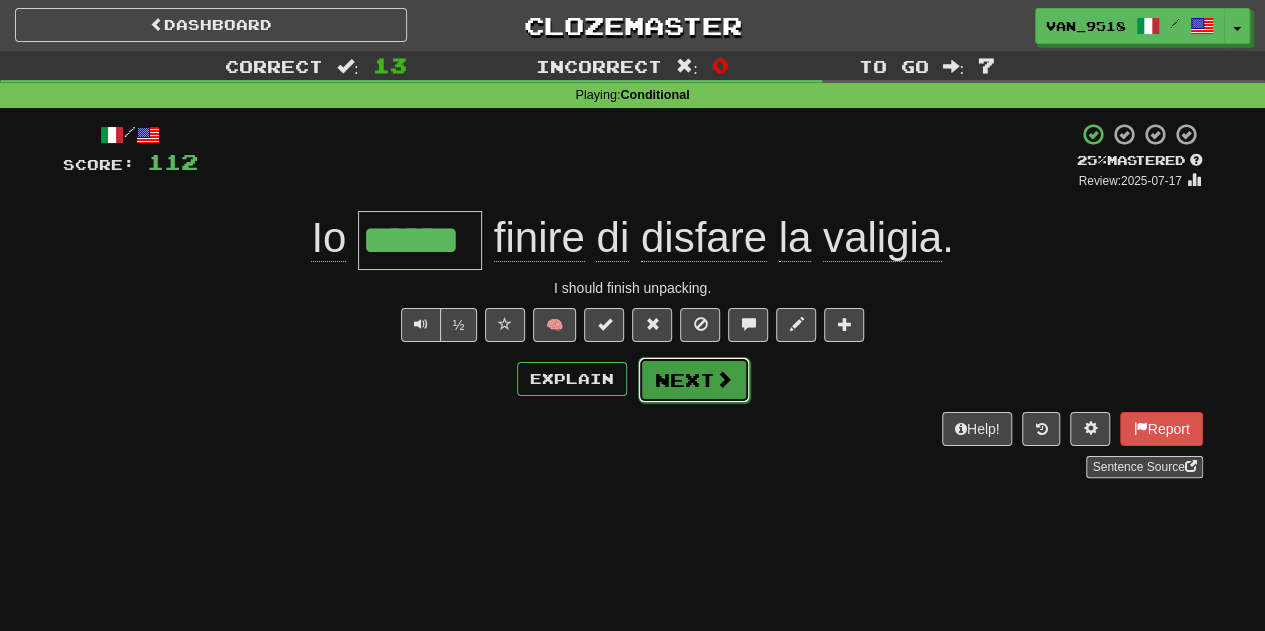 click on "Next" at bounding box center (694, 380) 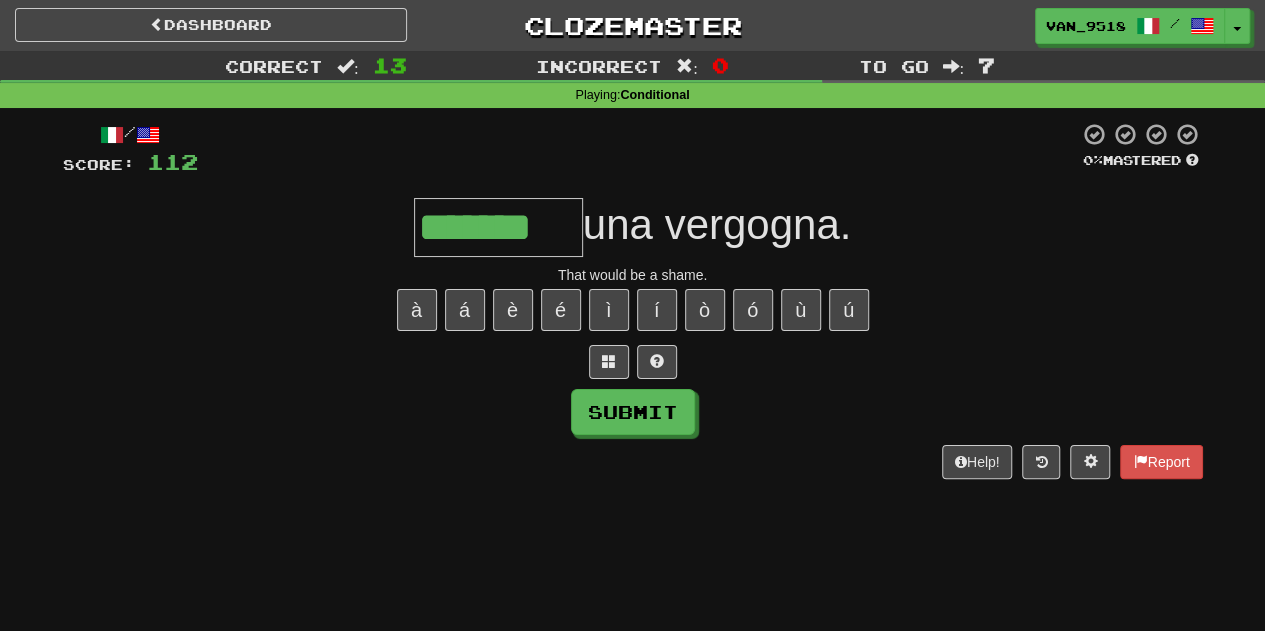 type on "*******" 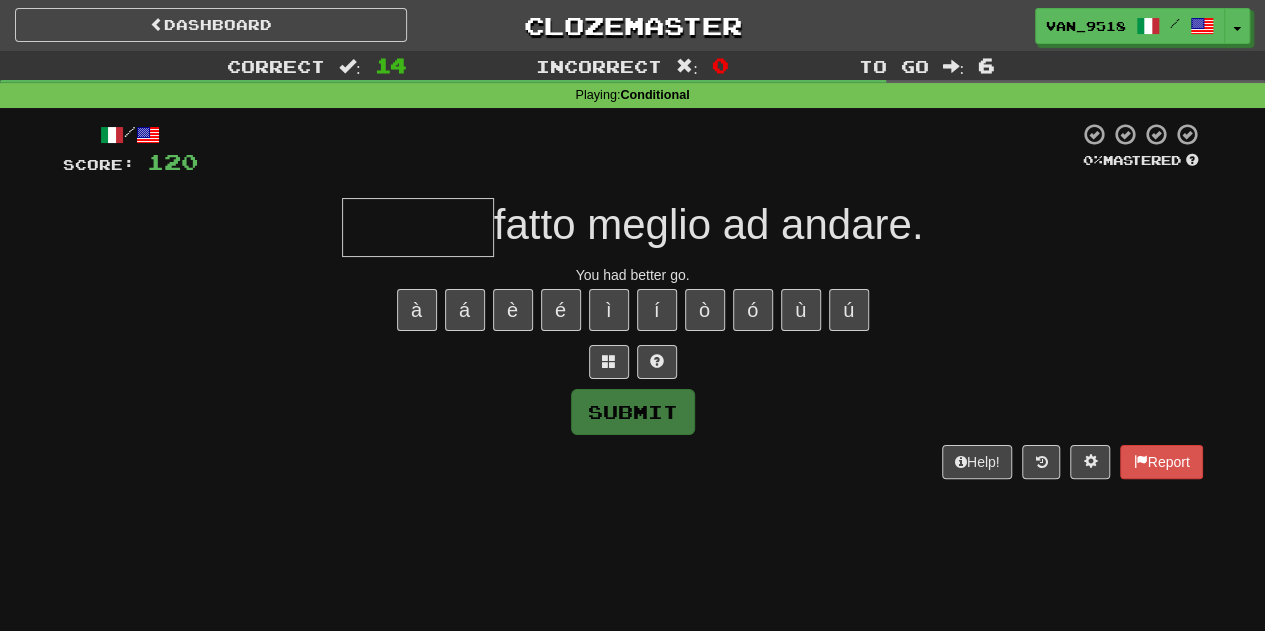 type on "*" 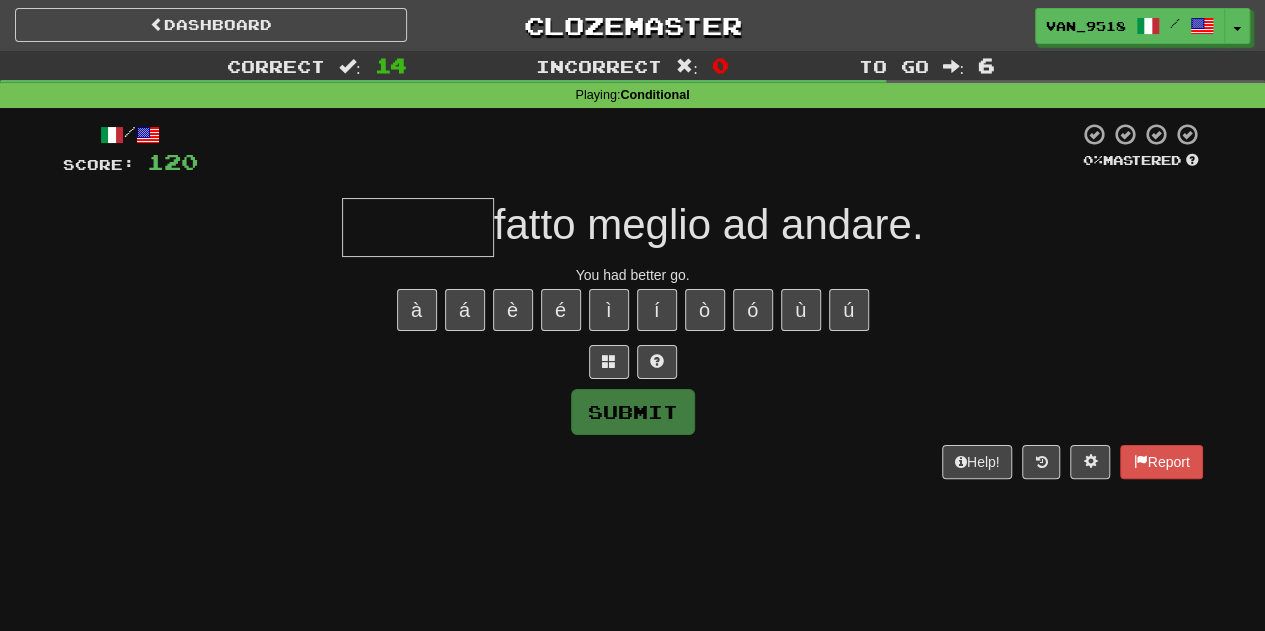 type on "*" 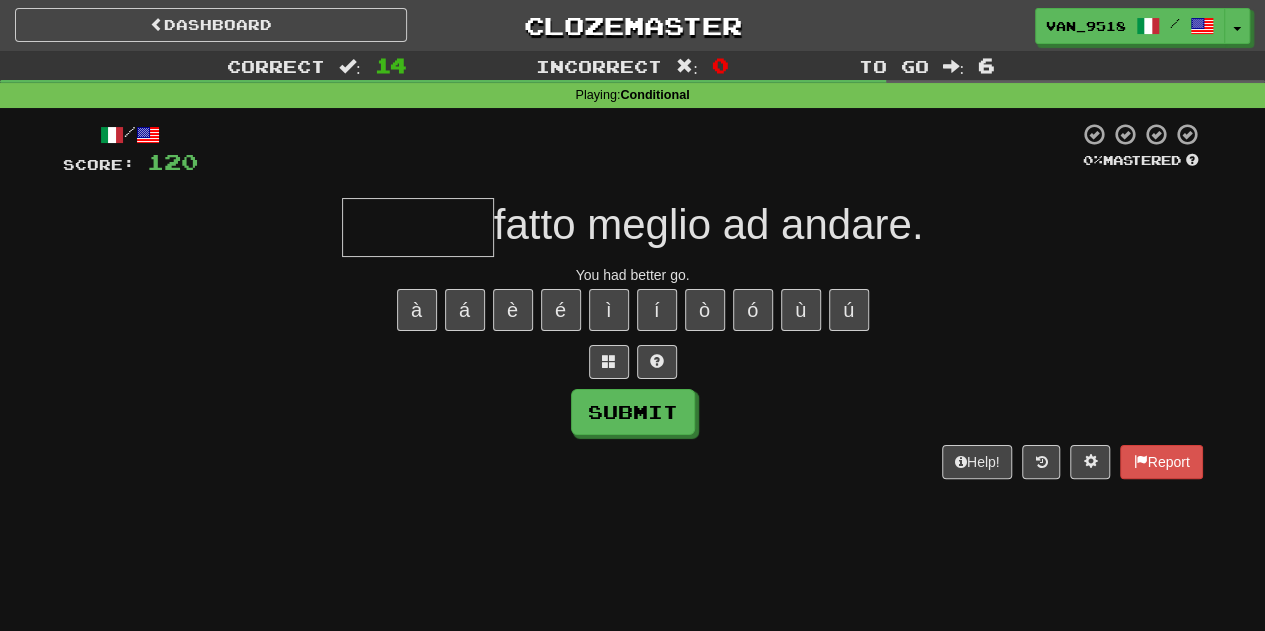 type on "*" 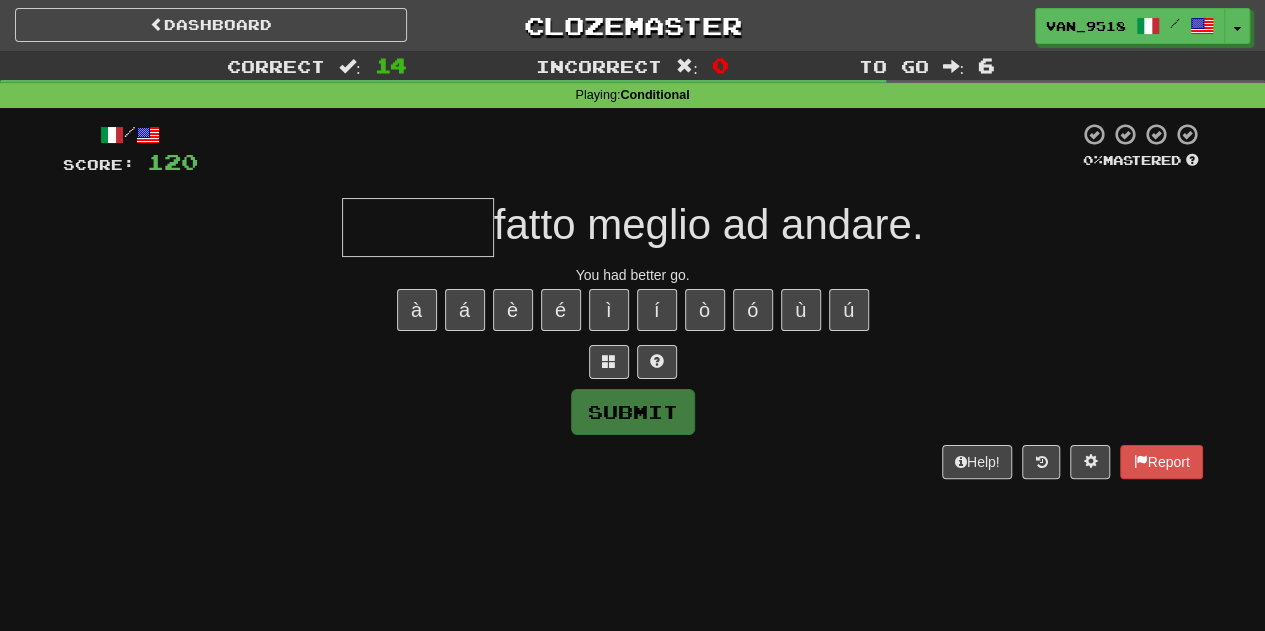 type on "*" 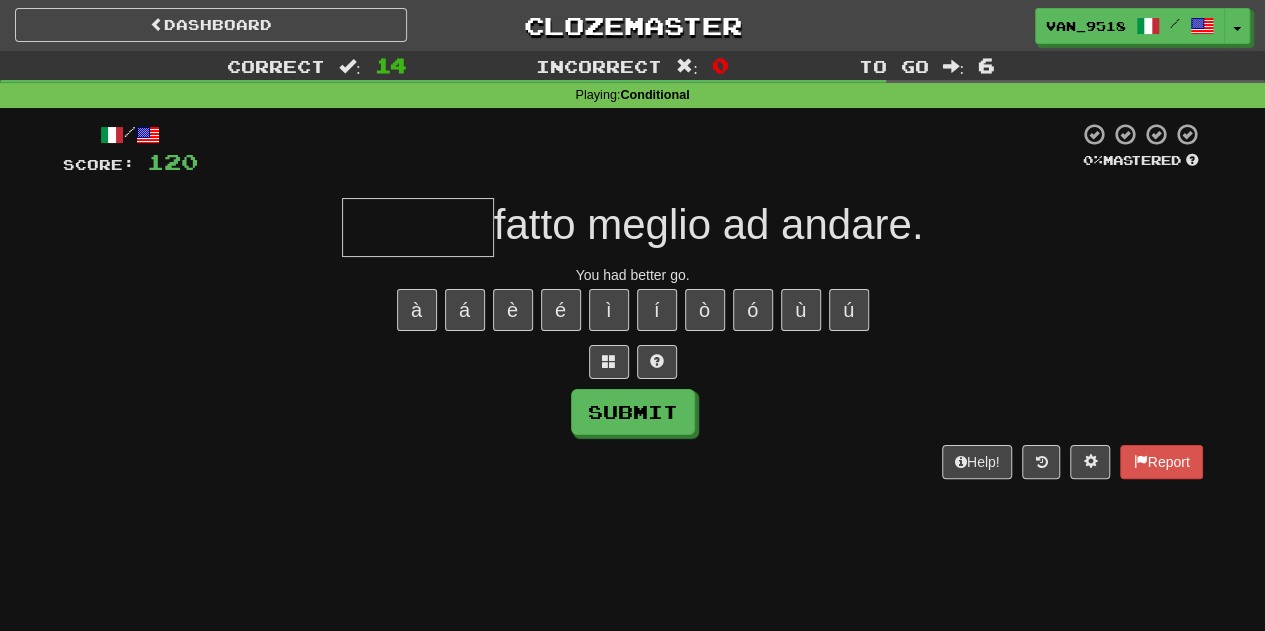 type on "*" 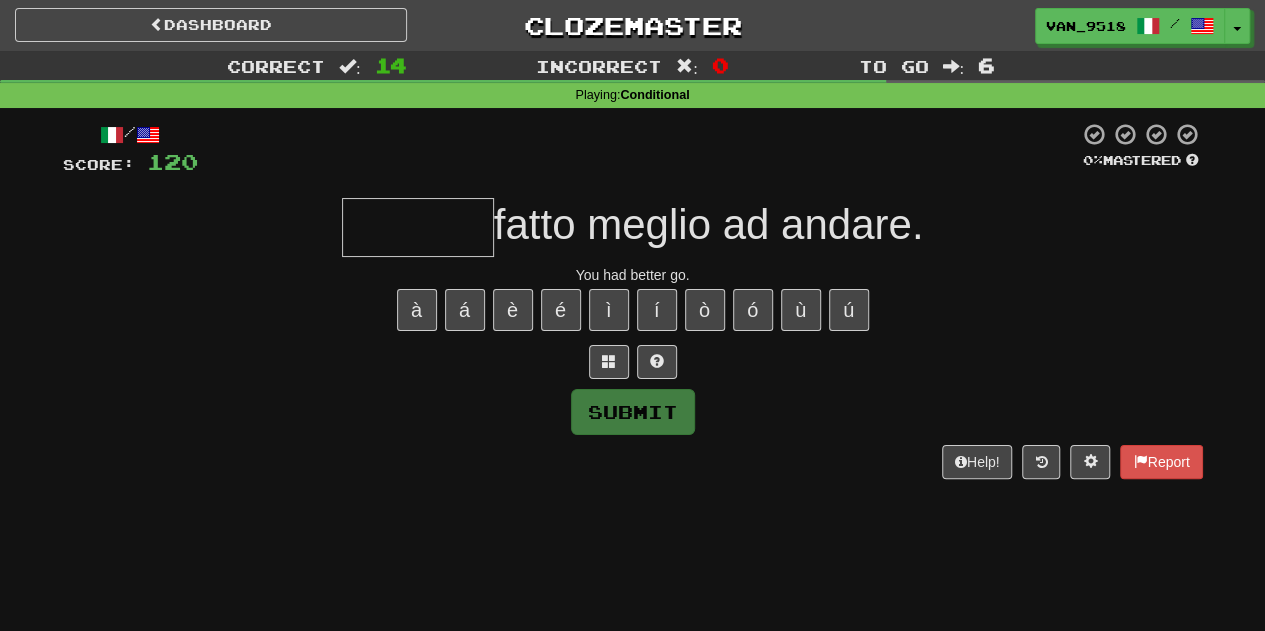 type on "*" 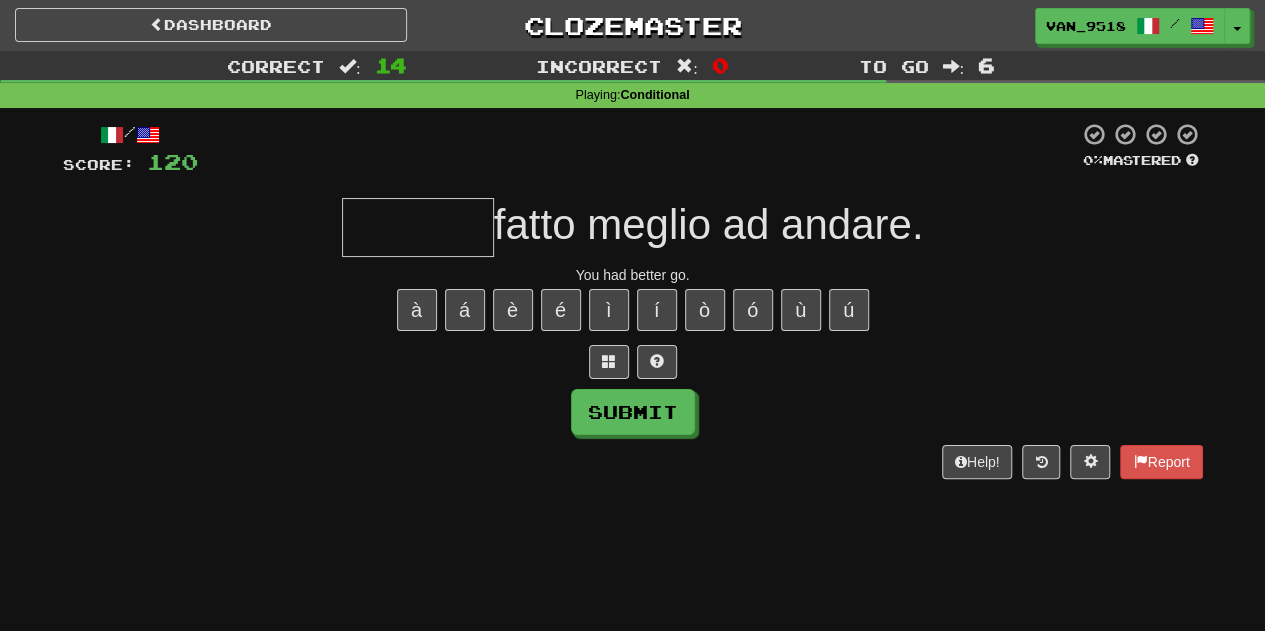 type on "*" 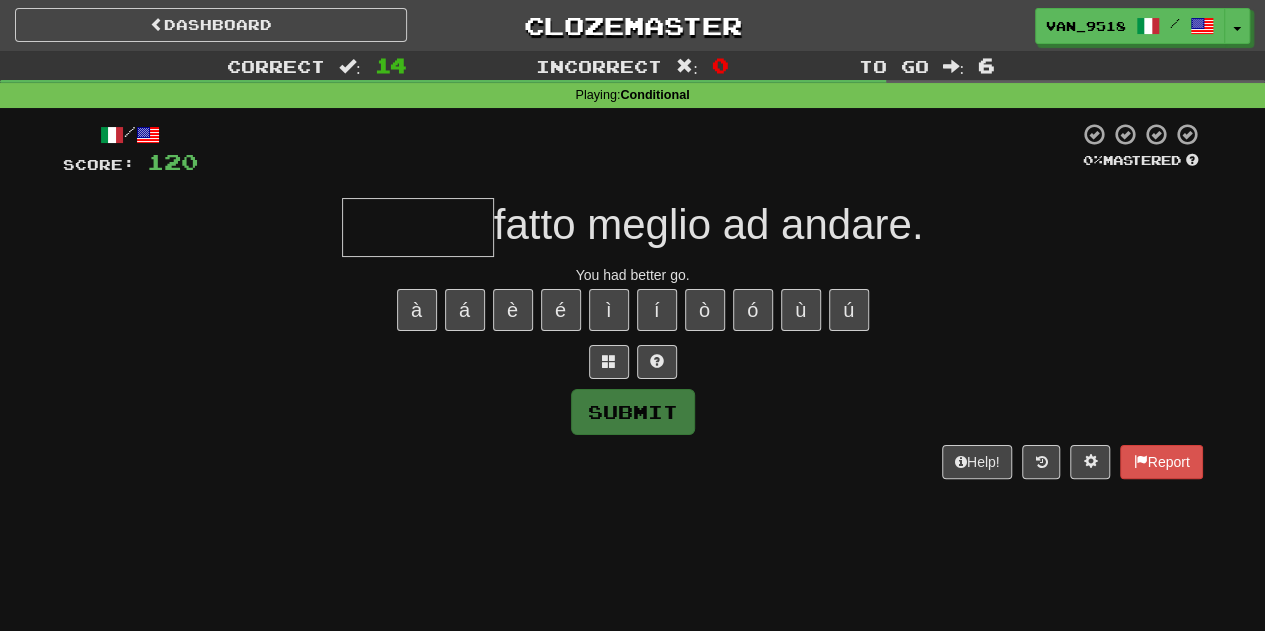 type on "*" 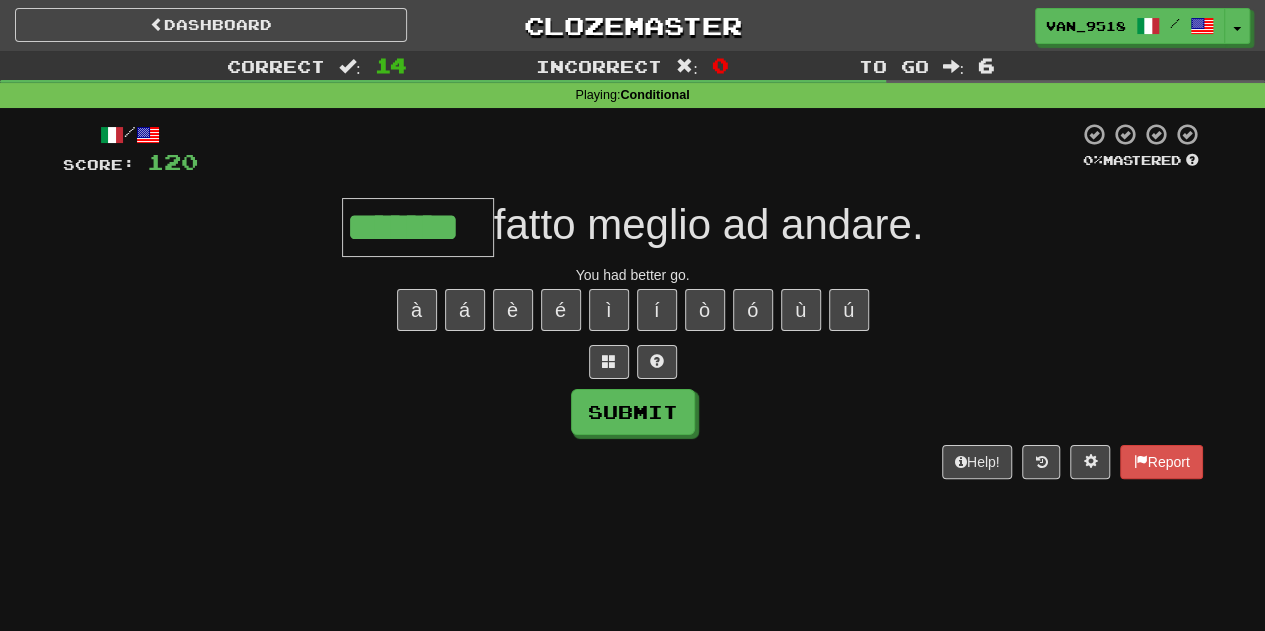 type on "*******" 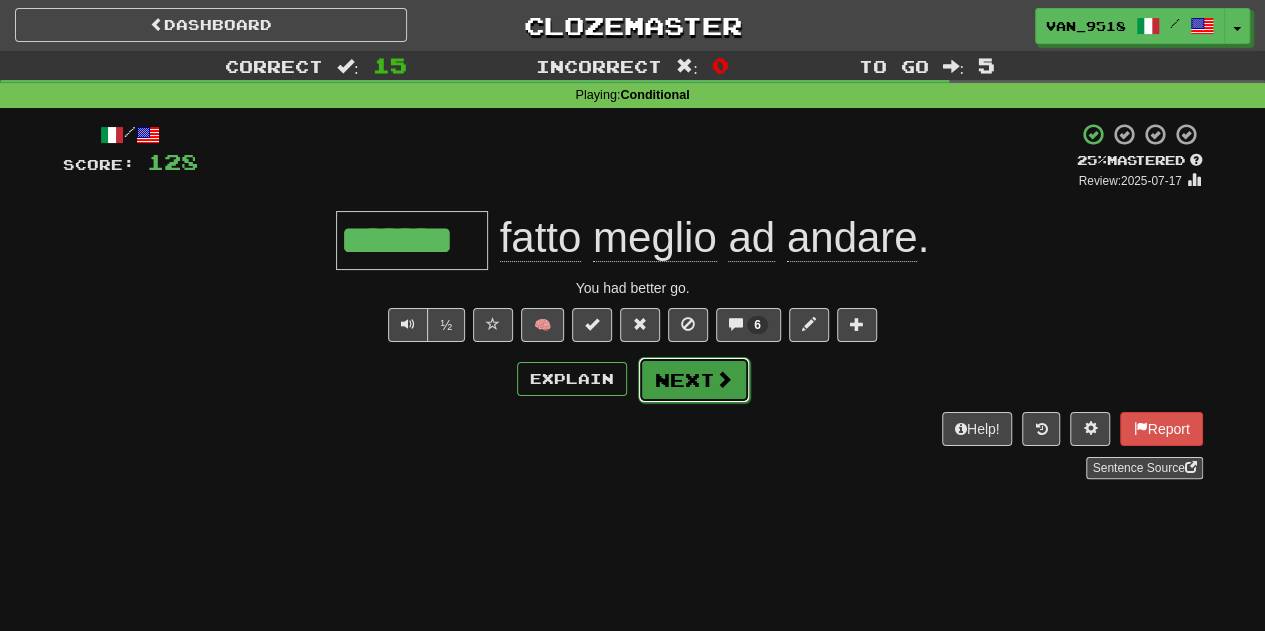 click on "Next" at bounding box center [694, 380] 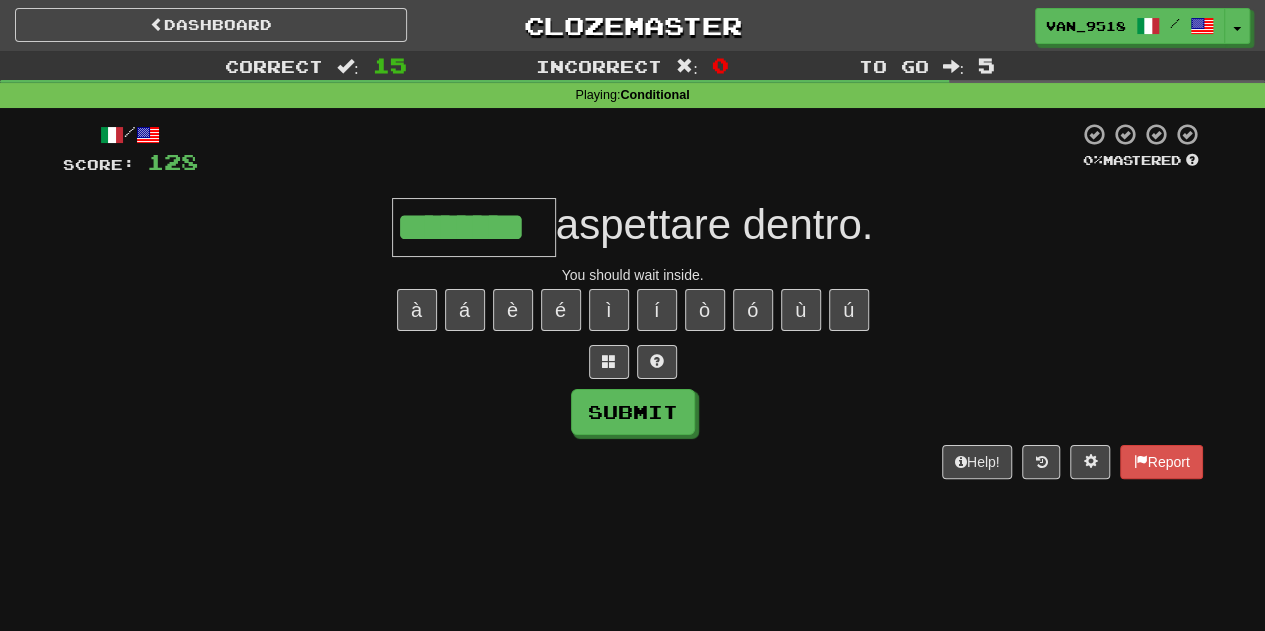 type on "********" 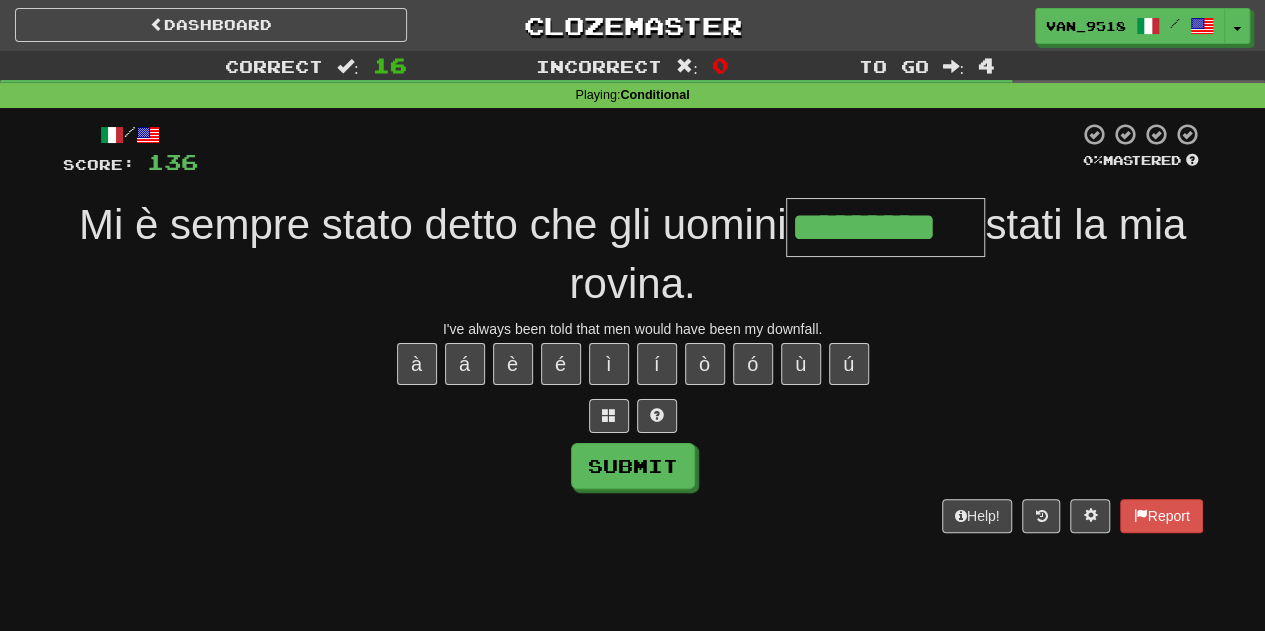 type on "*********" 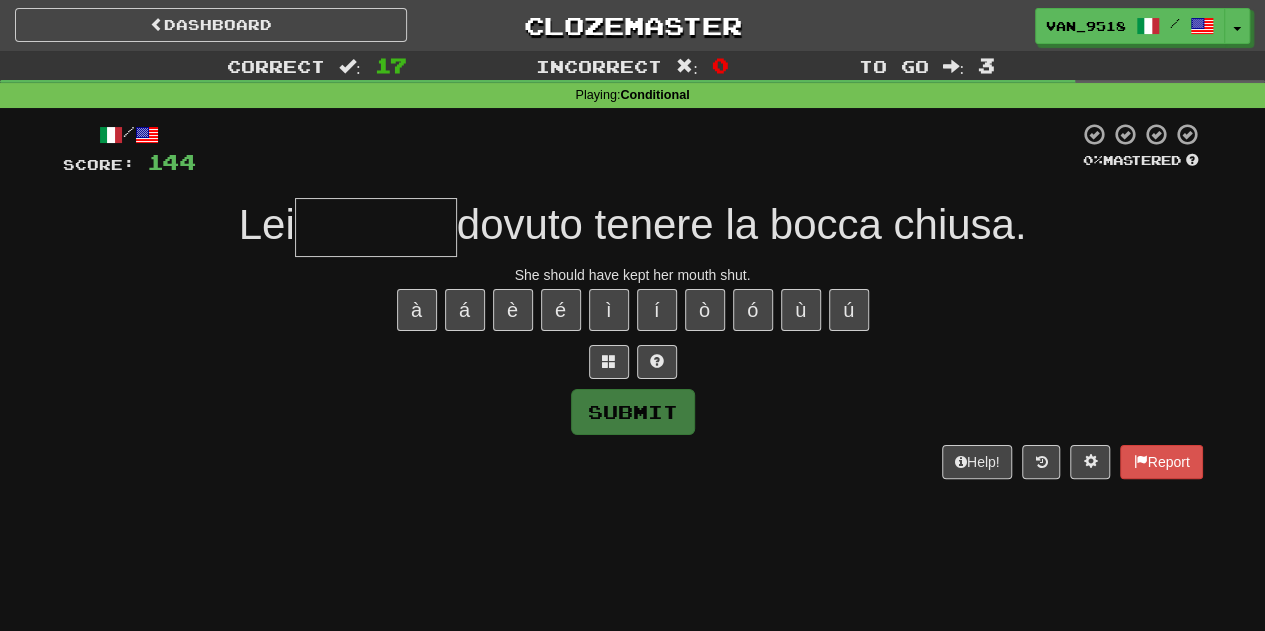 type on "*" 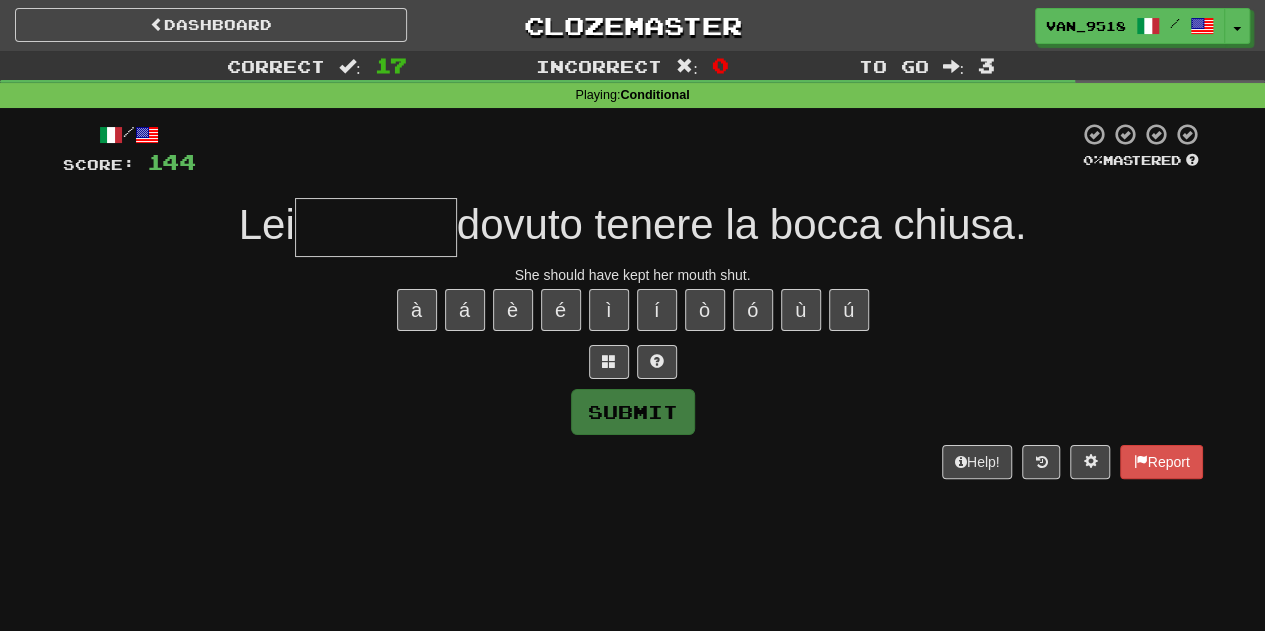 type on "*" 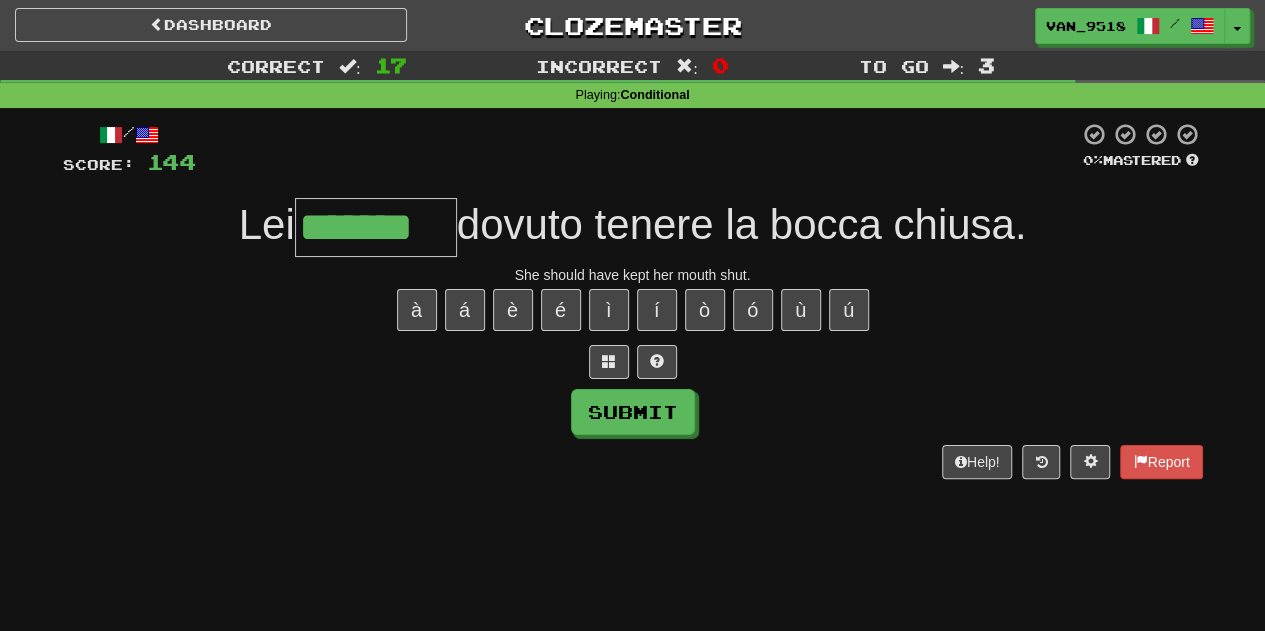 type on "*******" 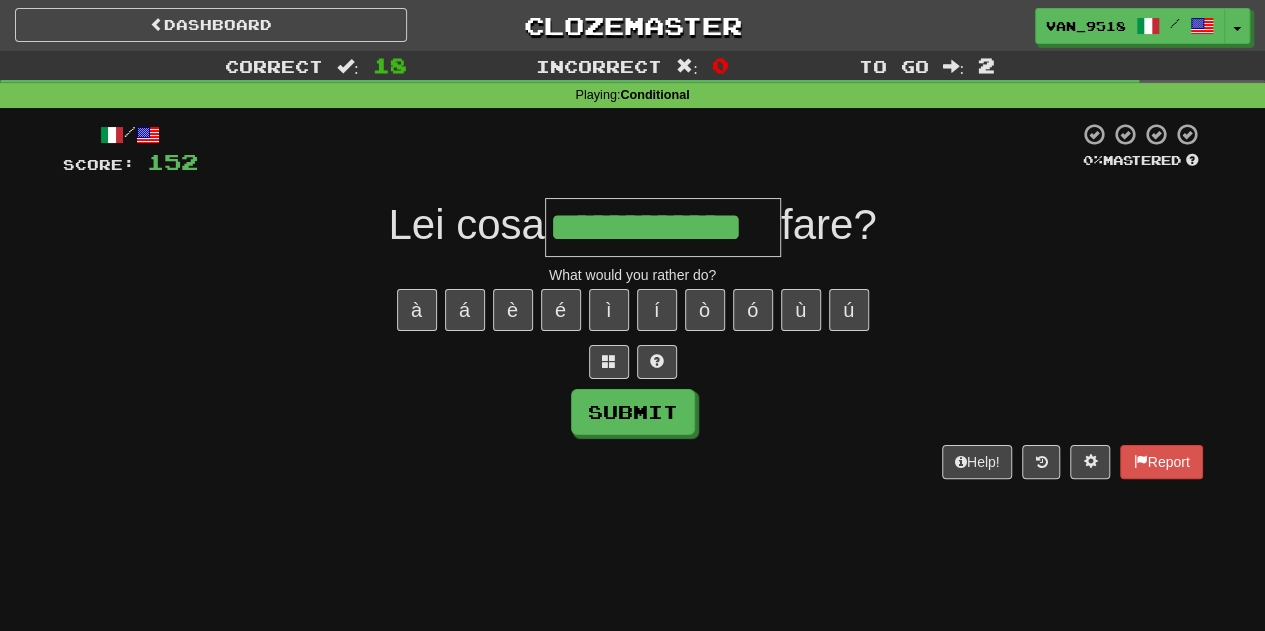 type on "**********" 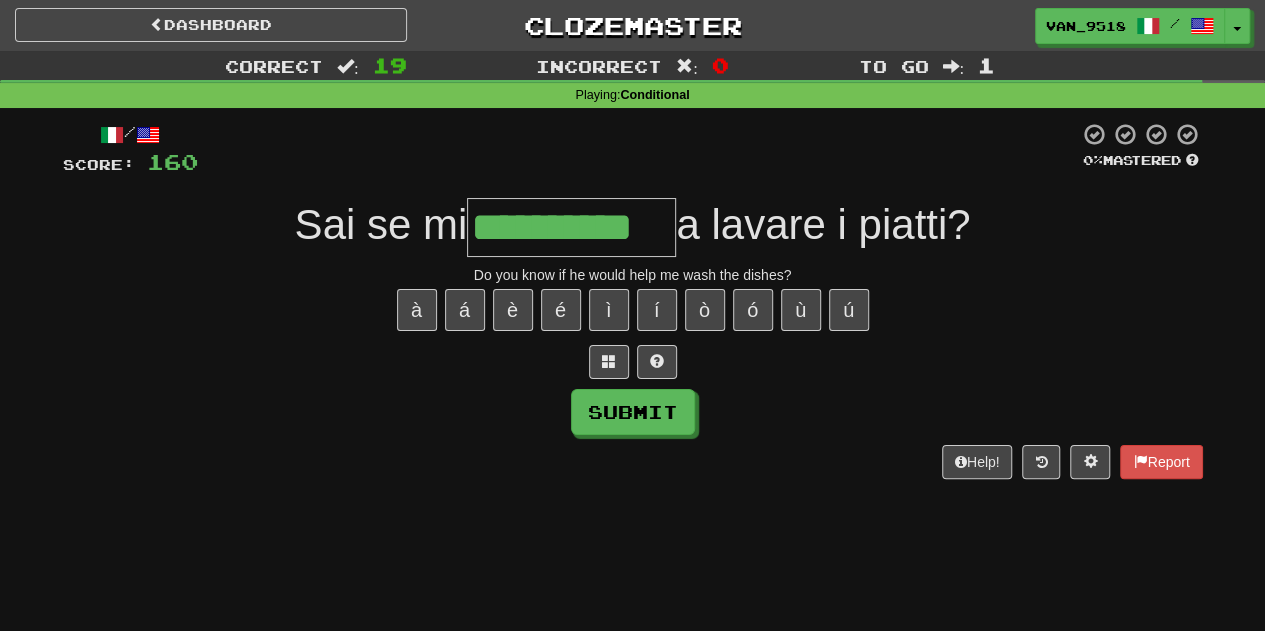 type on "**********" 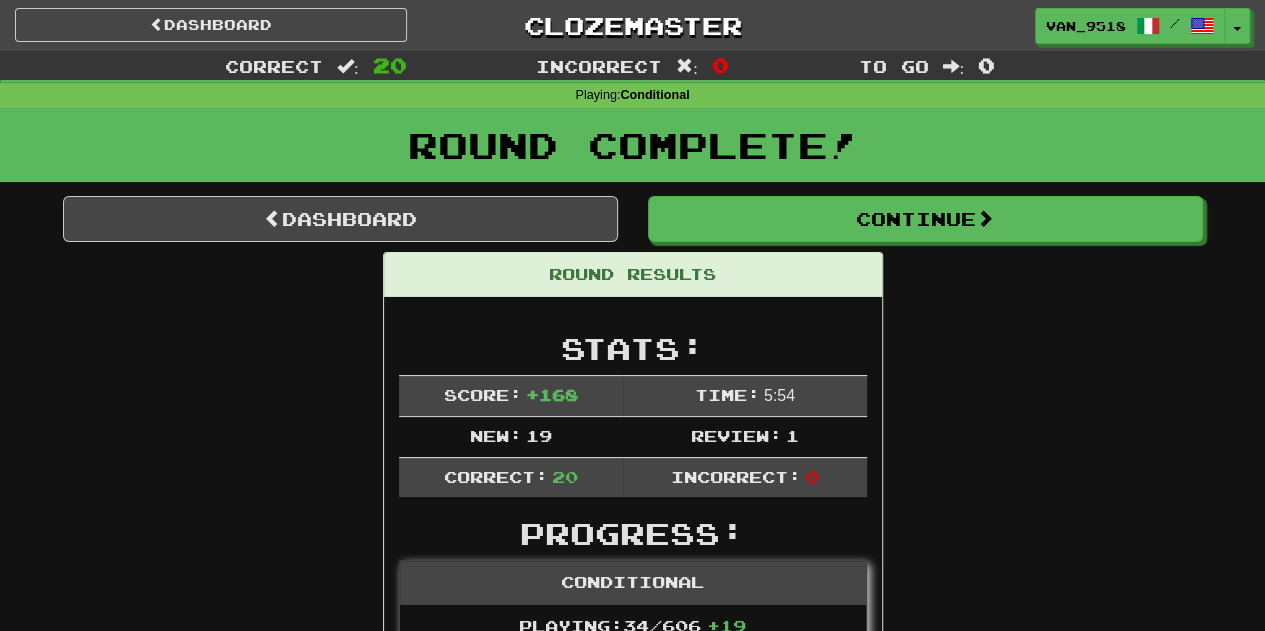 click on "Round Complete!" at bounding box center [632, 145] 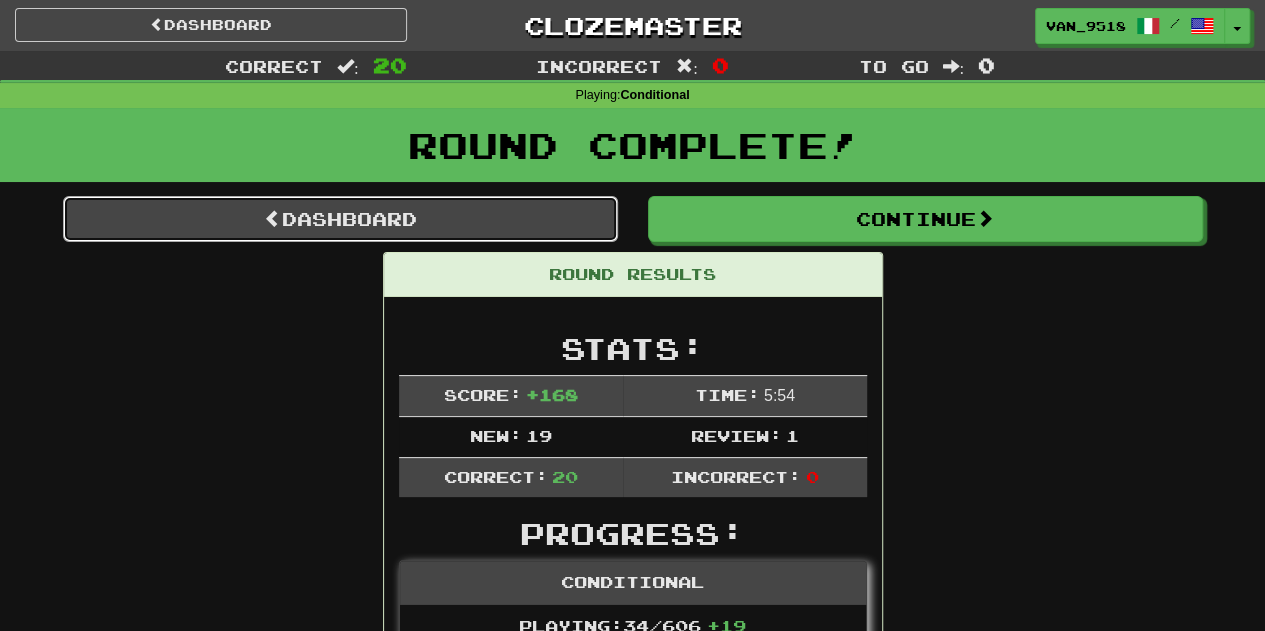 click on "Dashboard" at bounding box center [340, 219] 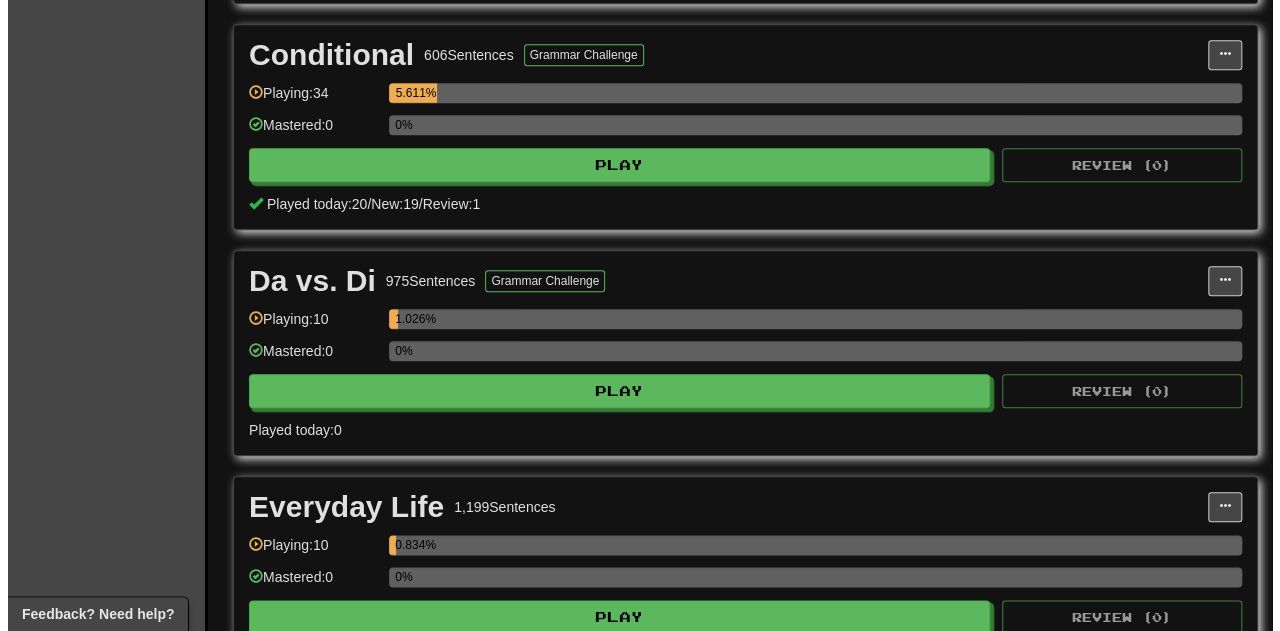 scroll, scrollTop: 900, scrollLeft: 0, axis: vertical 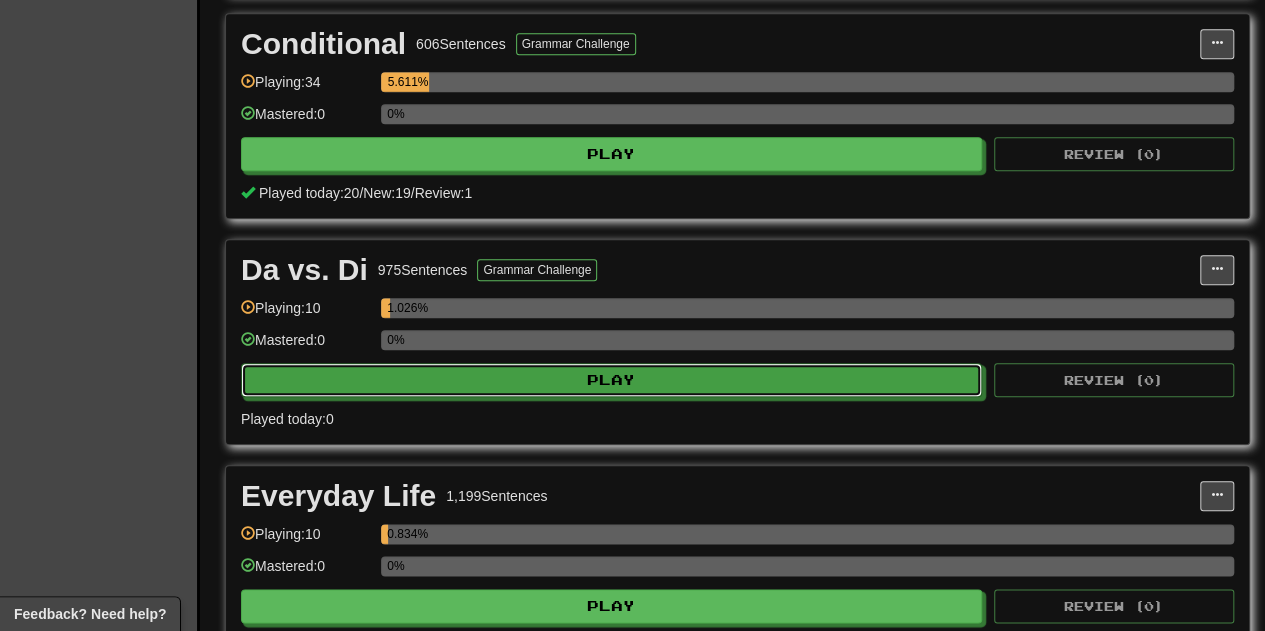 click on "Play" at bounding box center (611, 380) 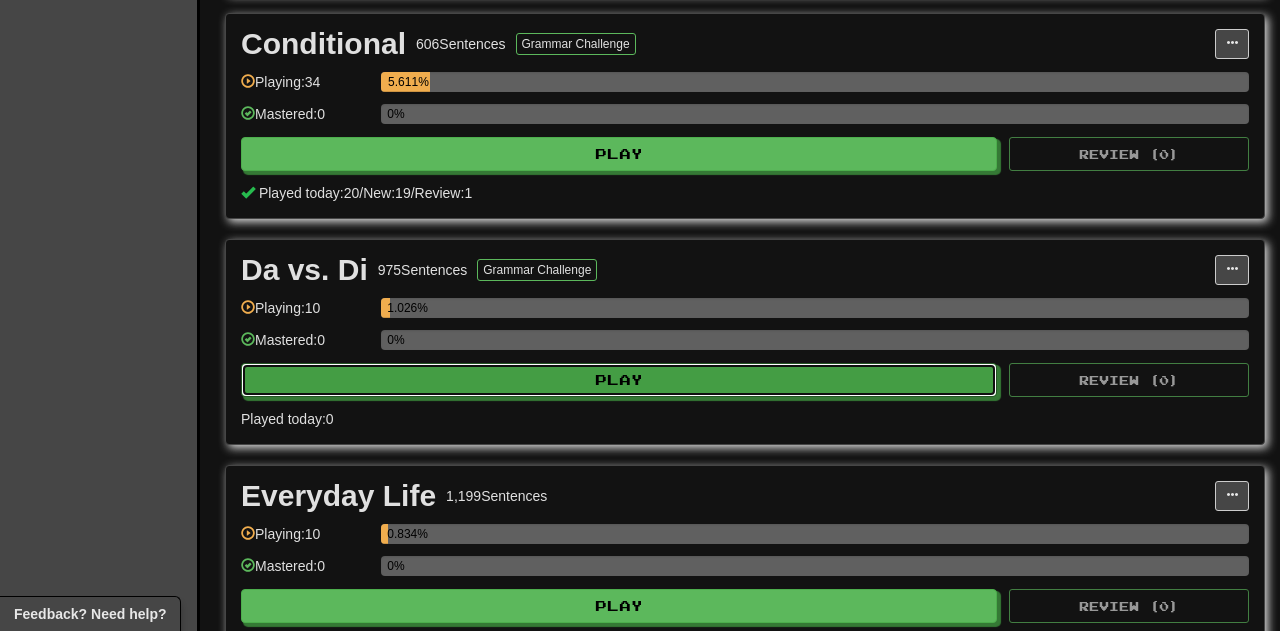 select on "**" 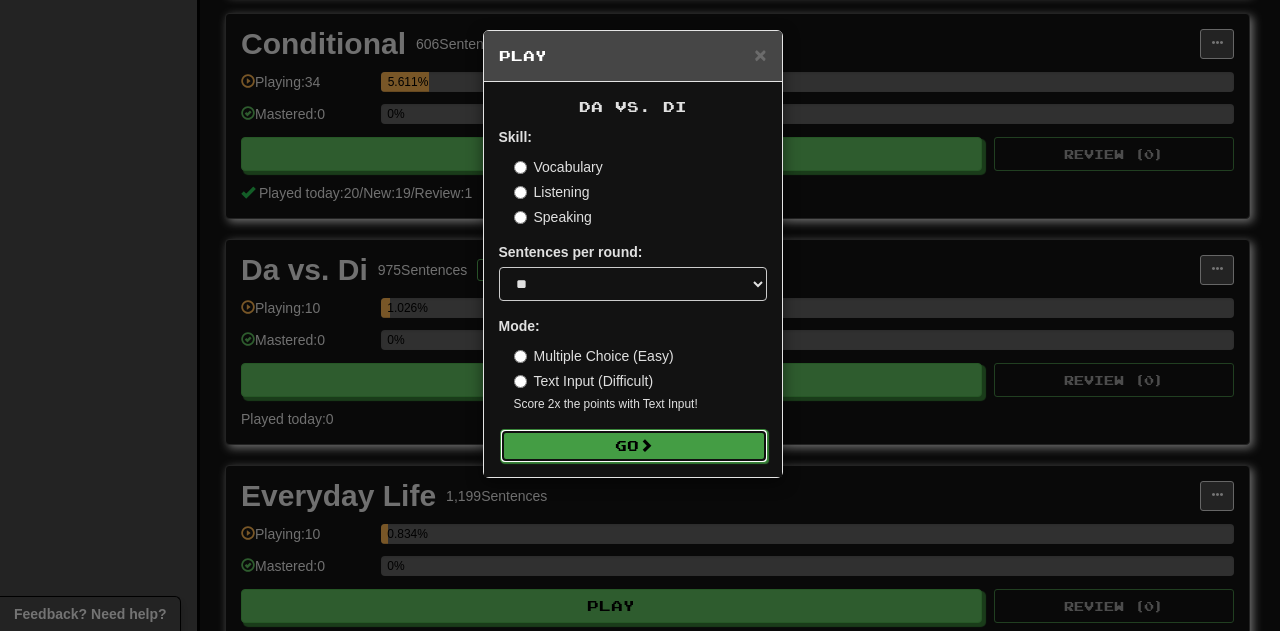 click on "Go" at bounding box center (634, 446) 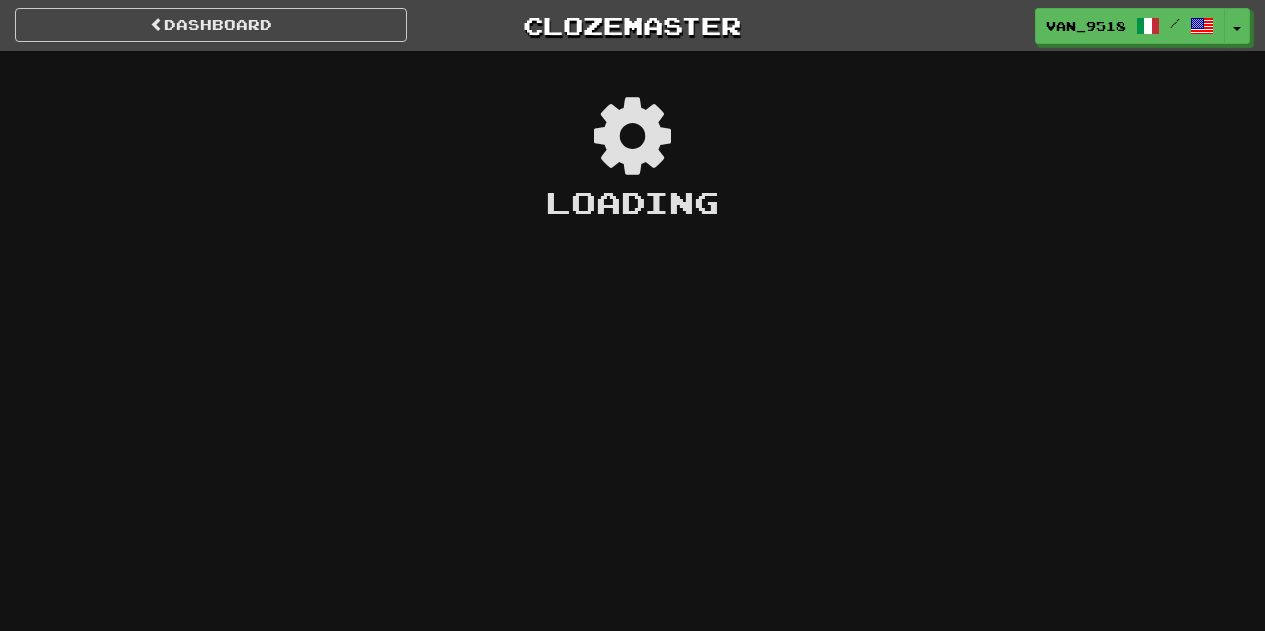 scroll, scrollTop: 0, scrollLeft: 0, axis: both 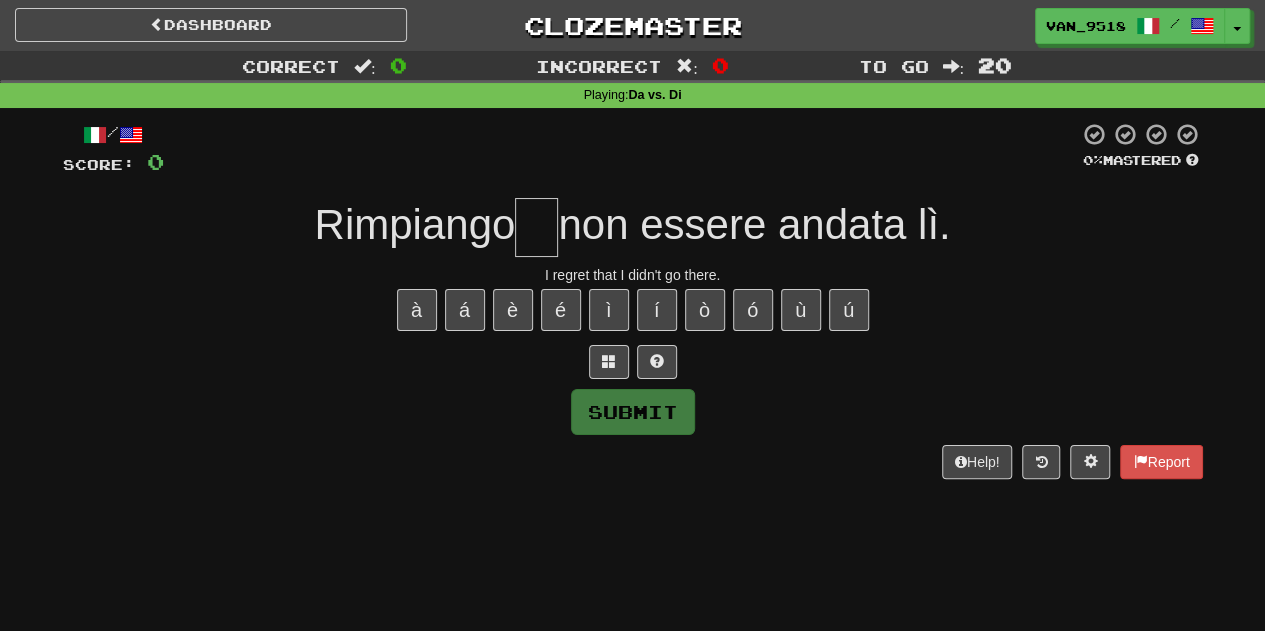 click at bounding box center (536, 227) 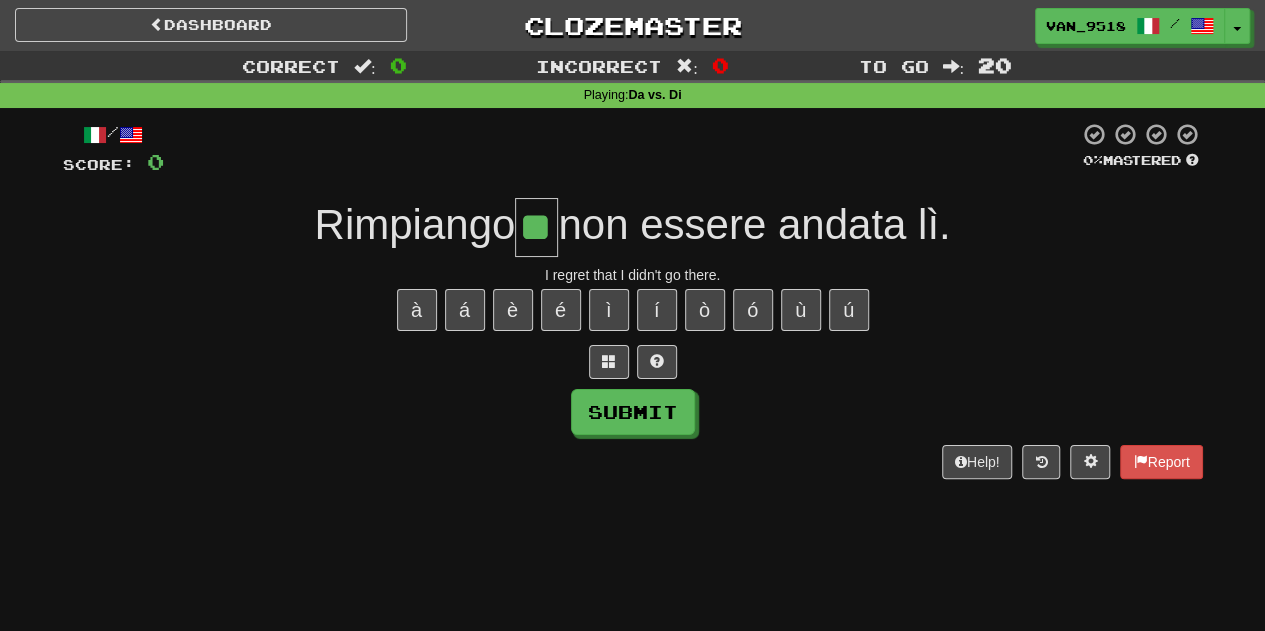 type on "**" 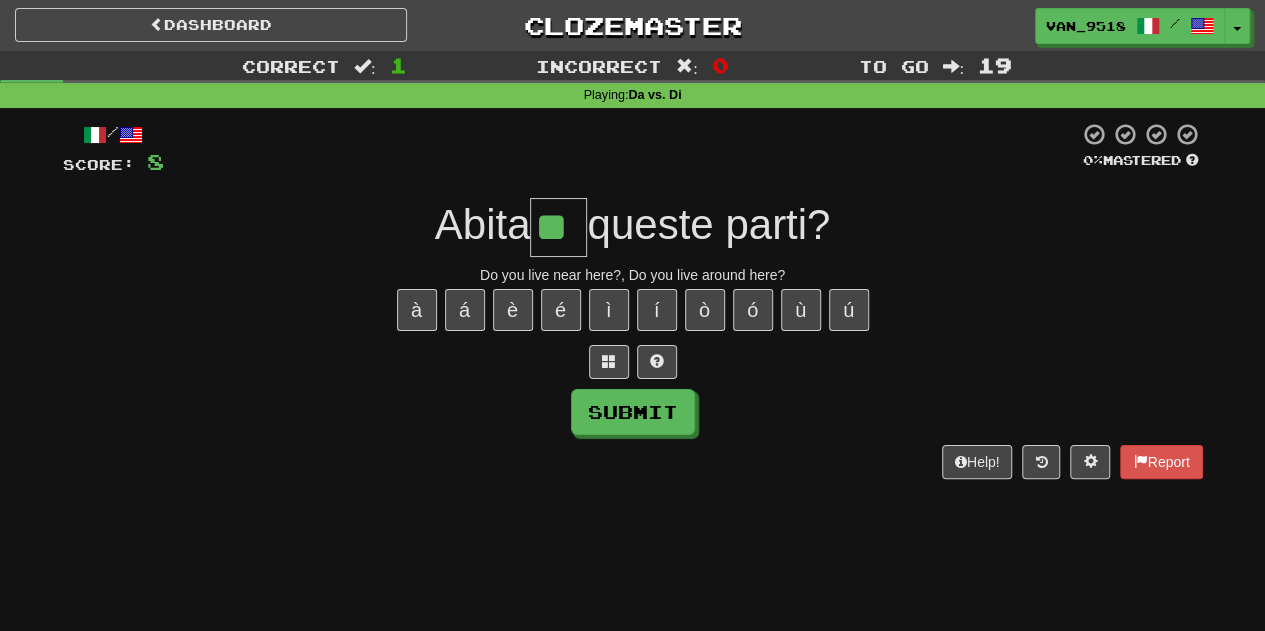 type on "**" 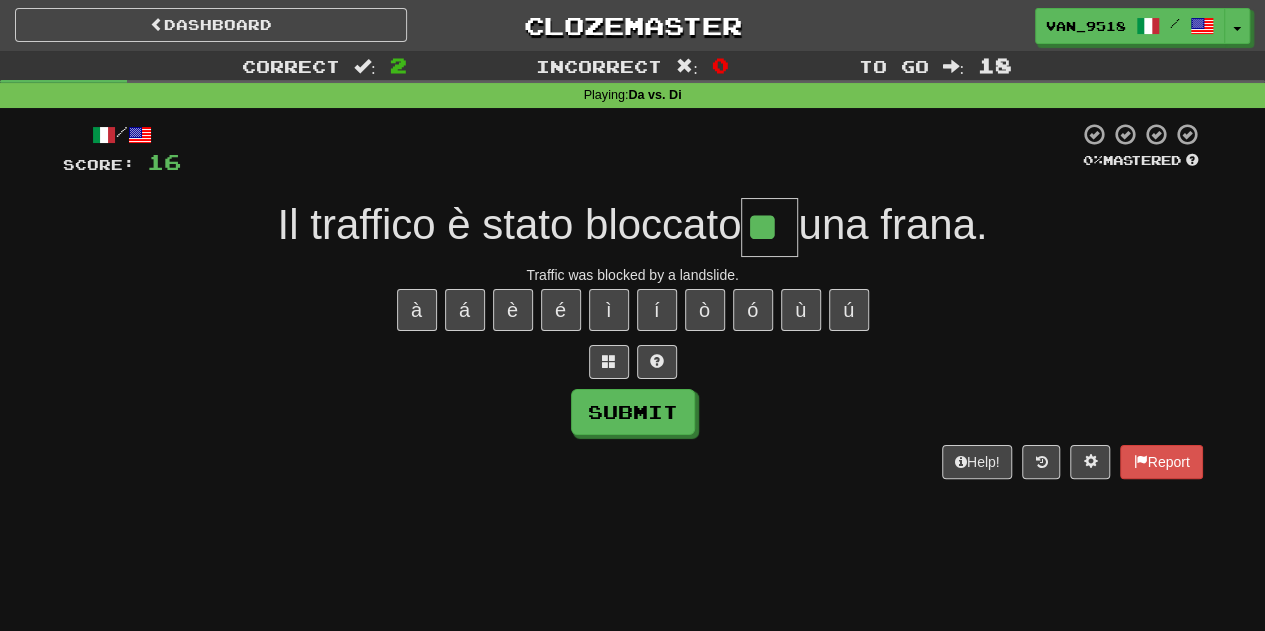type on "**" 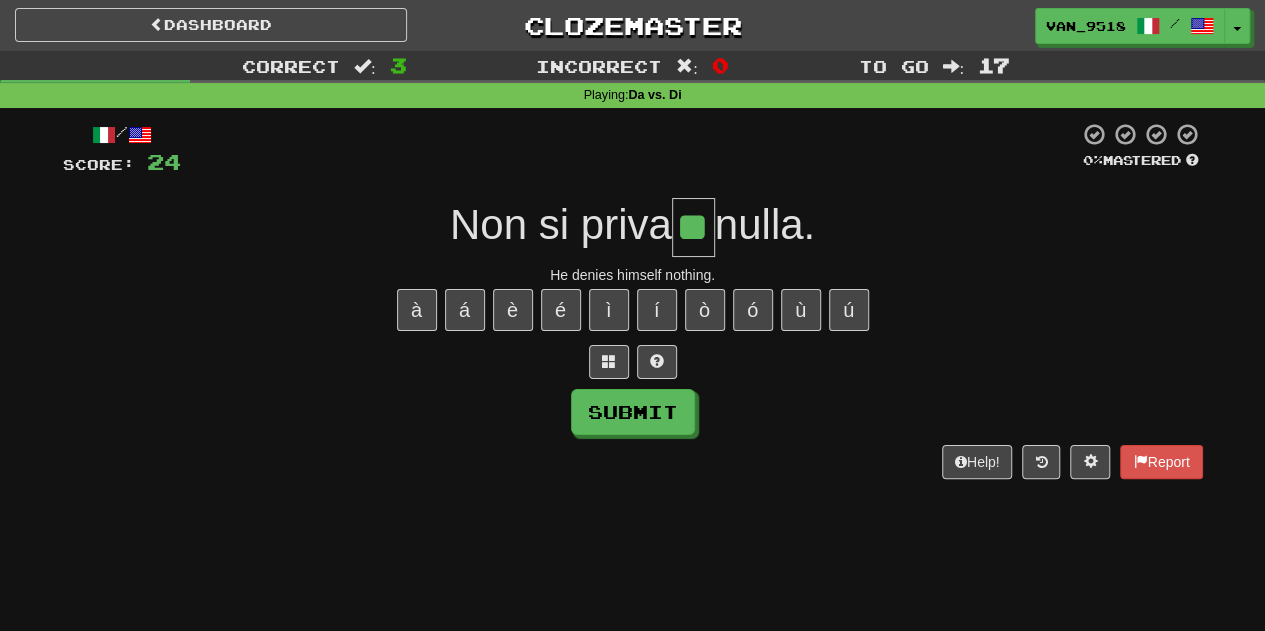 type on "**" 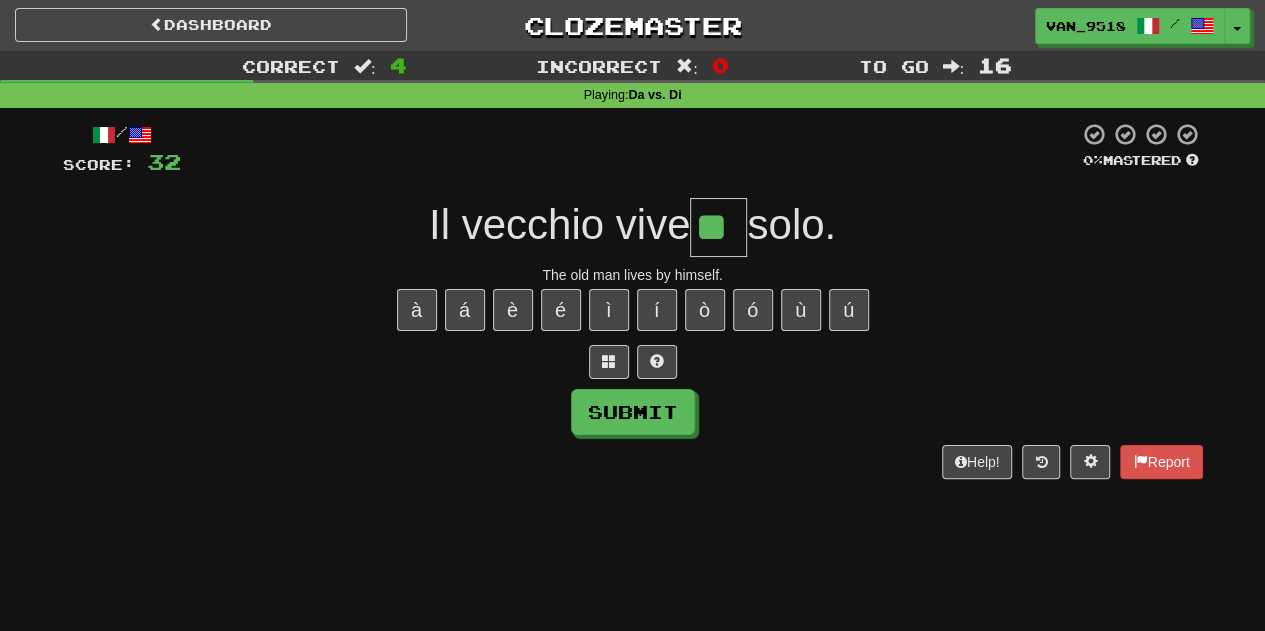 type on "**" 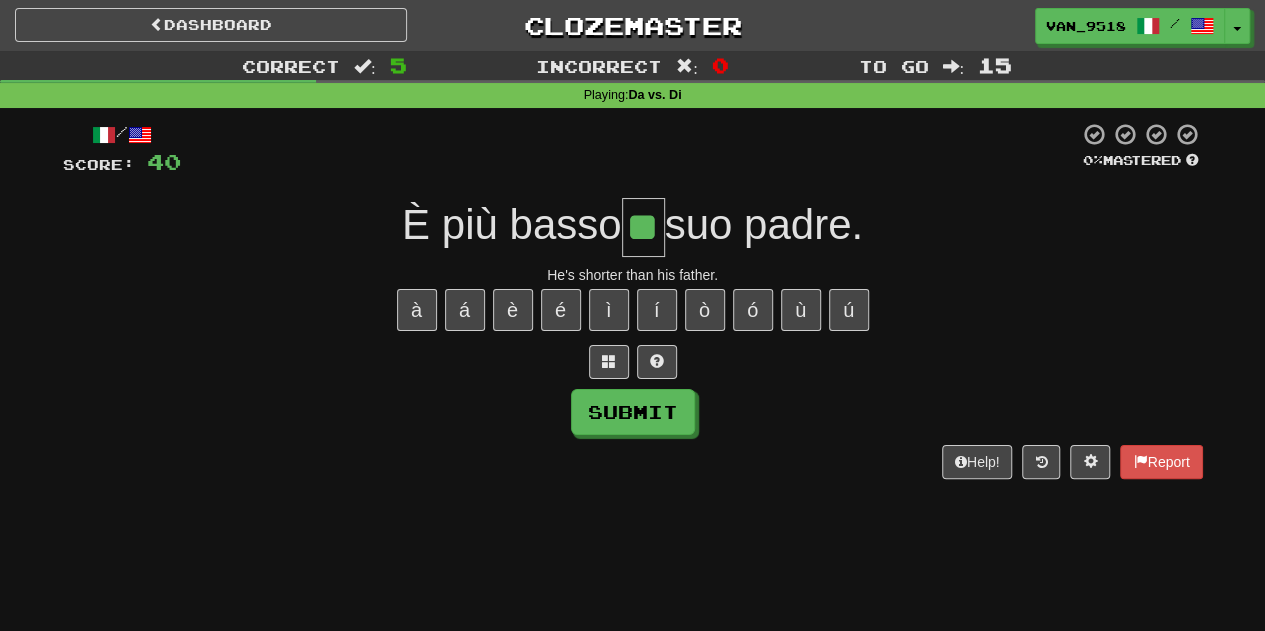 type on "**" 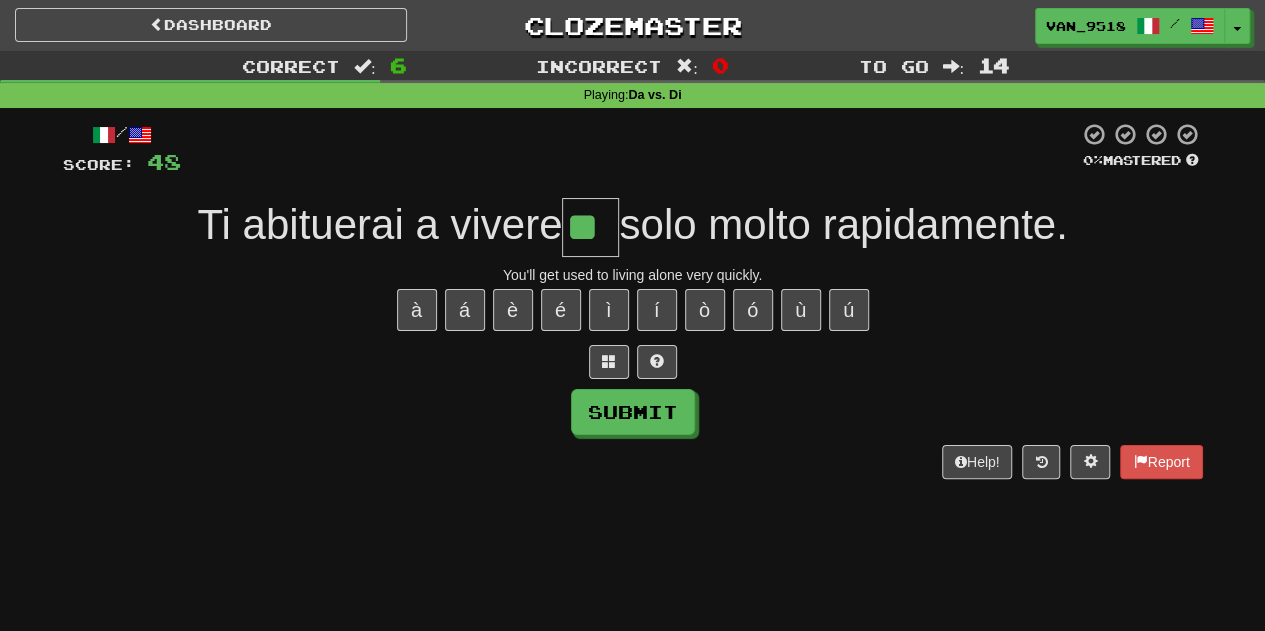 type on "**" 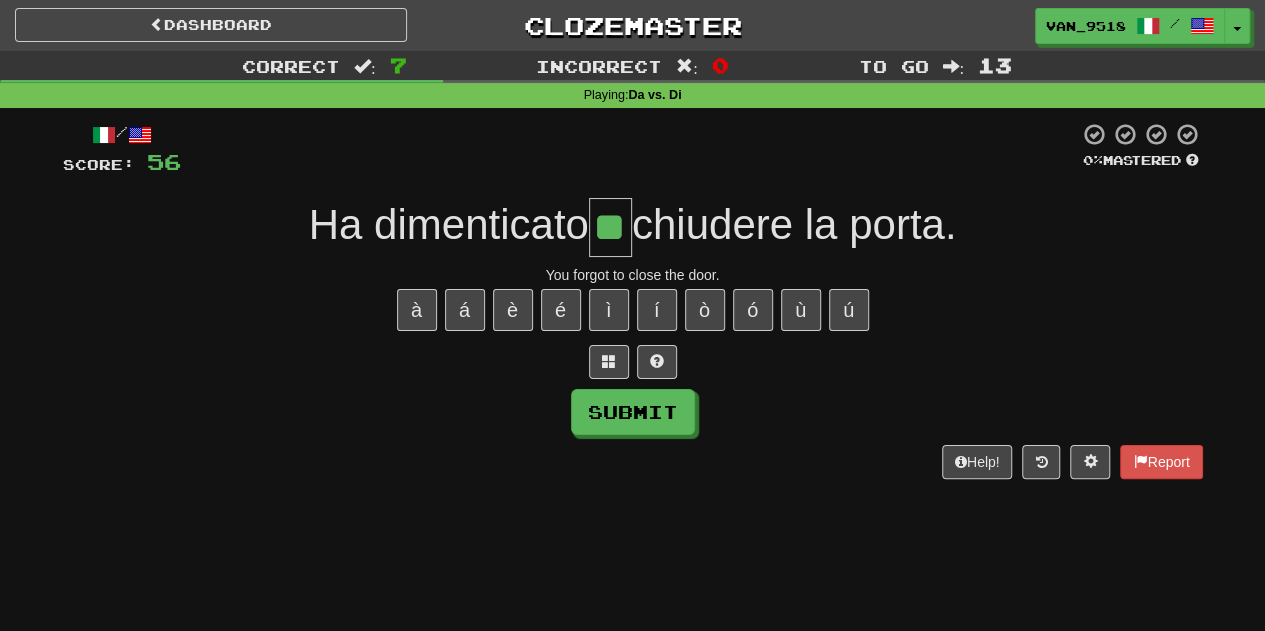 type on "**" 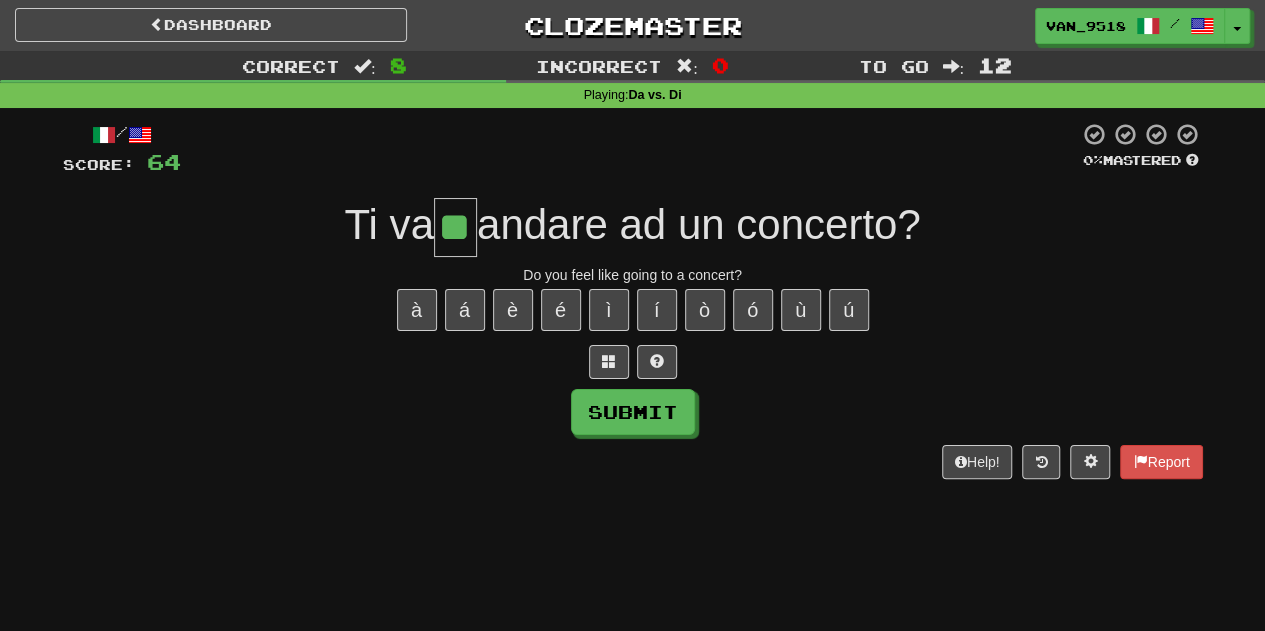 type on "**" 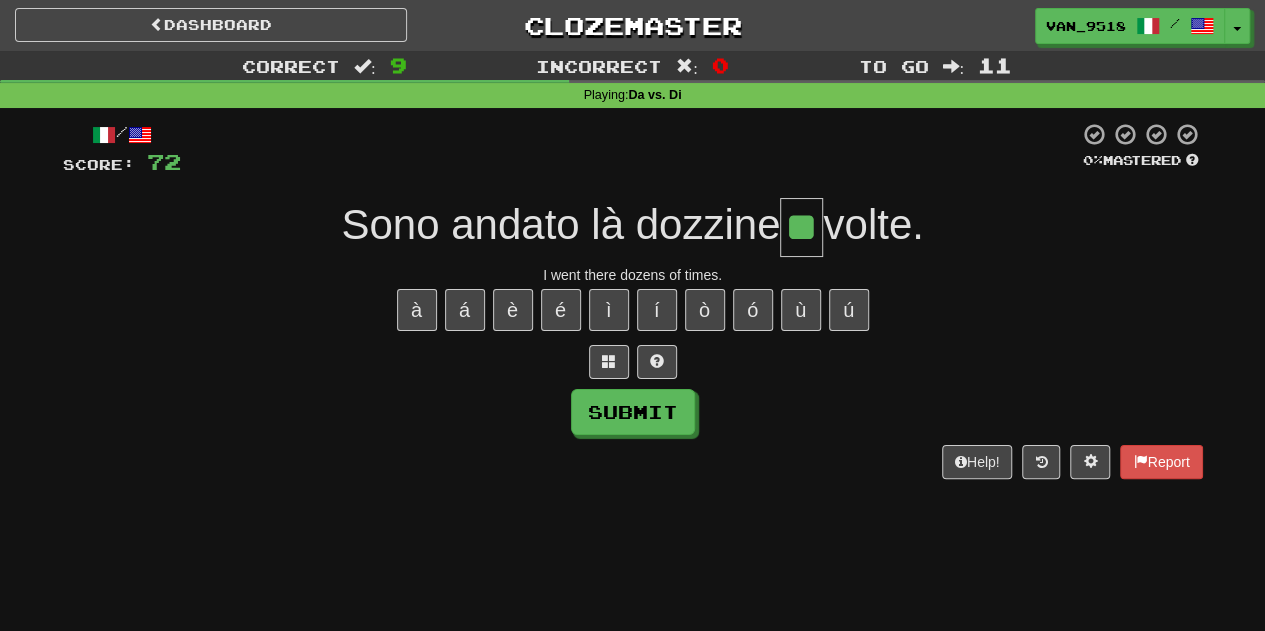 type on "**" 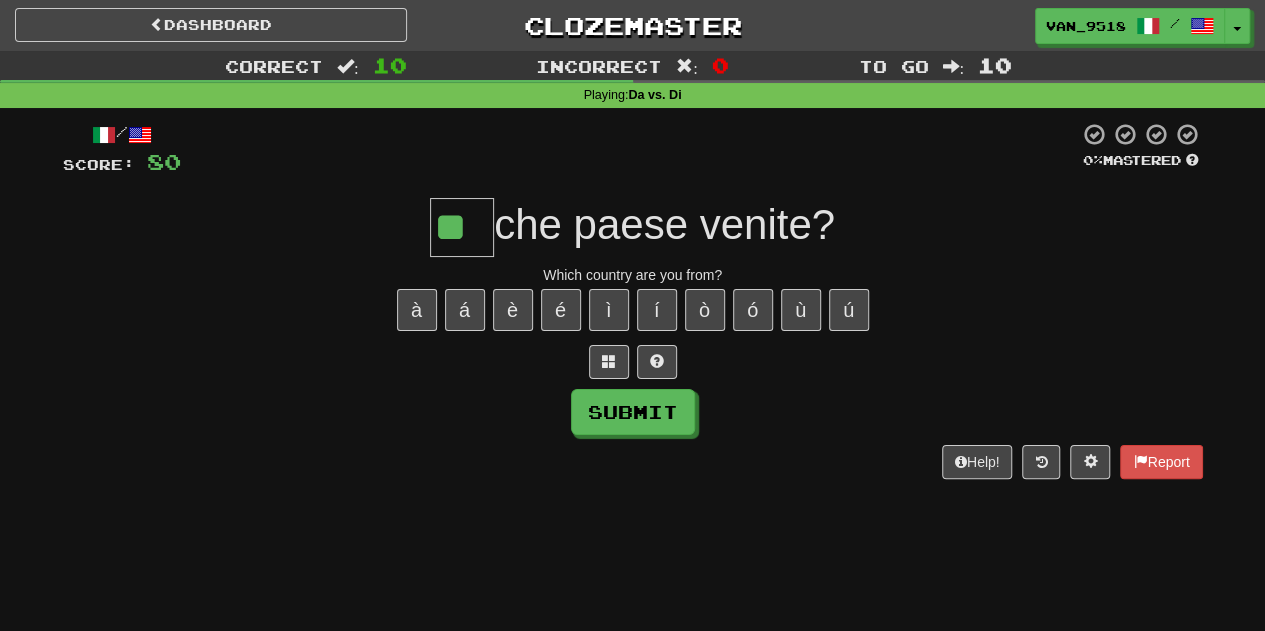 type on "**" 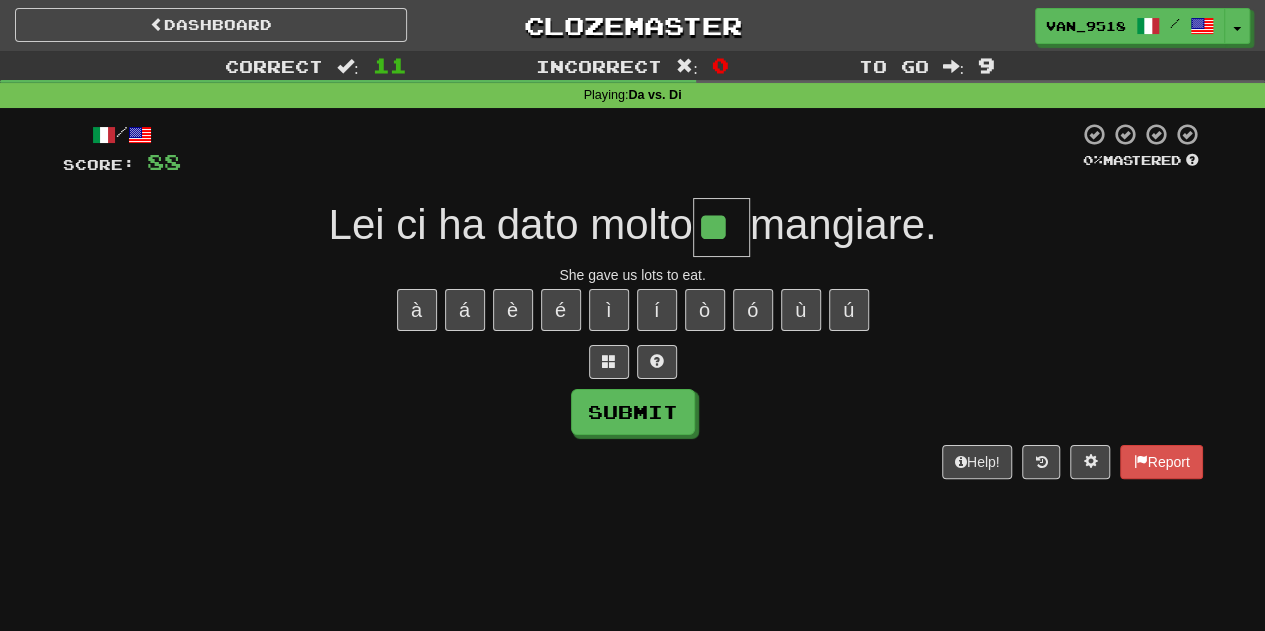 type on "**" 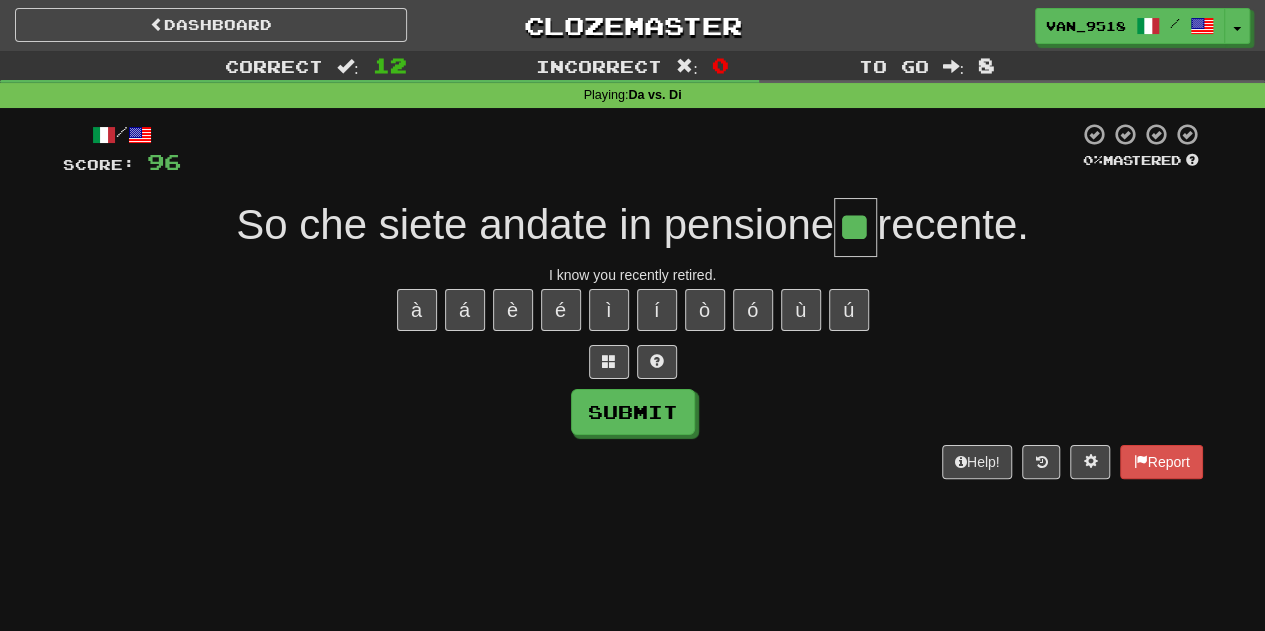 type on "**" 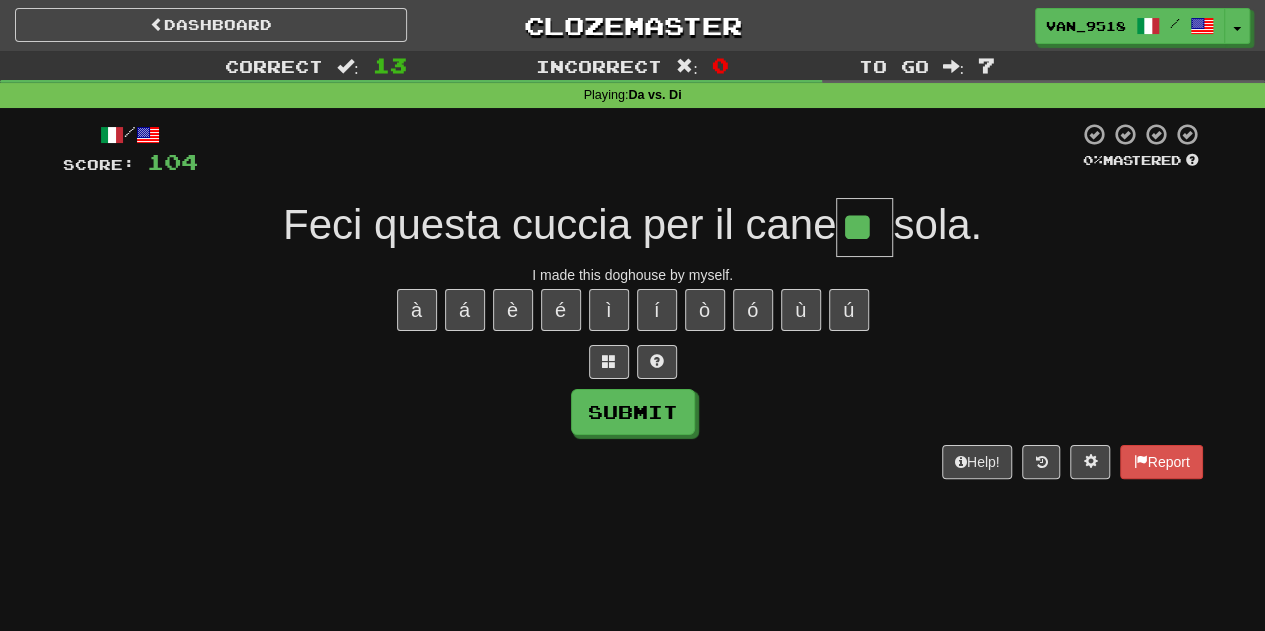 type on "**" 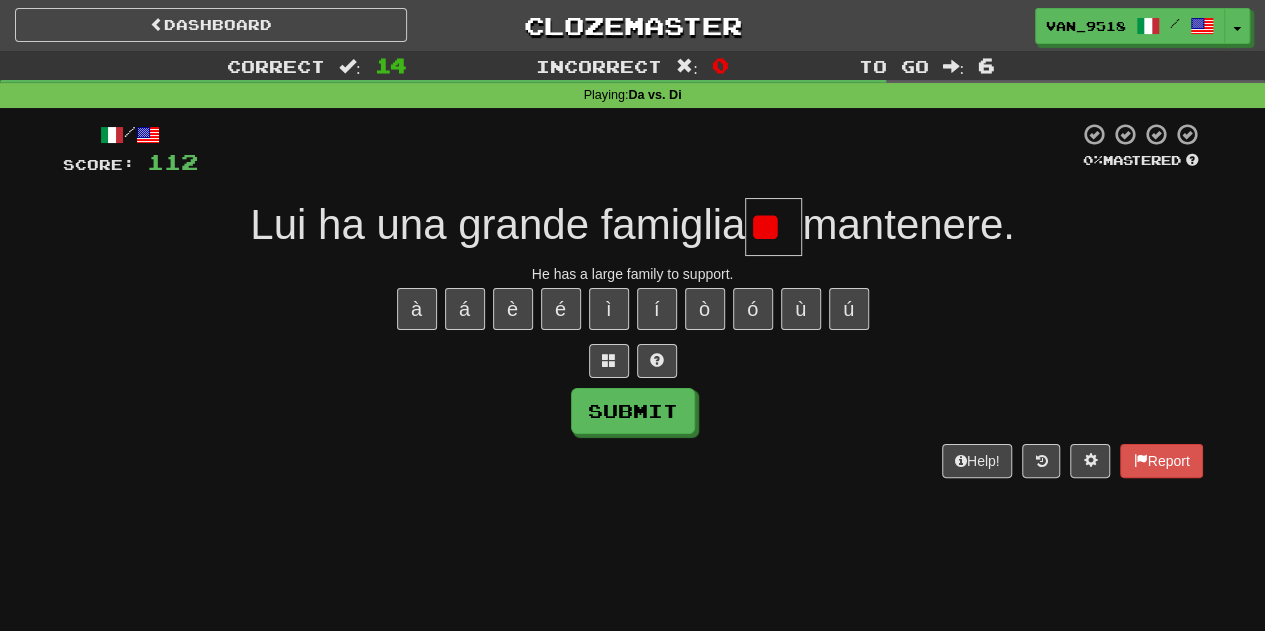 scroll, scrollTop: 0, scrollLeft: 0, axis: both 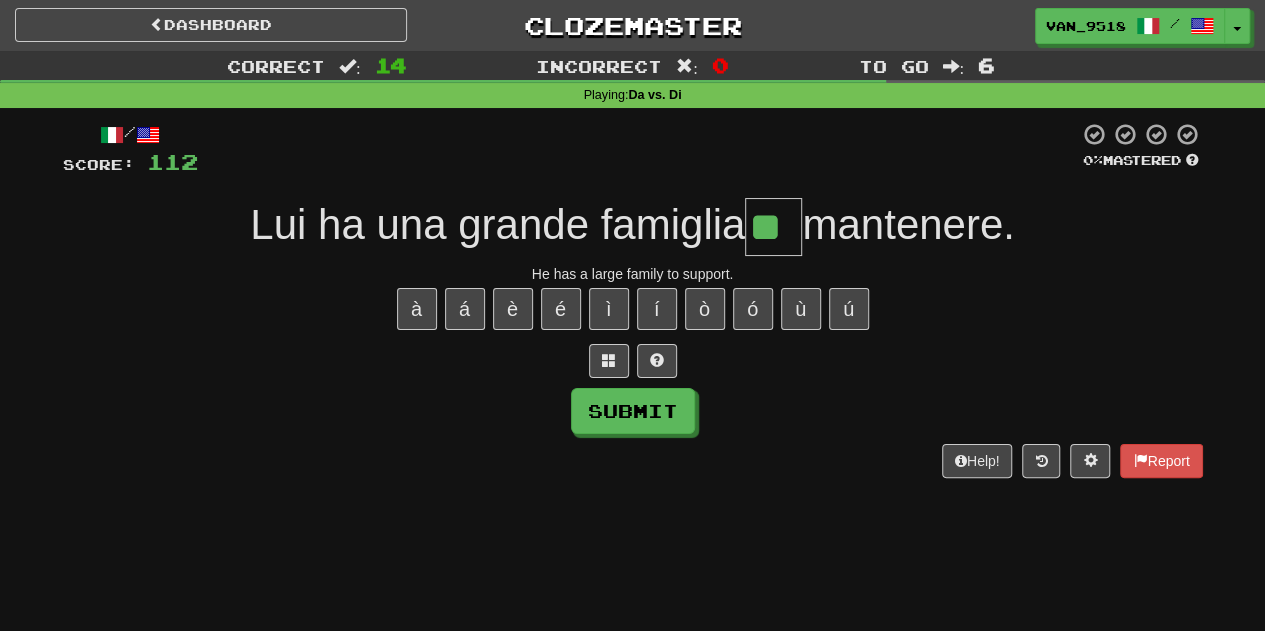 type on "**" 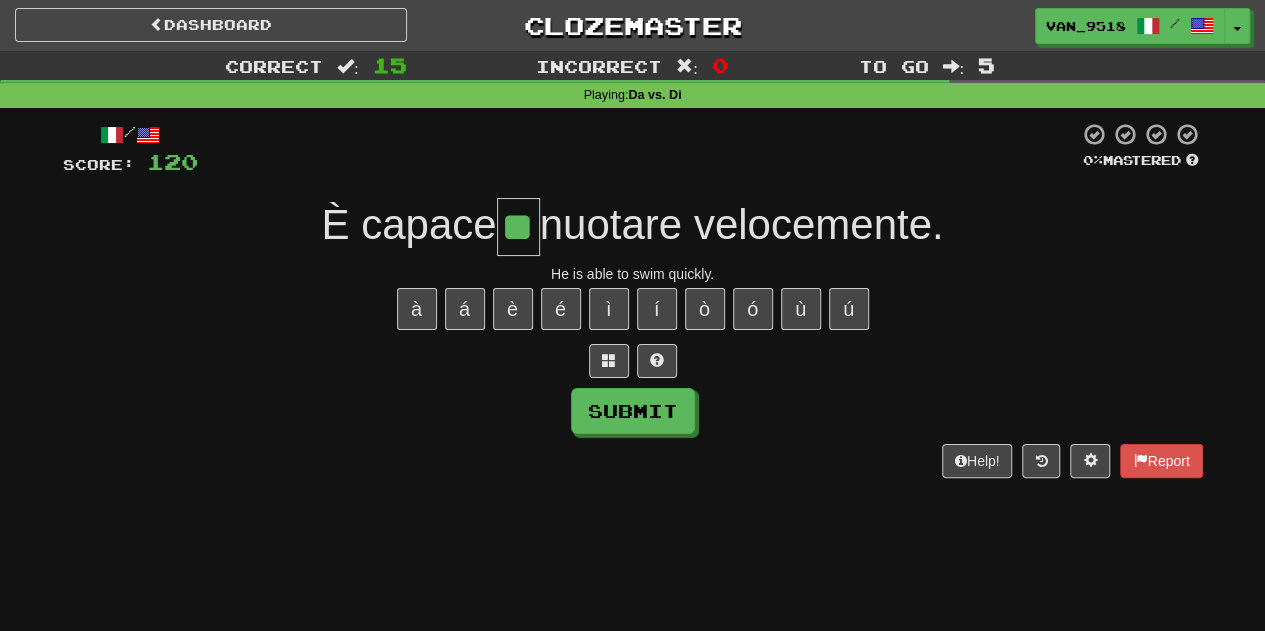 type on "**" 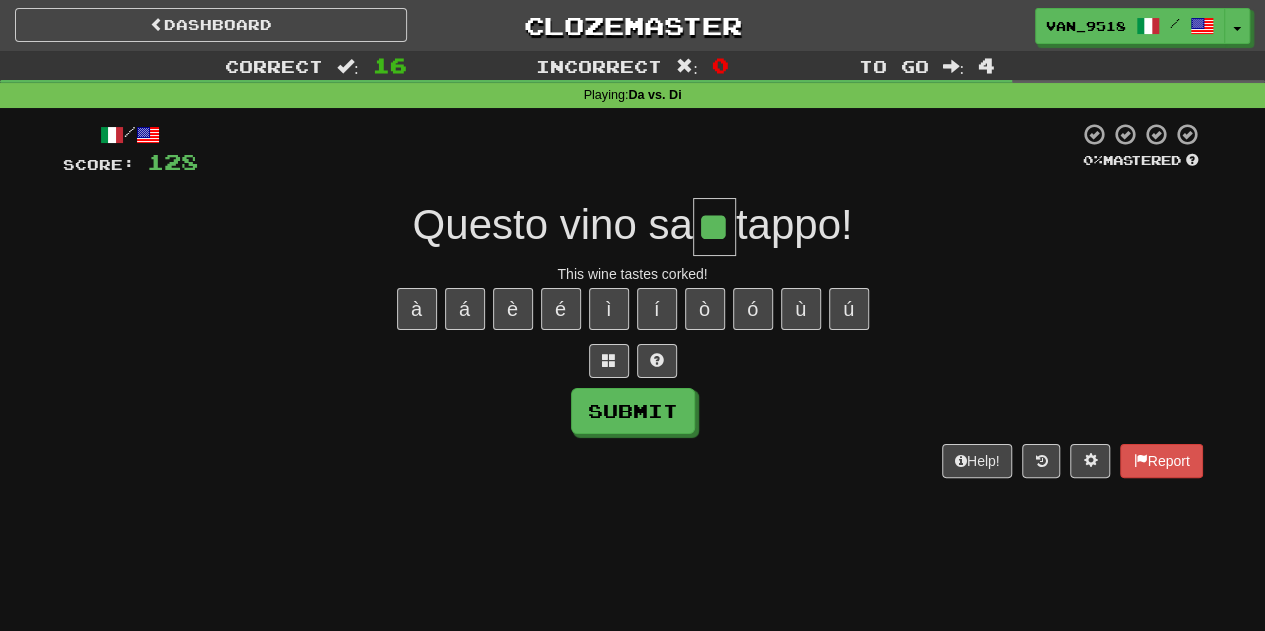 type on "**" 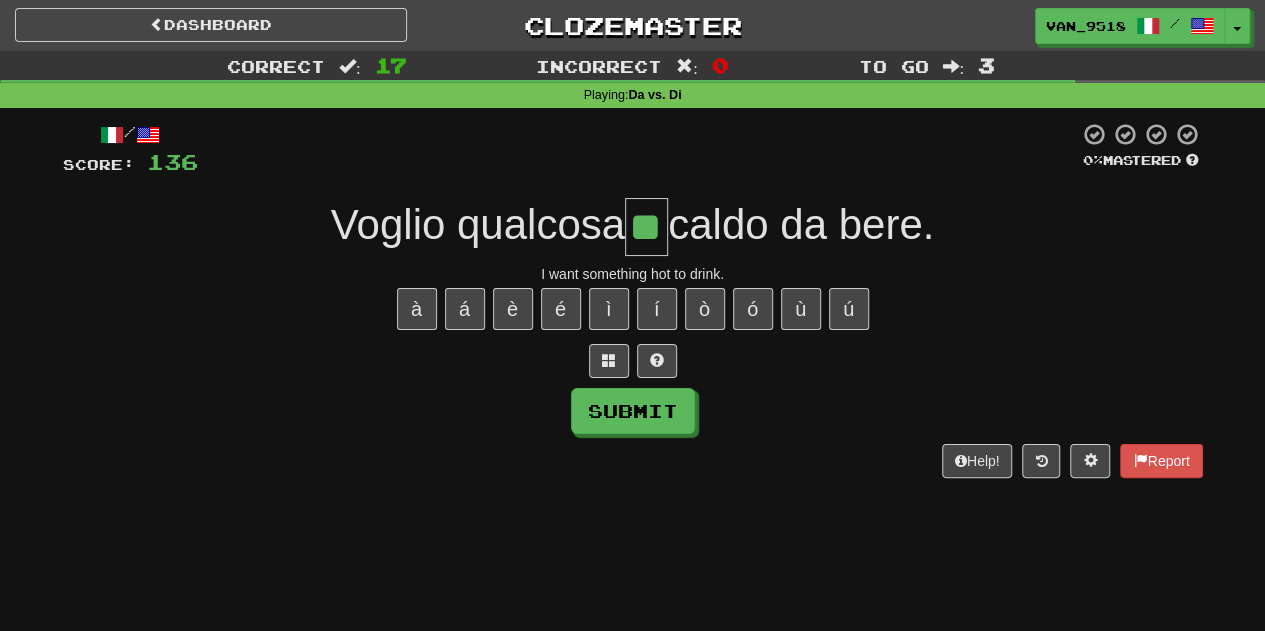 type on "**" 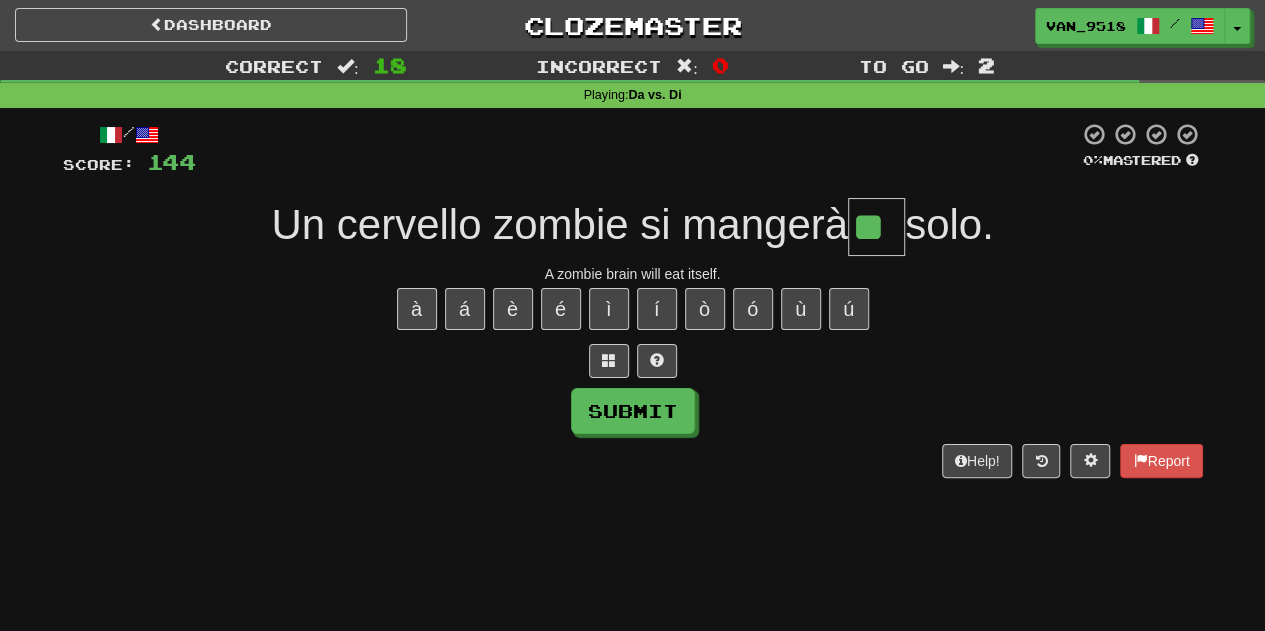 type on "**" 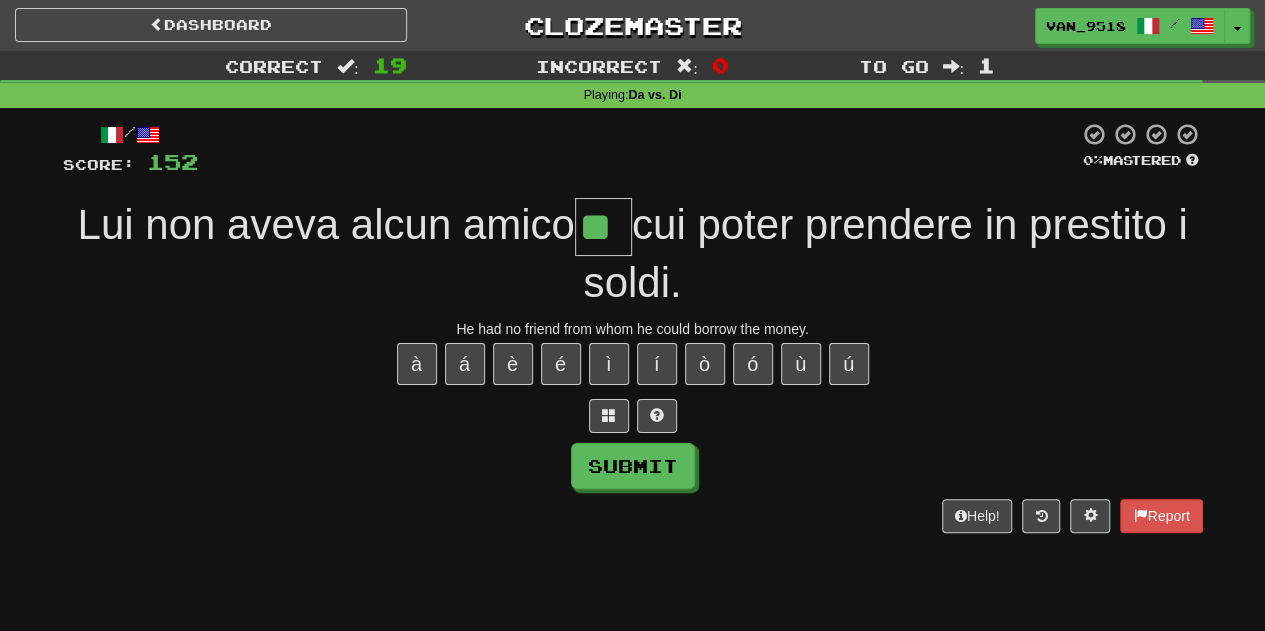 type on "**" 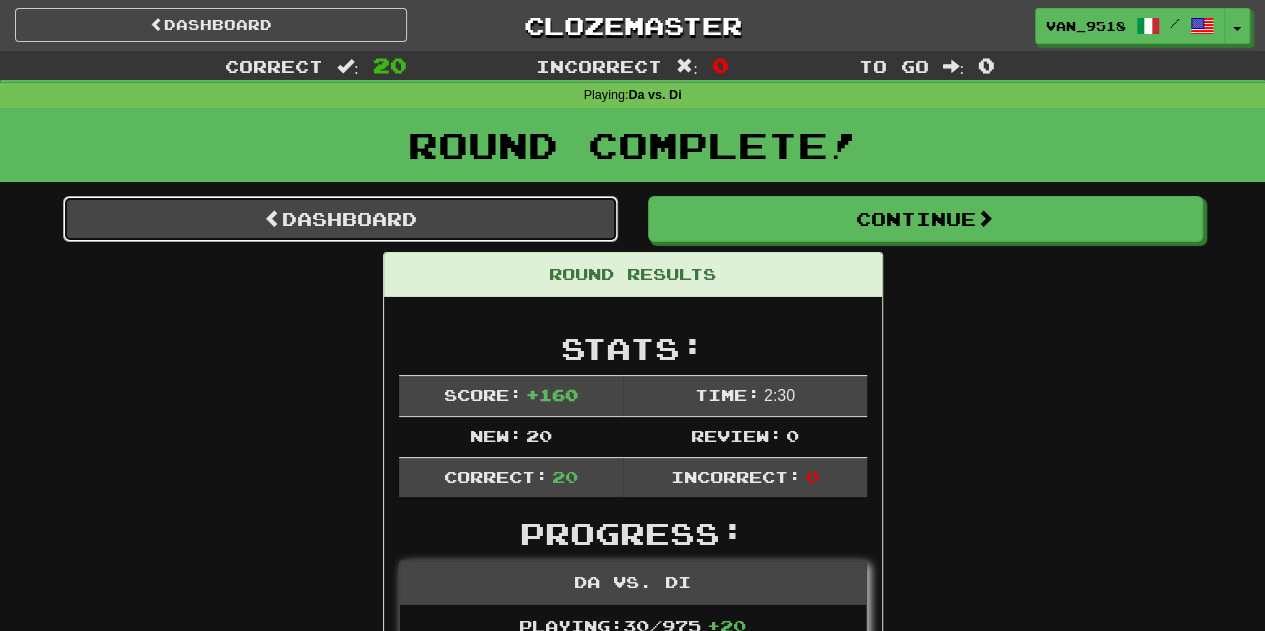 click on "Dashboard" at bounding box center (340, 219) 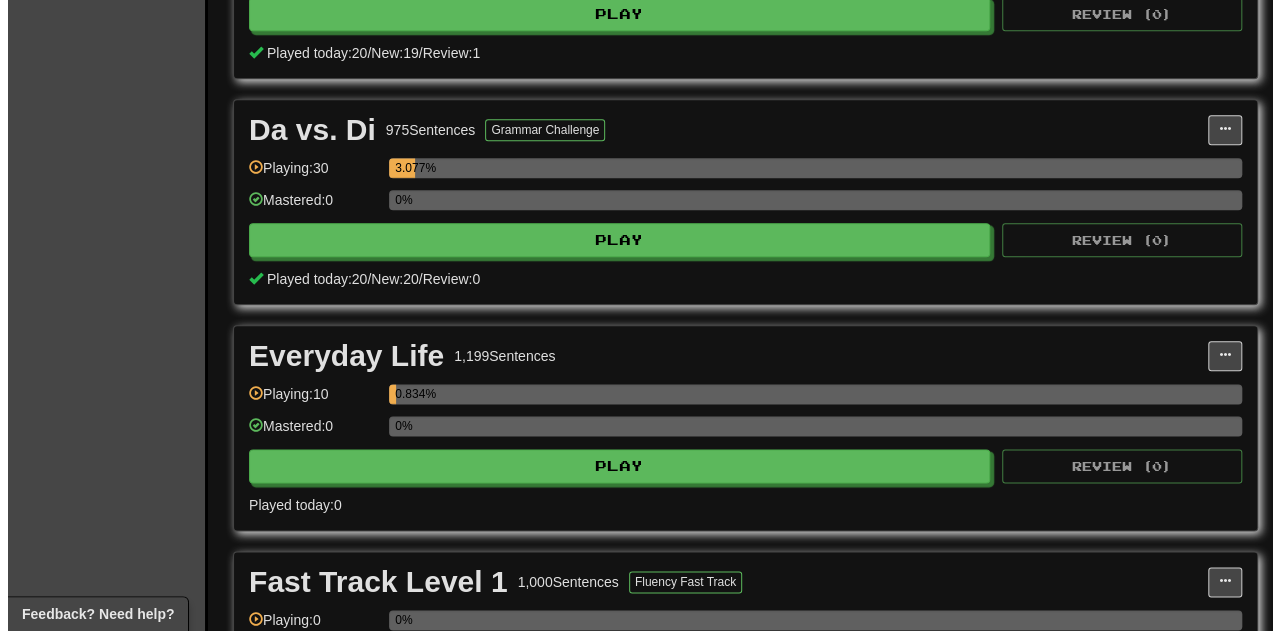 scroll, scrollTop: 1100, scrollLeft: 0, axis: vertical 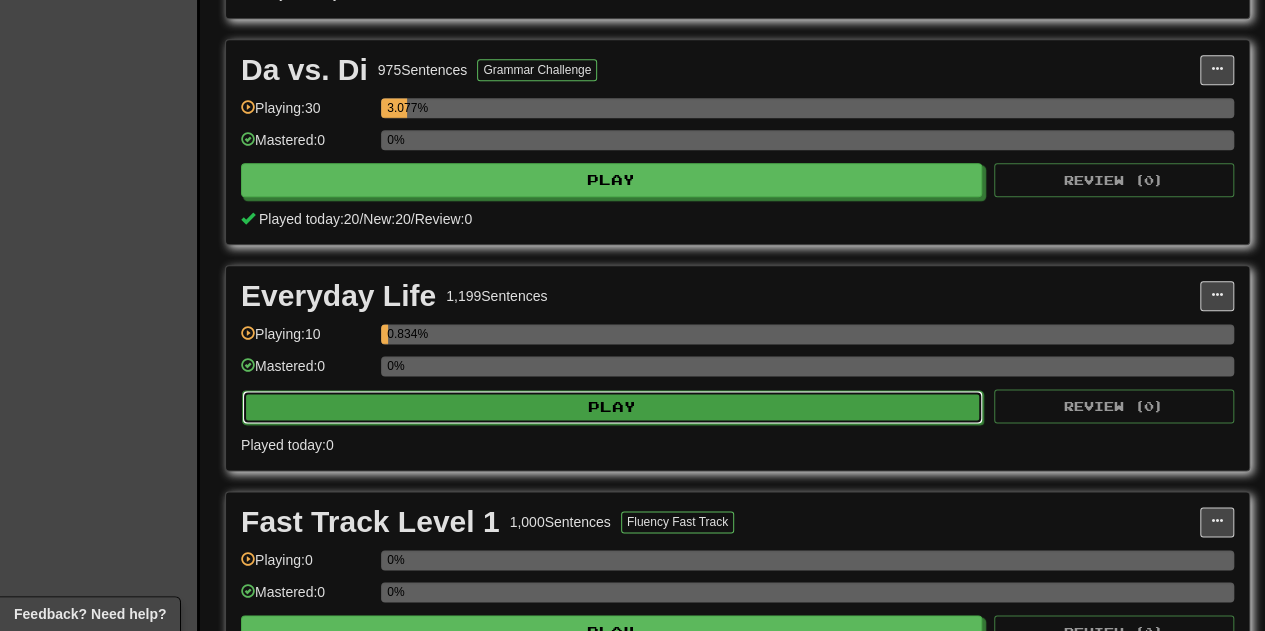 click on "Play" at bounding box center [612, 407] 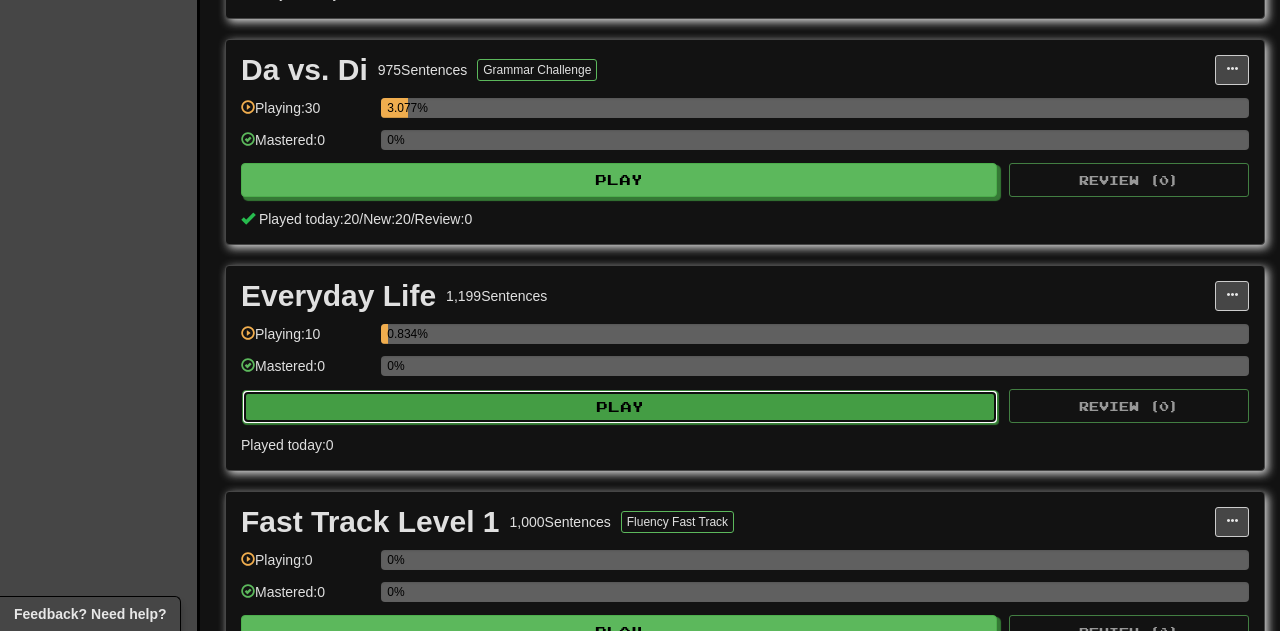 select on "**" 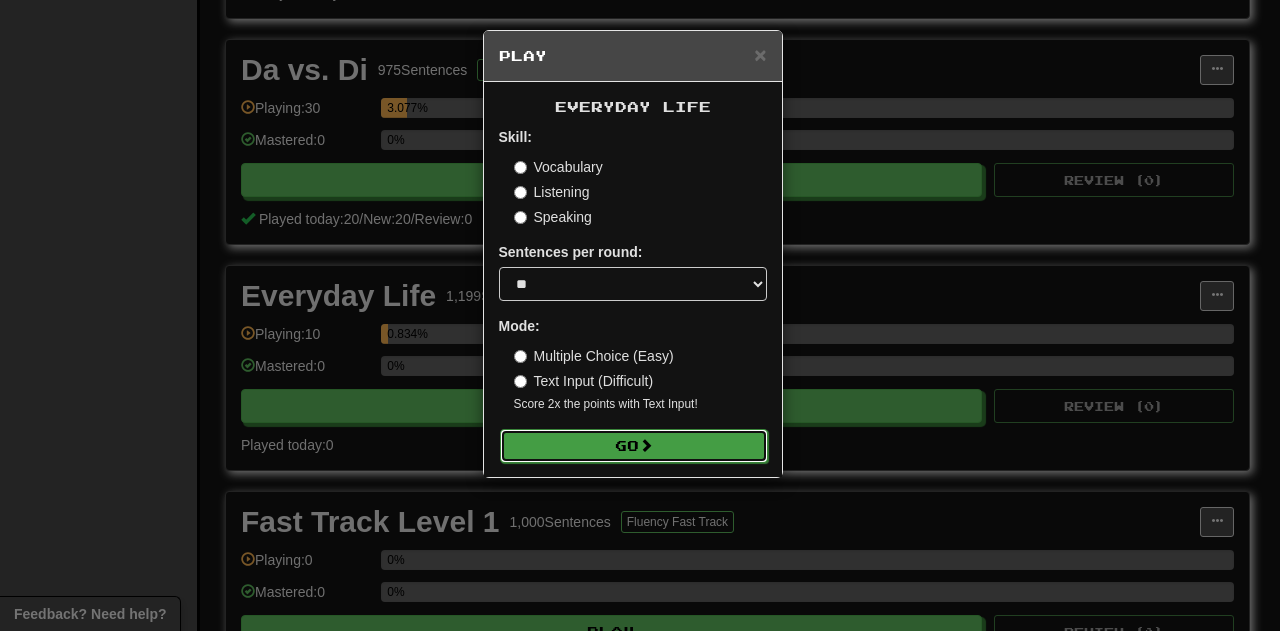 click on "Go" at bounding box center [634, 446] 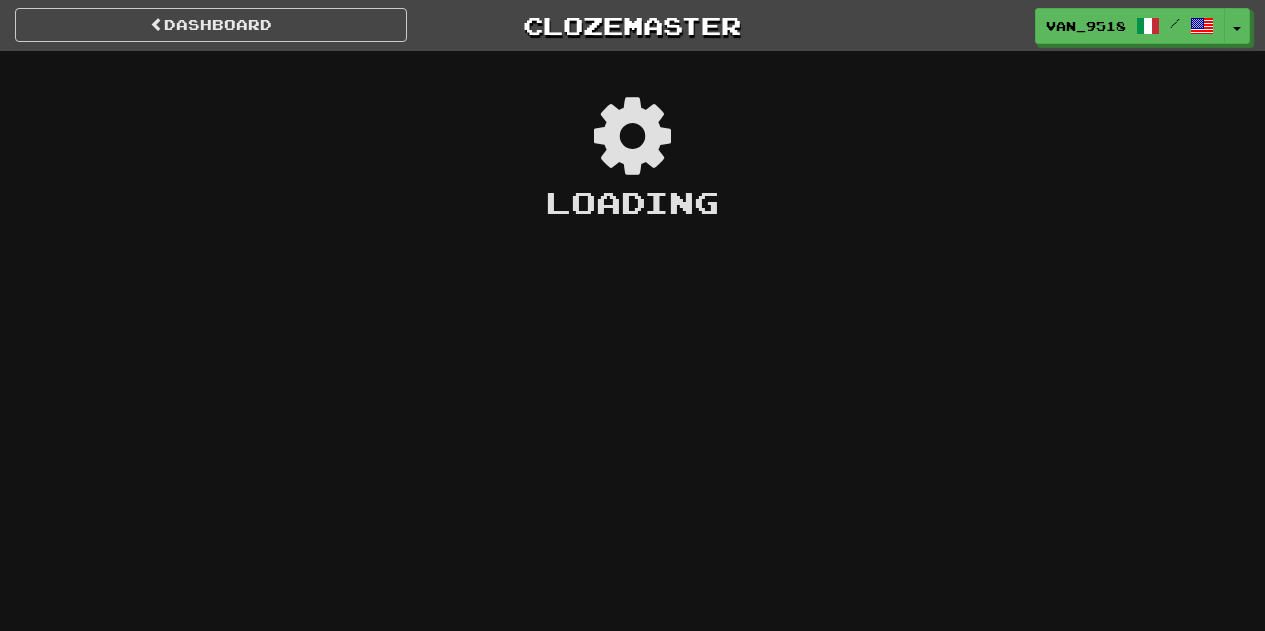 scroll, scrollTop: 0, scrollLeft: 0, axis: both 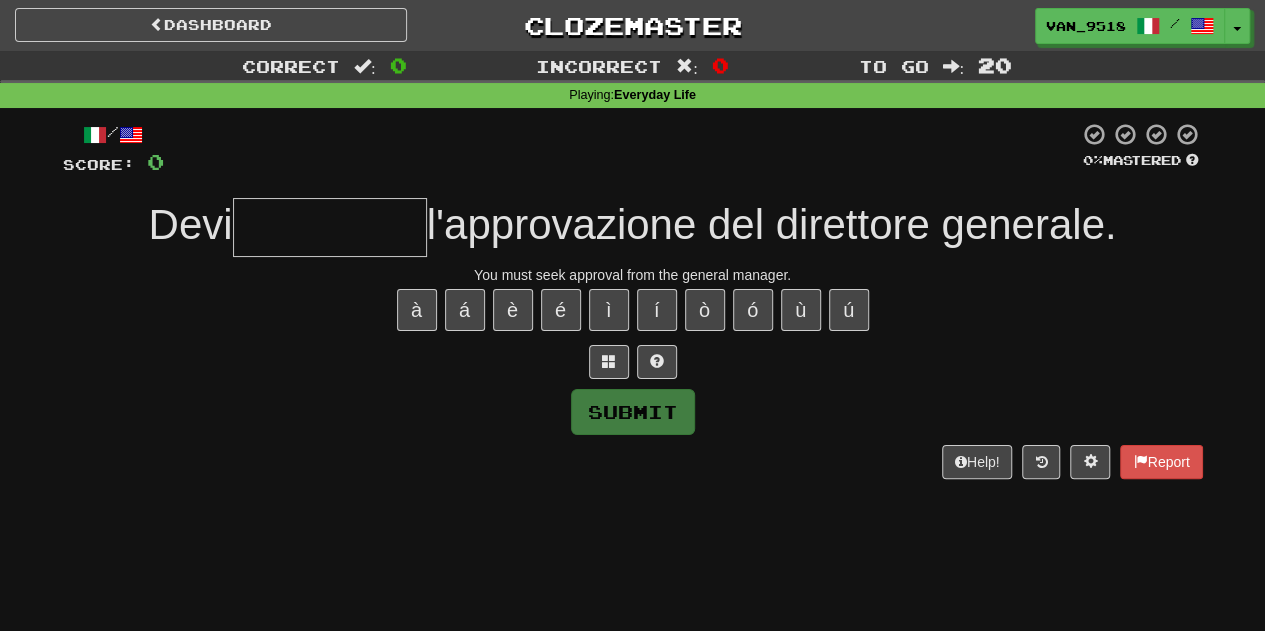 type on "*" 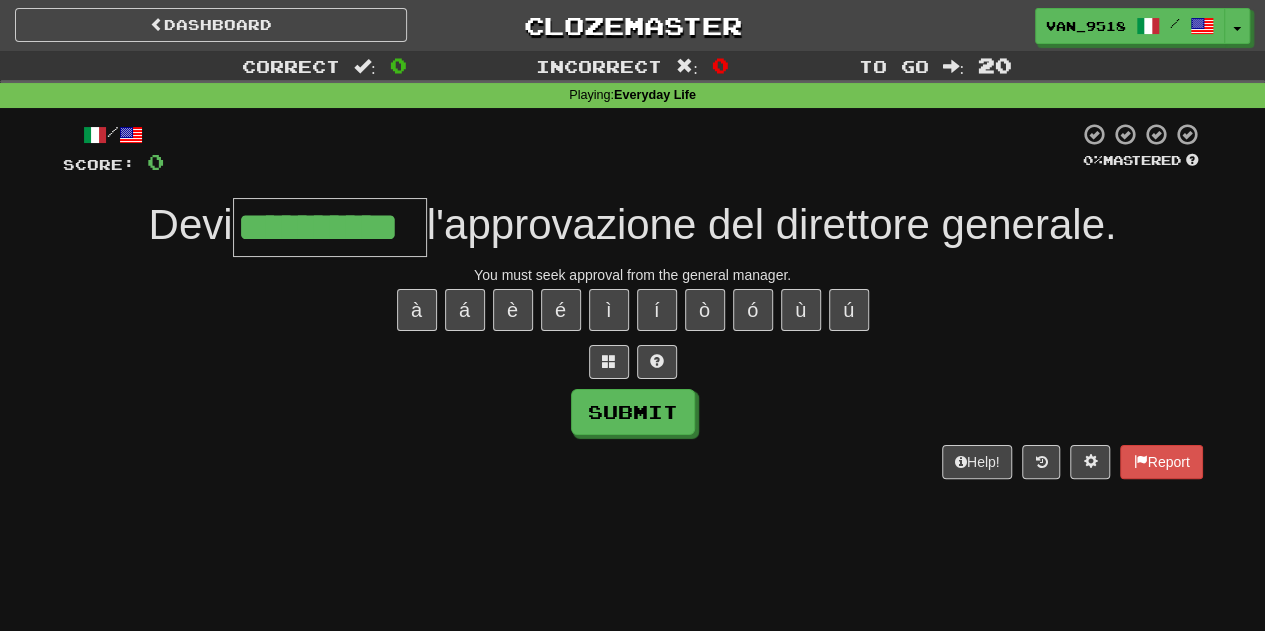 type on "**********" 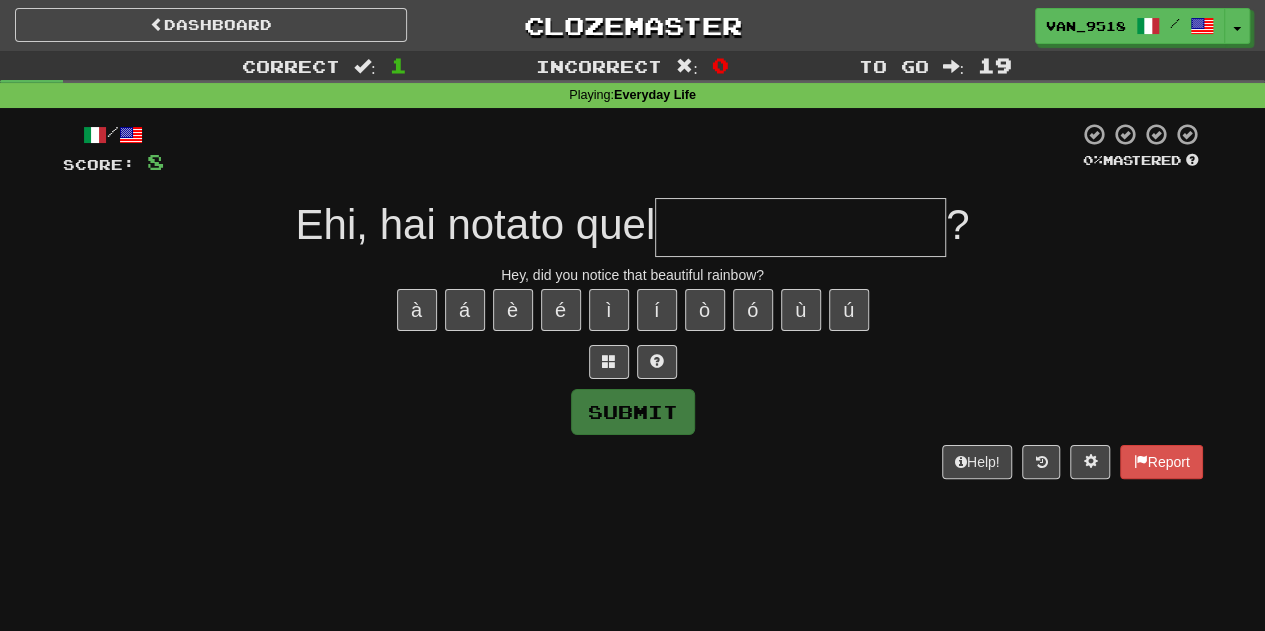 type on "*" 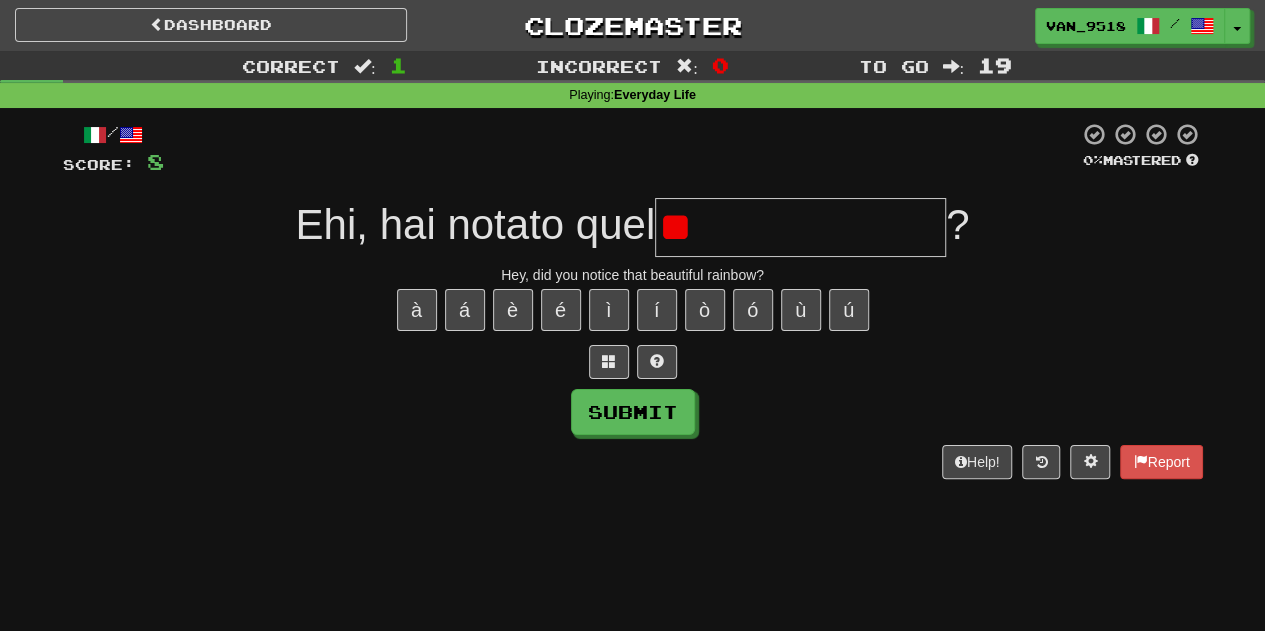 type on "*" 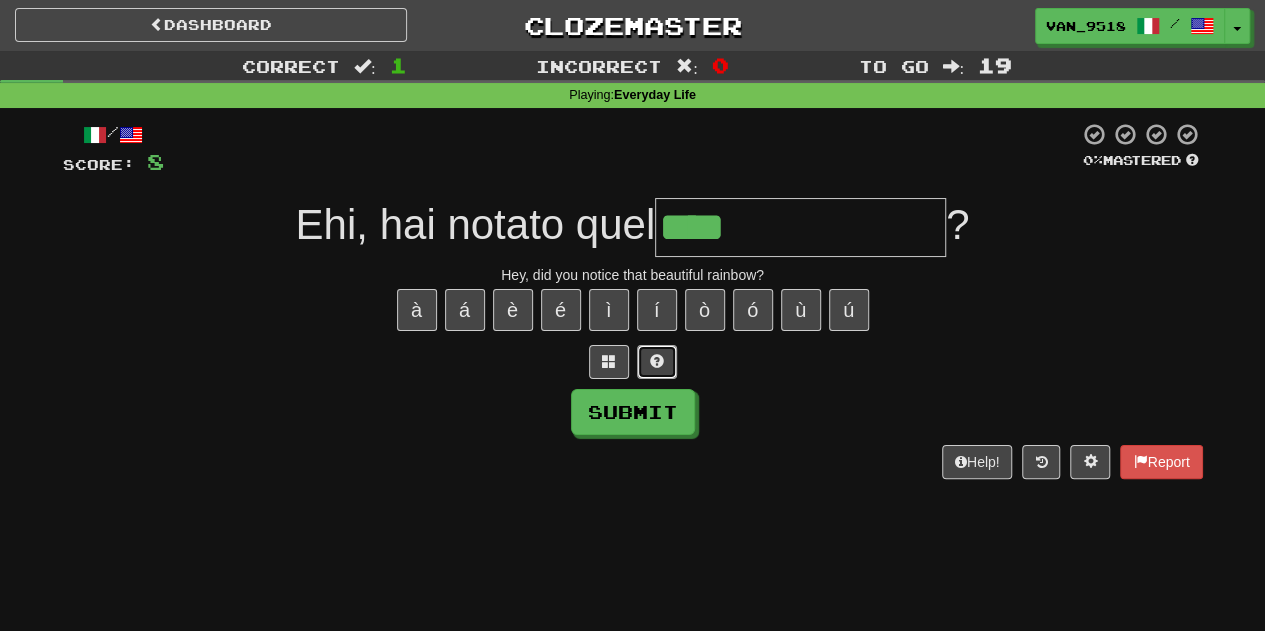 click at bounding box center (657, 361) 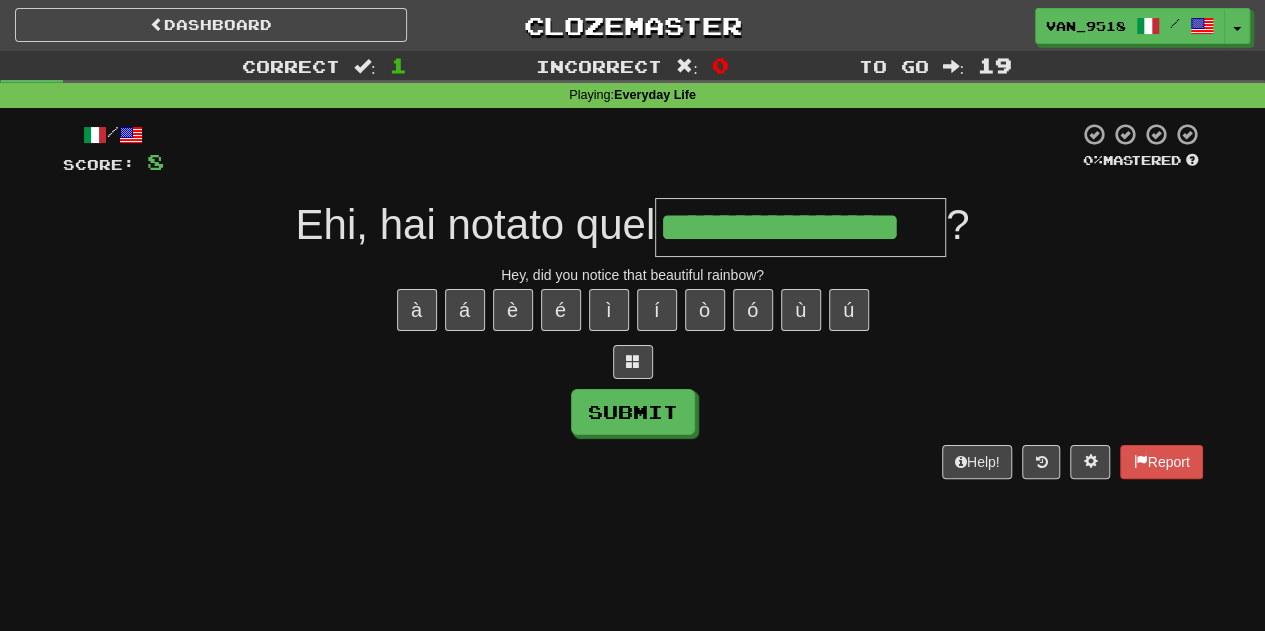 type on "**********" 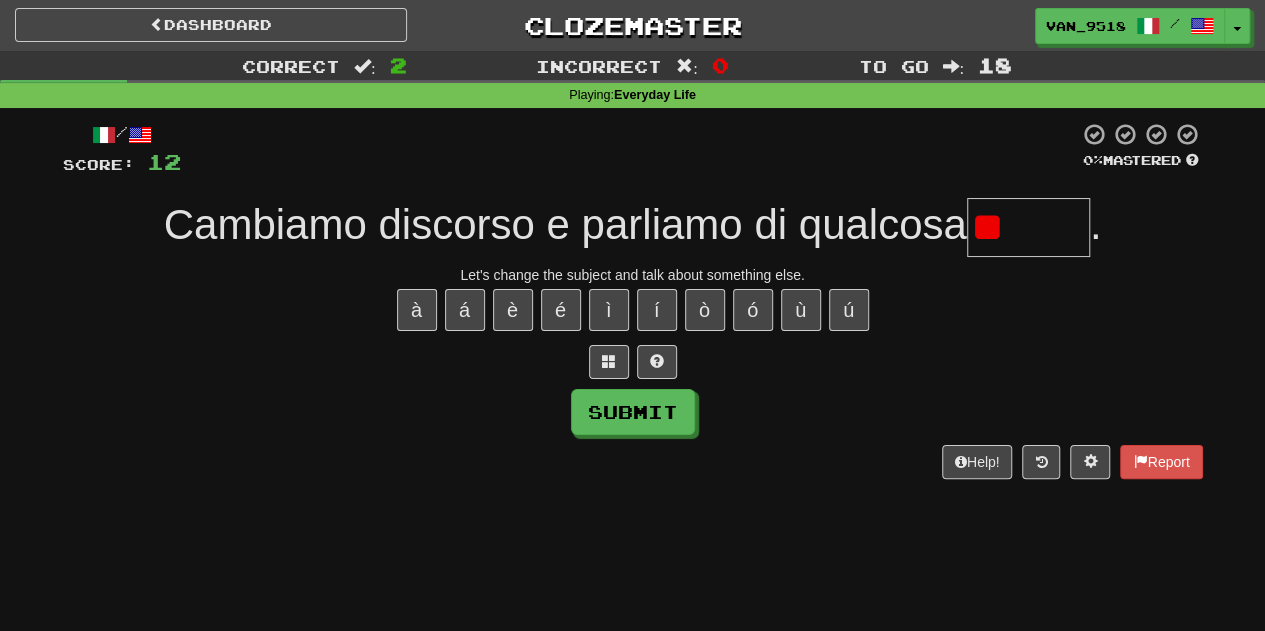 type on "*" 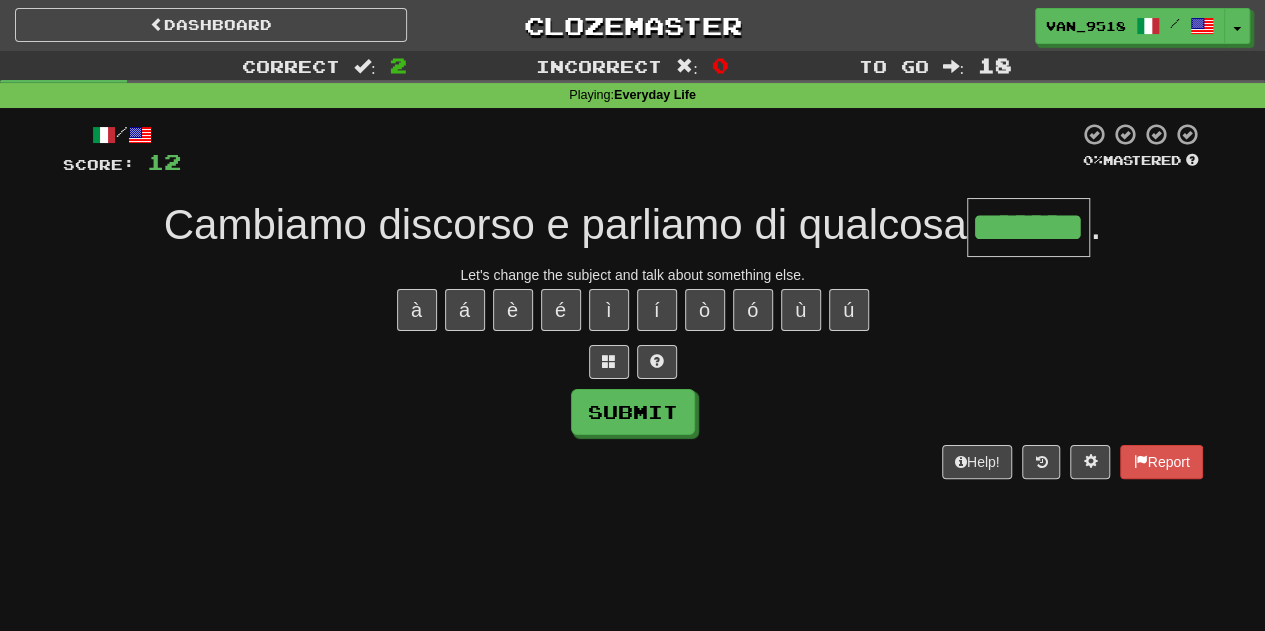 type on "*******" 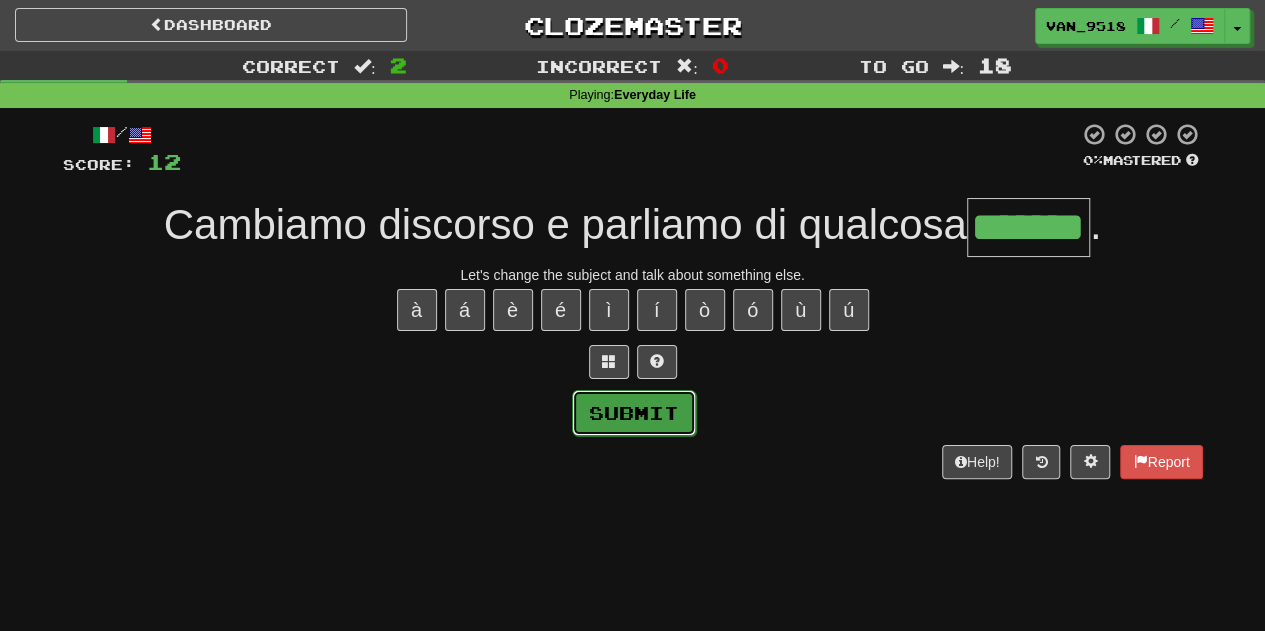 click on "Submit" at bounding box center [634, 413] 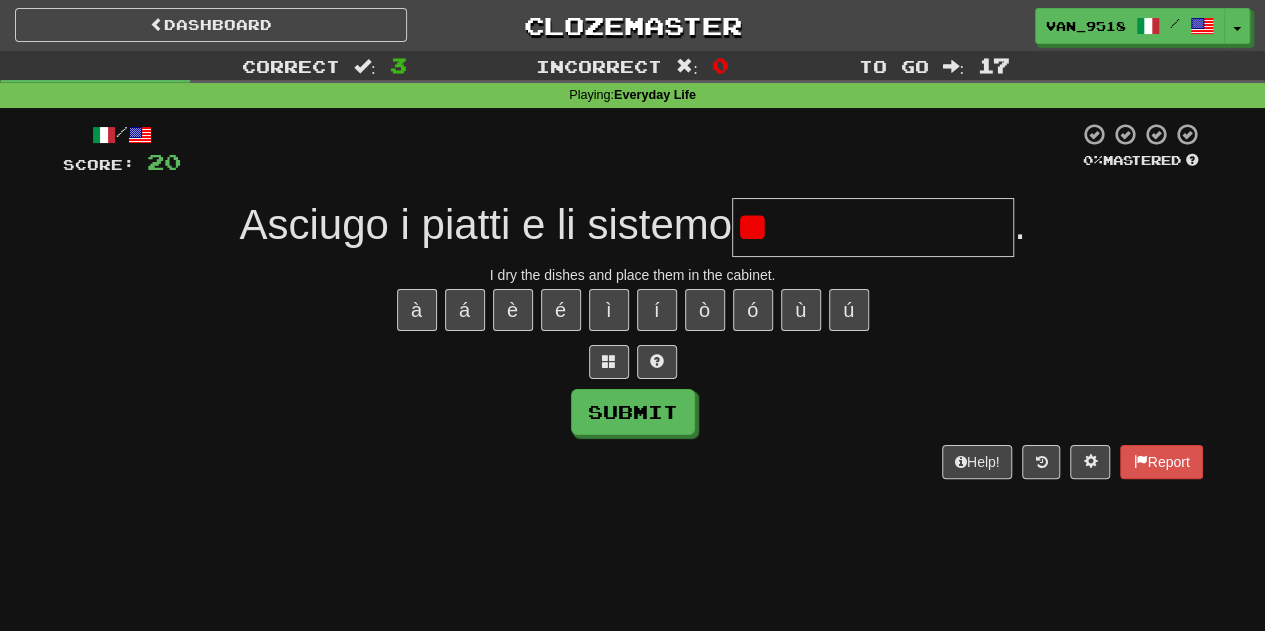 type on "*" 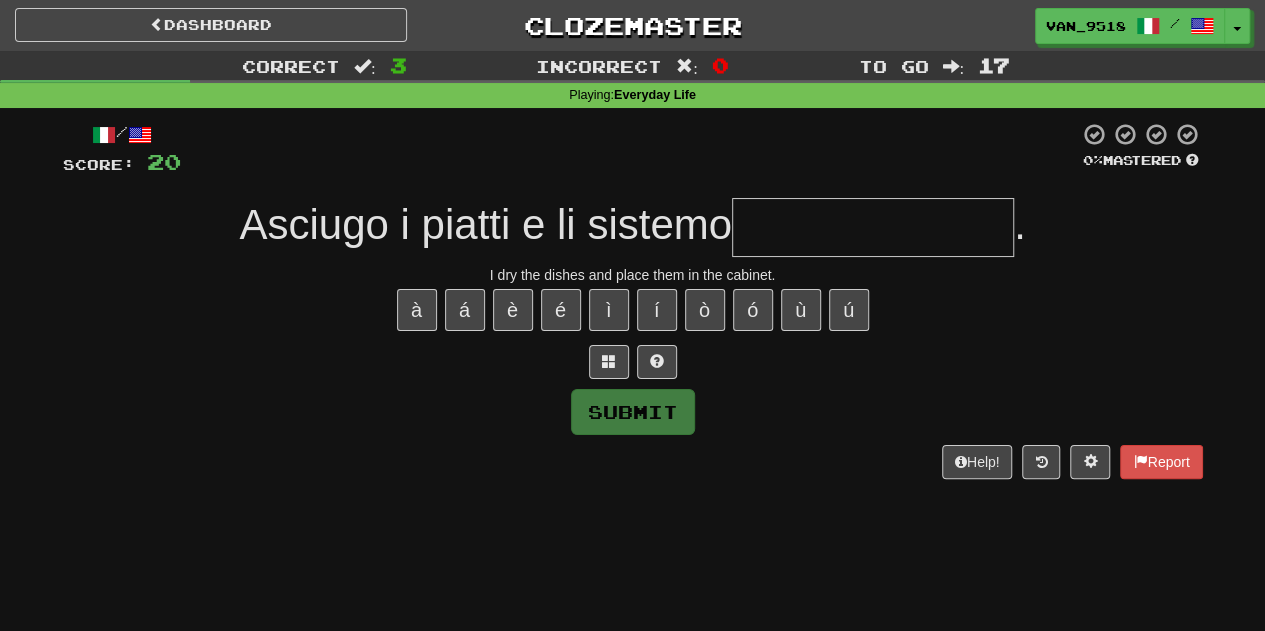 type on "*" 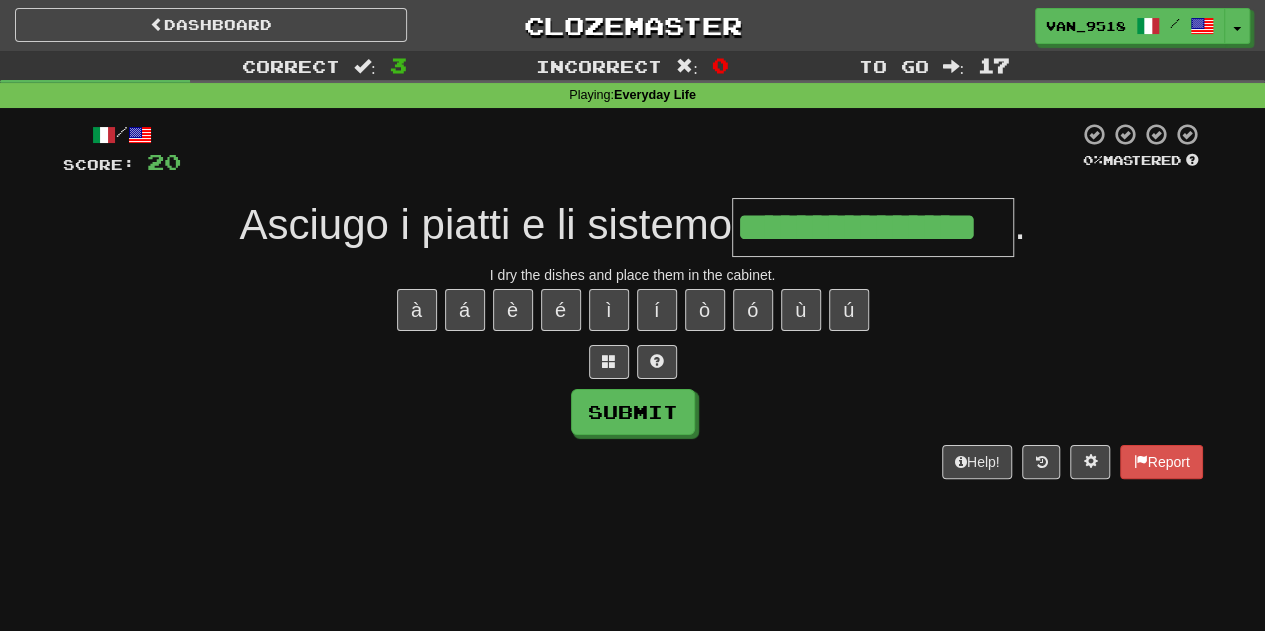 type on "**********" 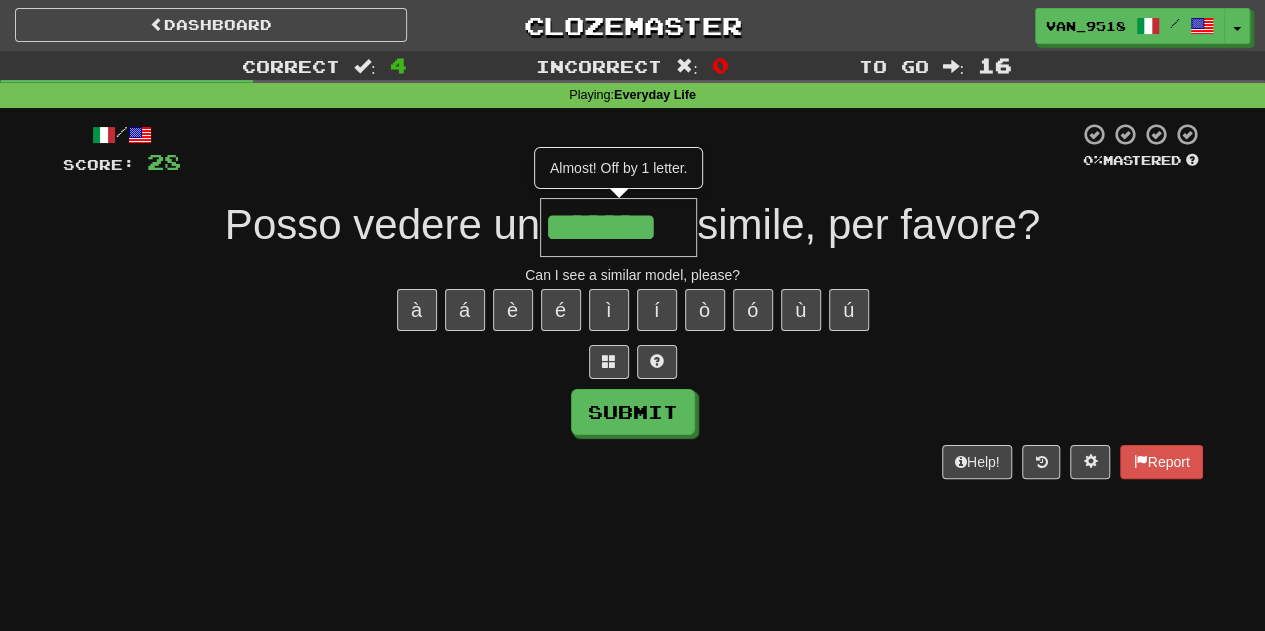 type on "*******" 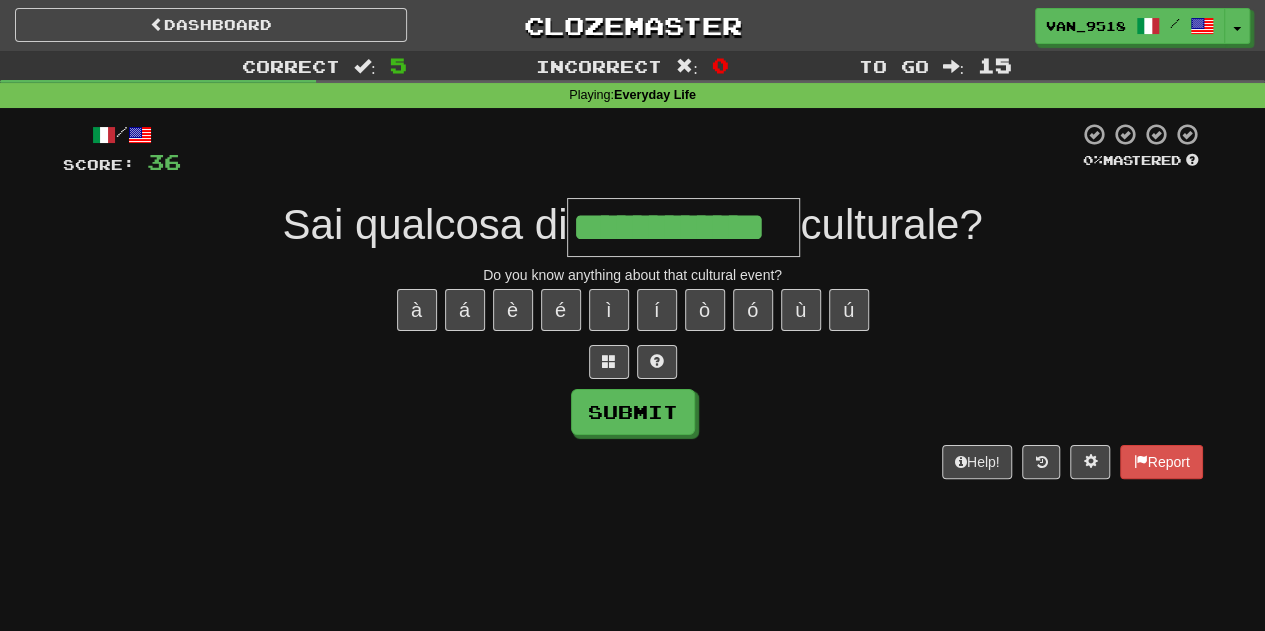 type on "**********" 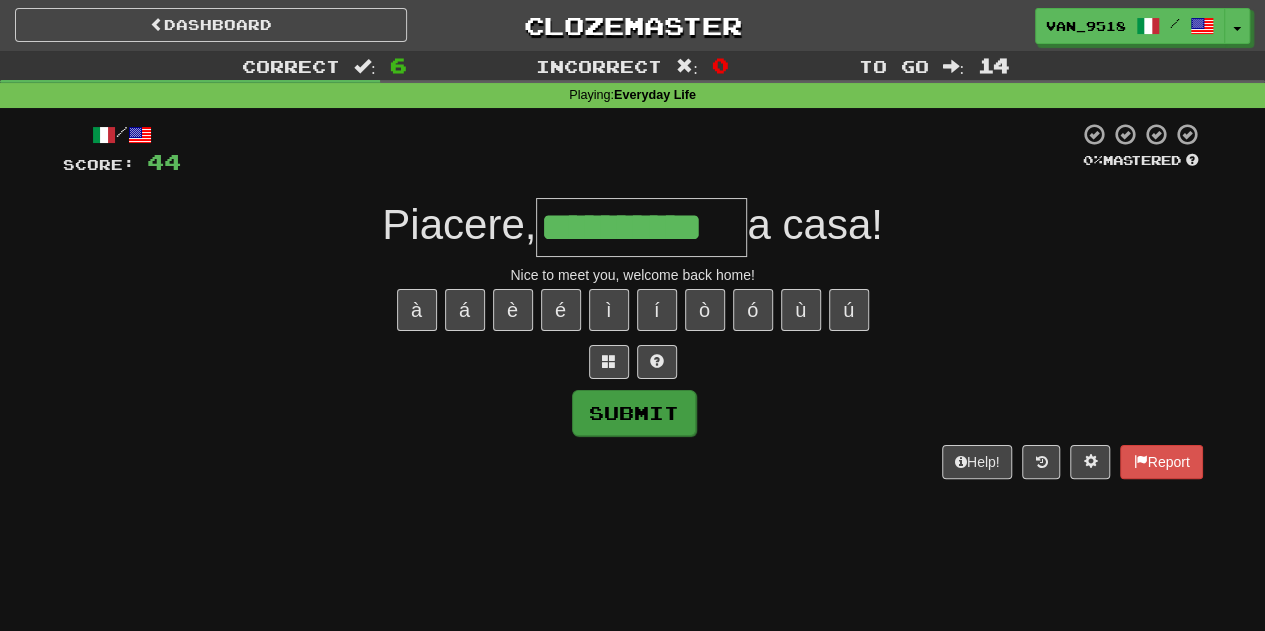 type on "**********" 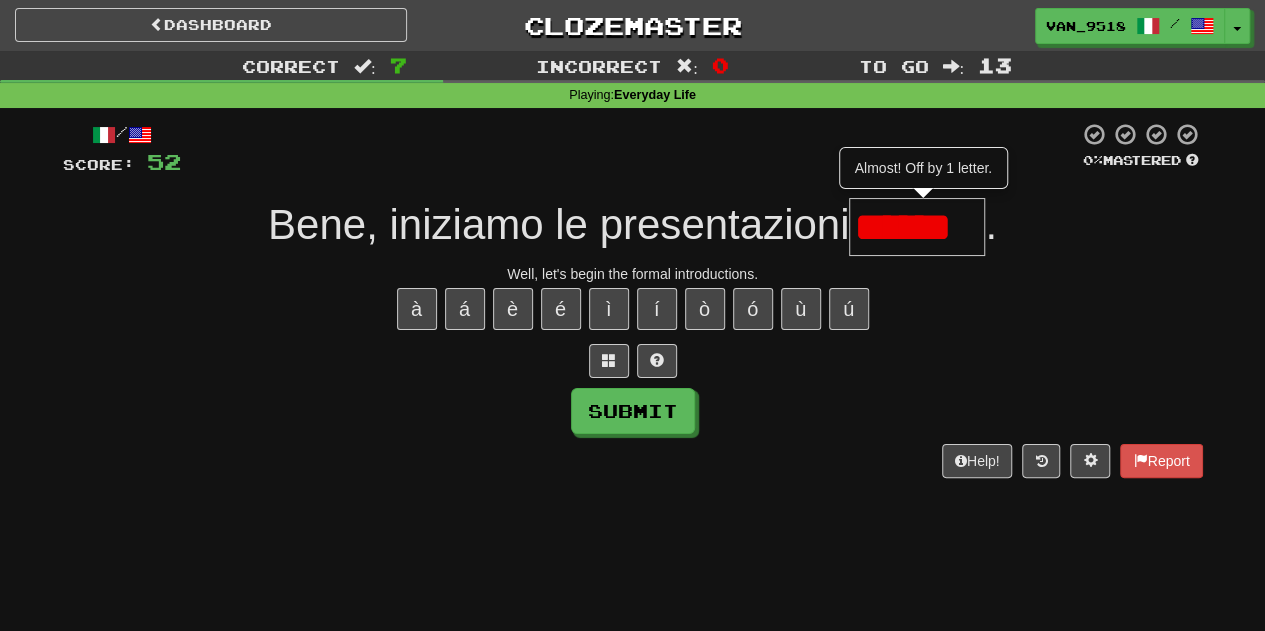scroll, scrollTop: 0, scrollLeft: 0, axis: both 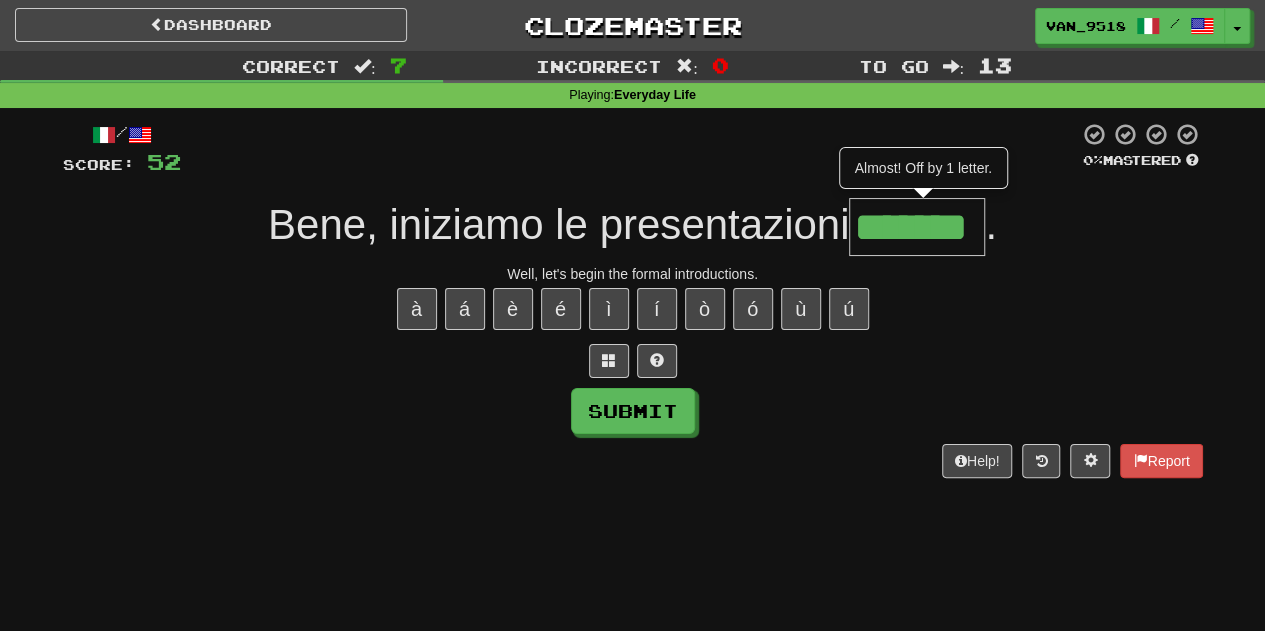 type on "*******" 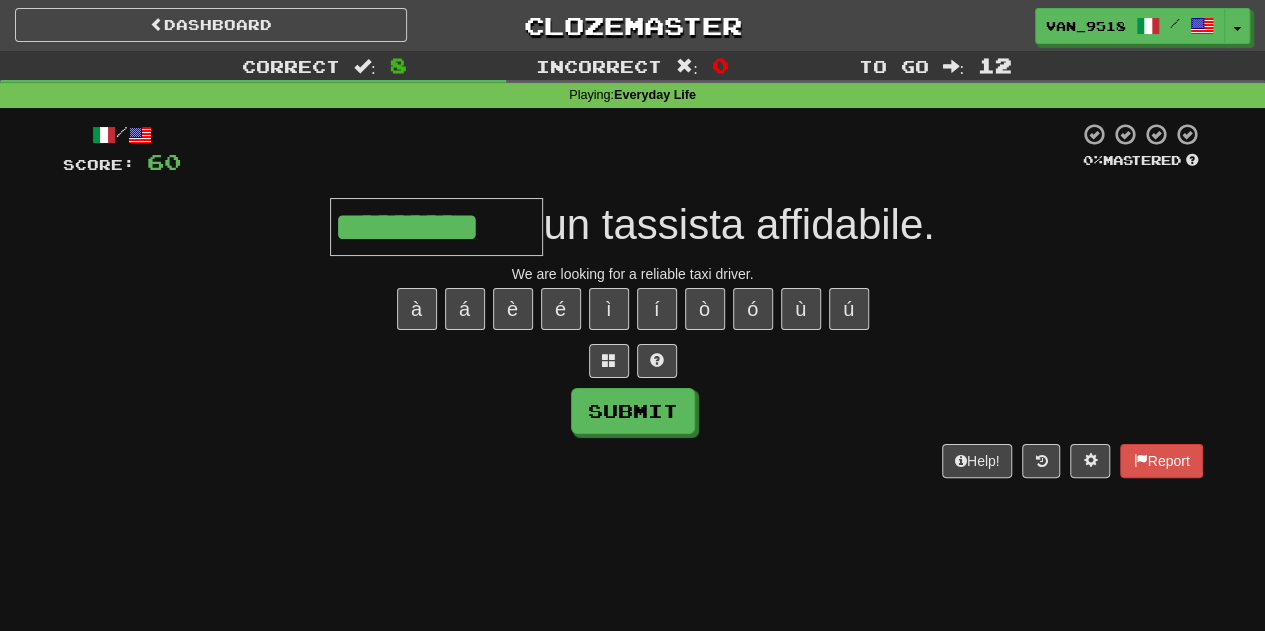 type on "*********" 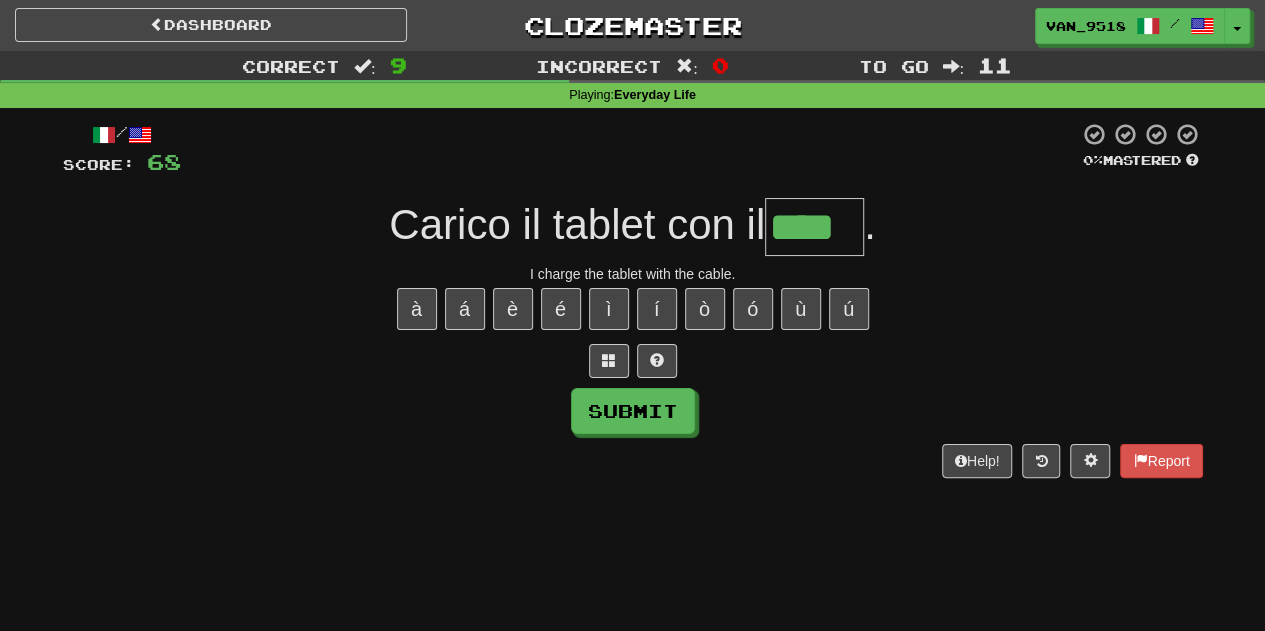 type on "****" 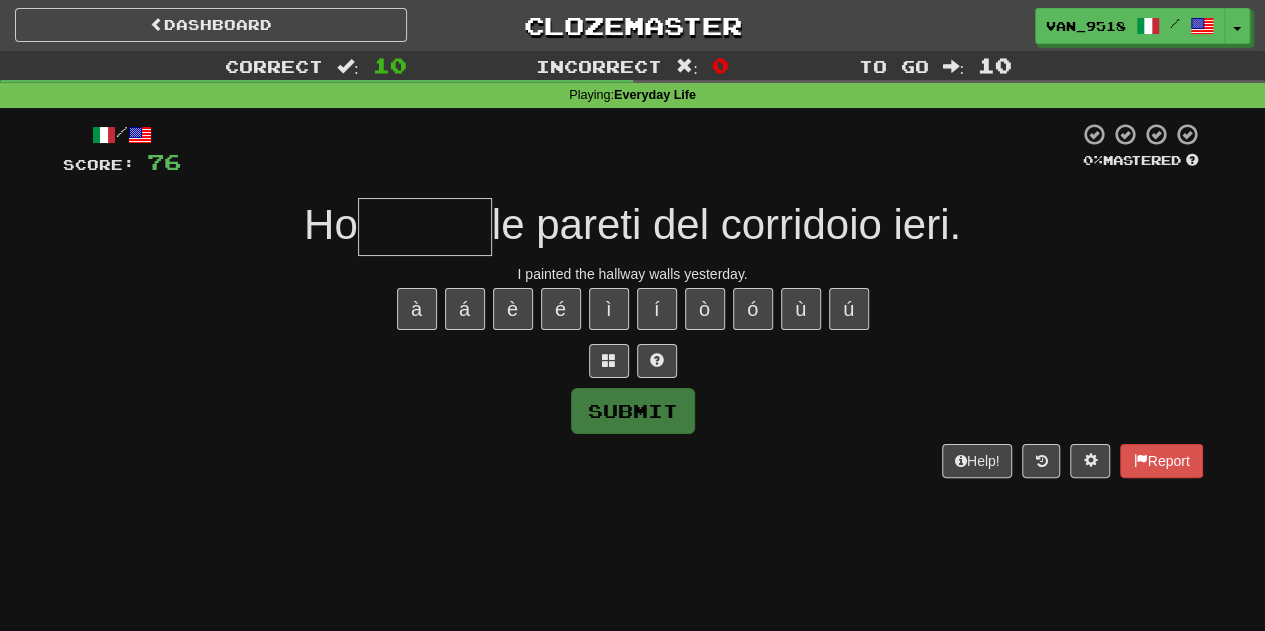 type on "*" 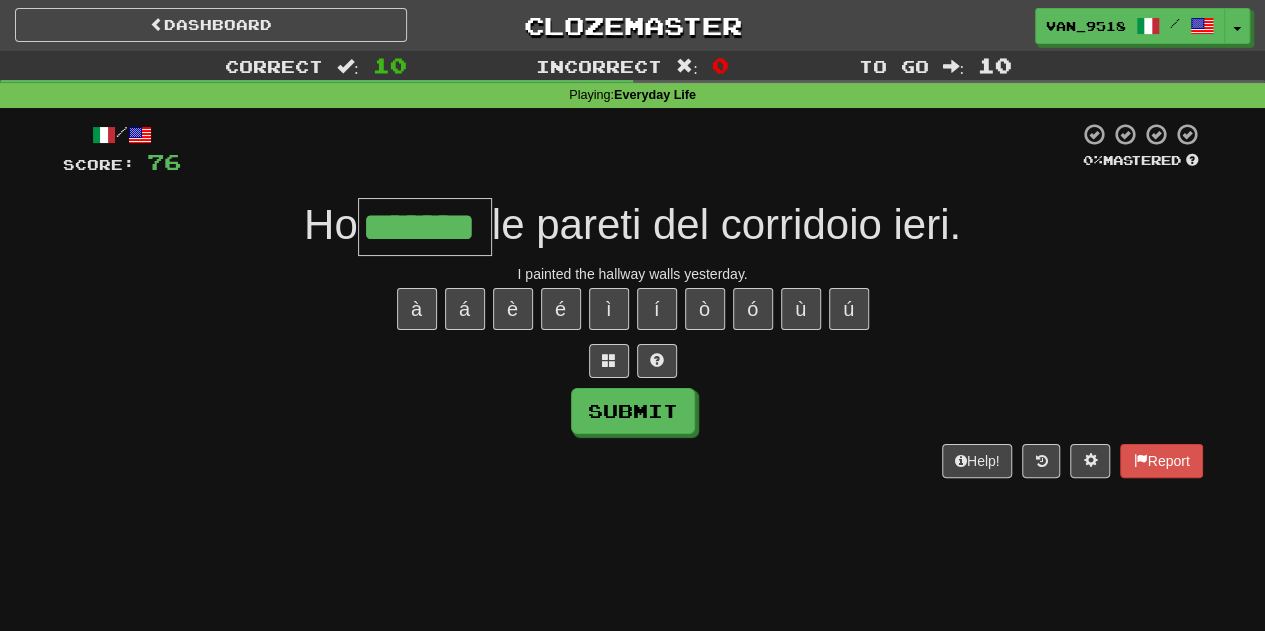 type on "*******" 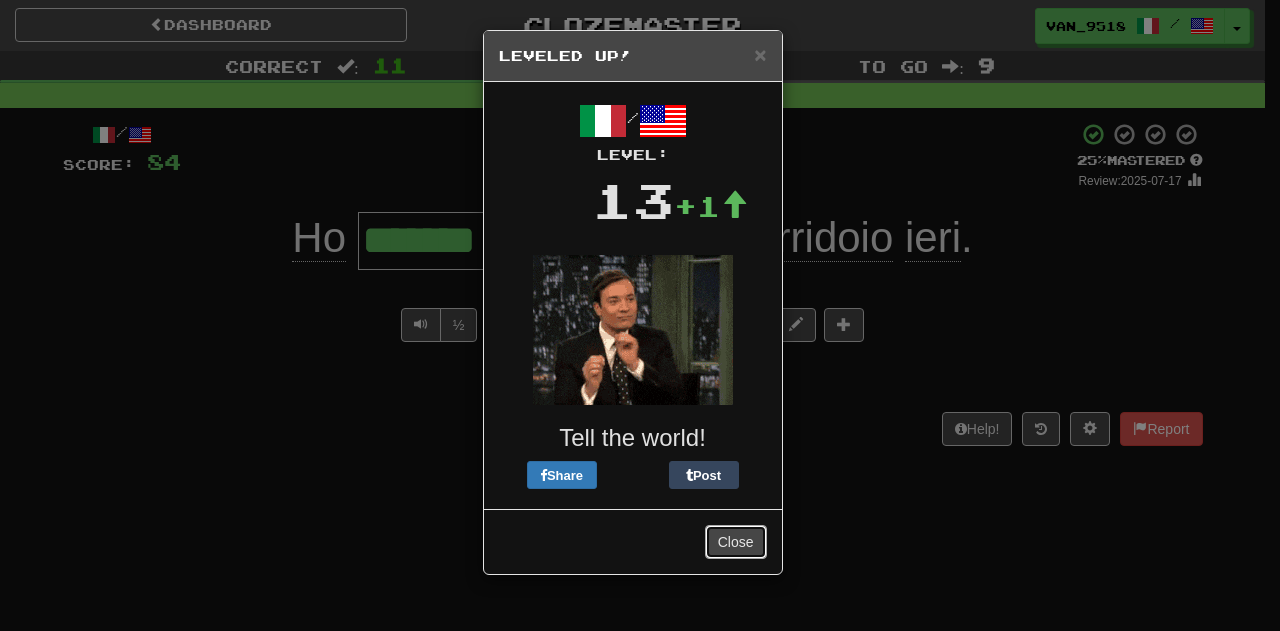 click on "Close" at bounding box center (736, 542) 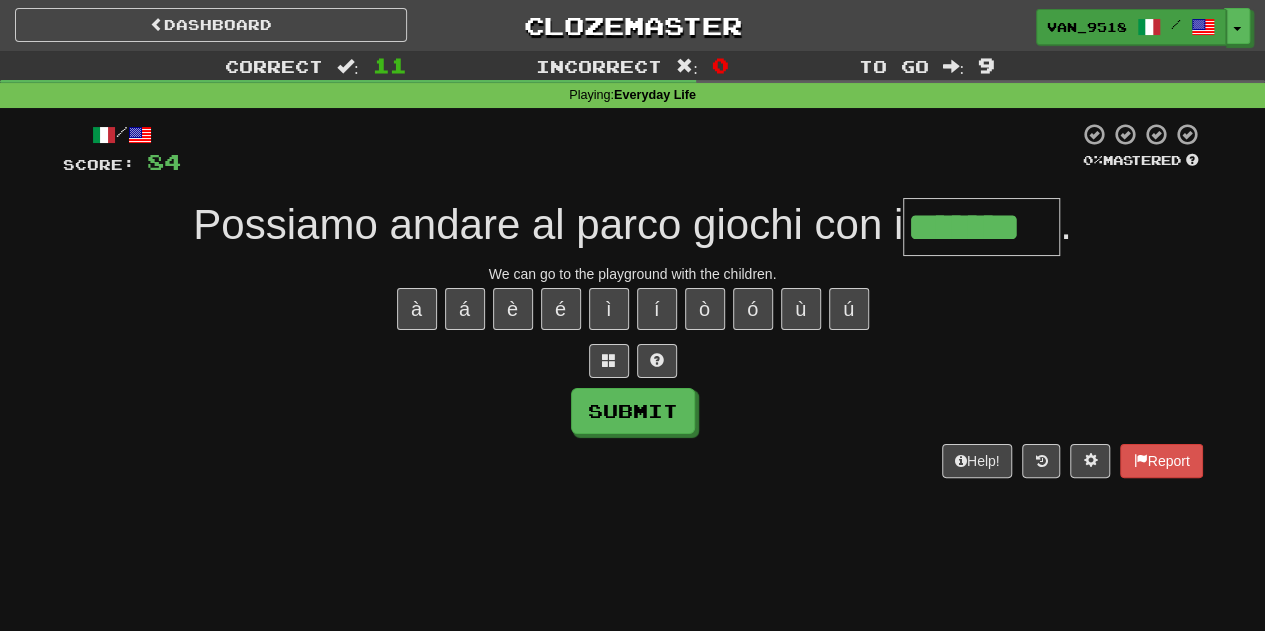 type on "*******" 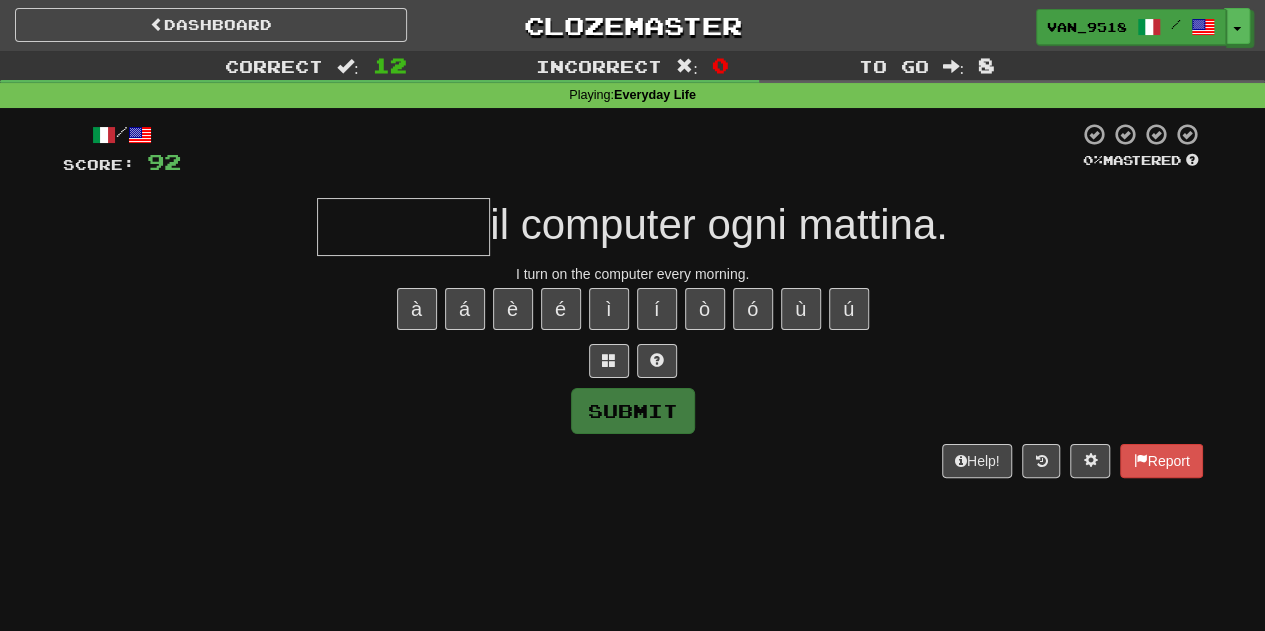 type on "*" 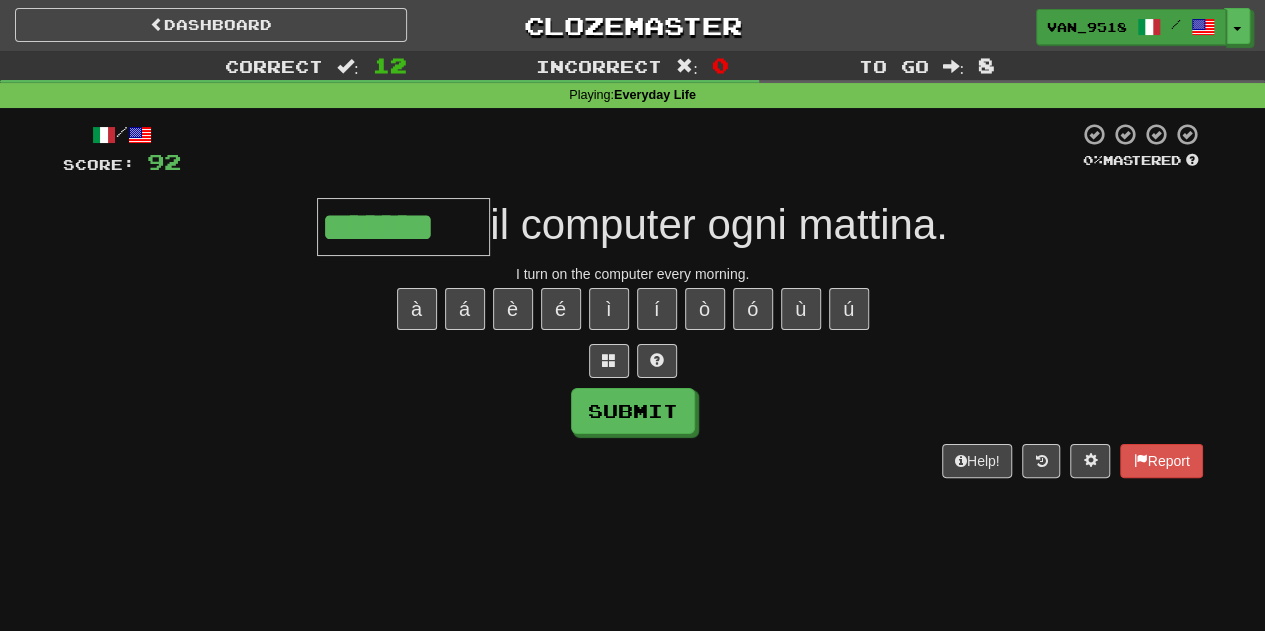 type on "*******" 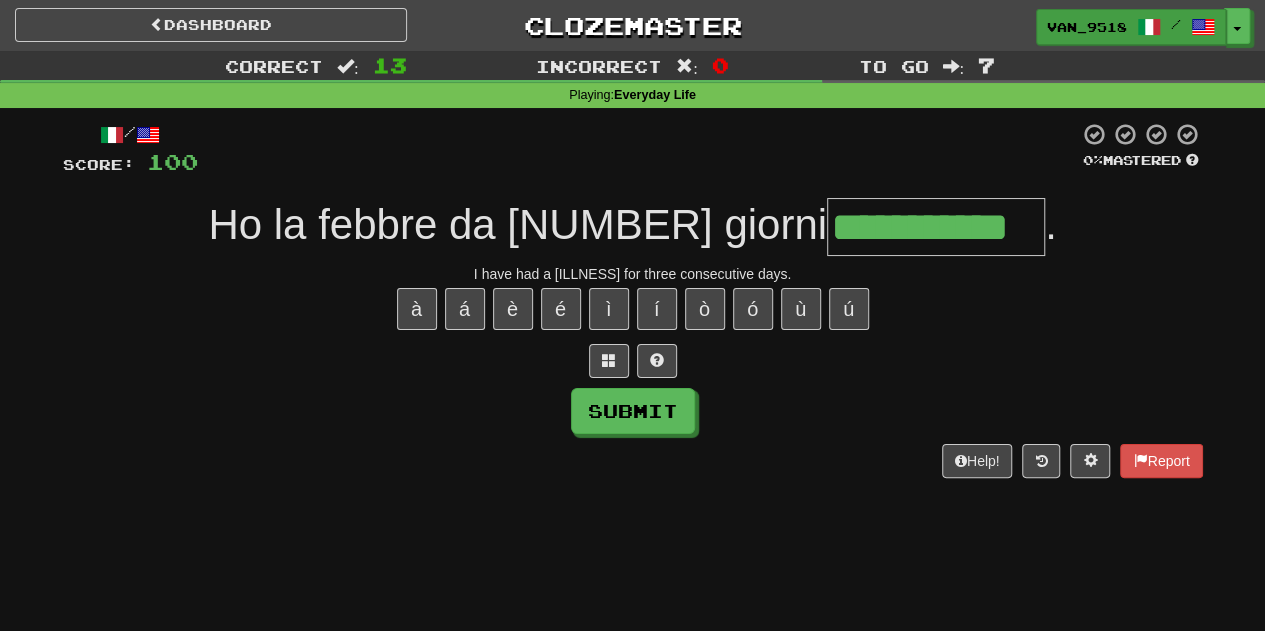 type on "**********" 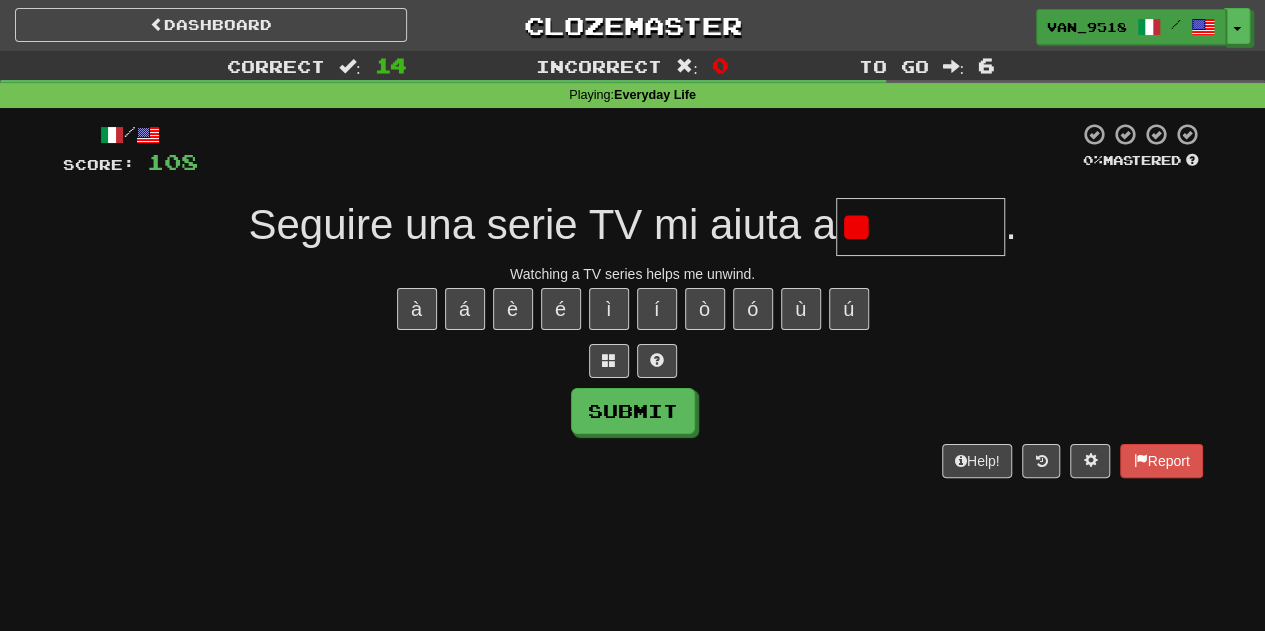 type on "*" 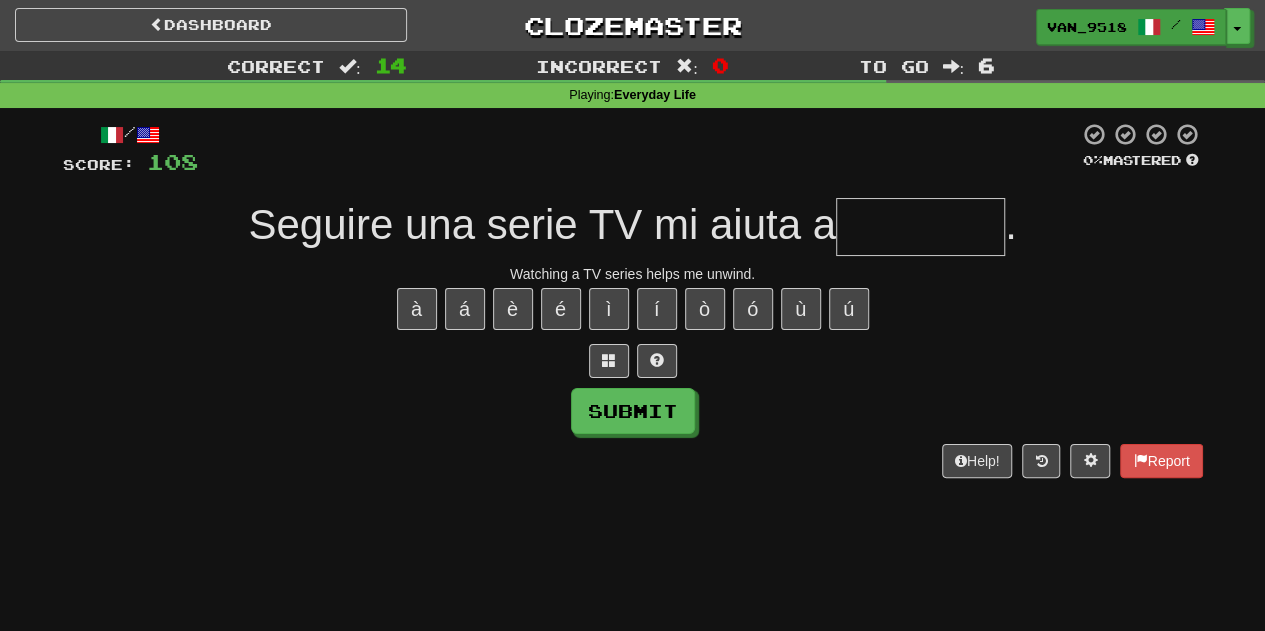 type on "*" 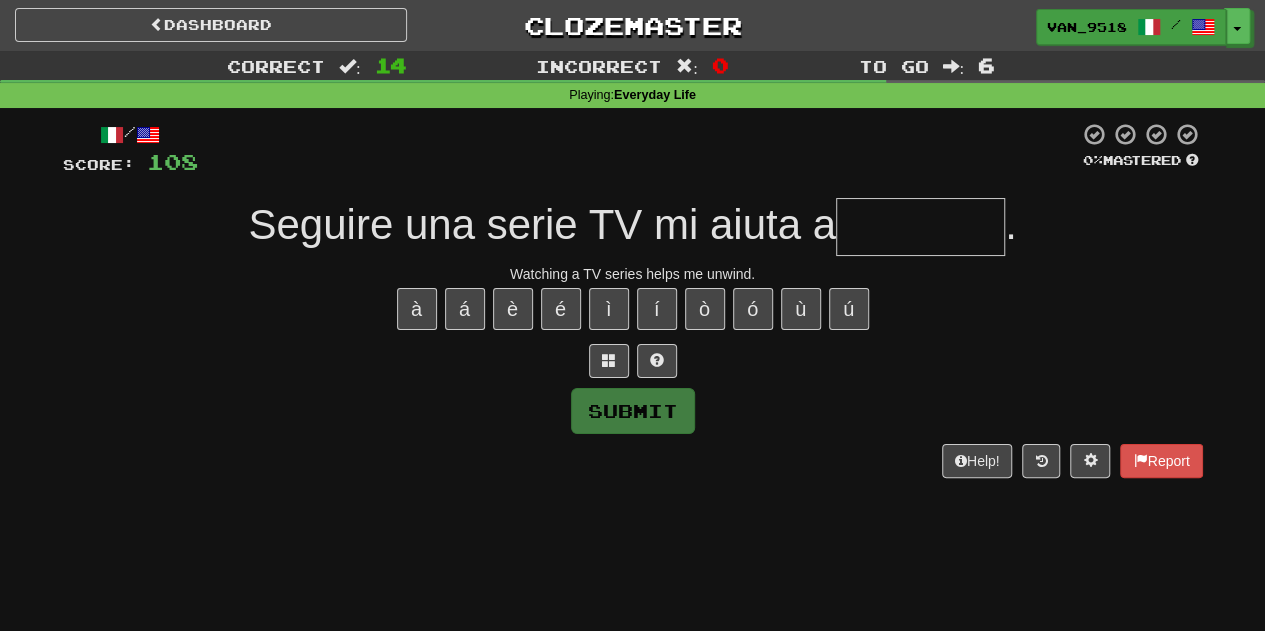 type on "*" 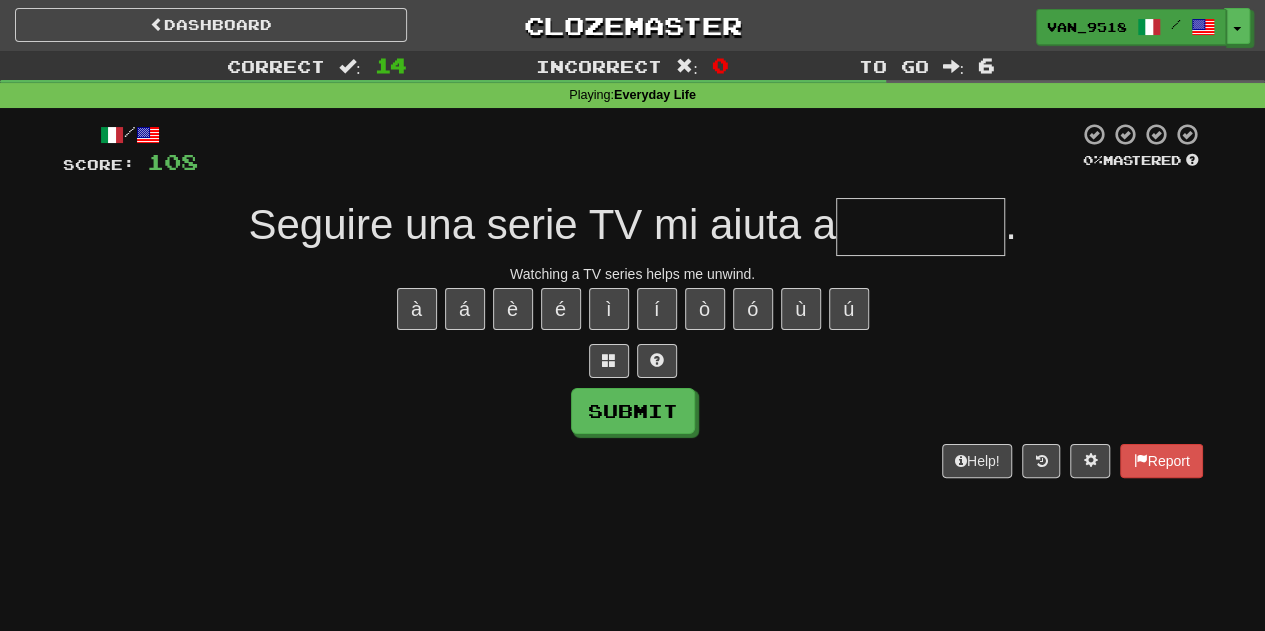 type on "*" 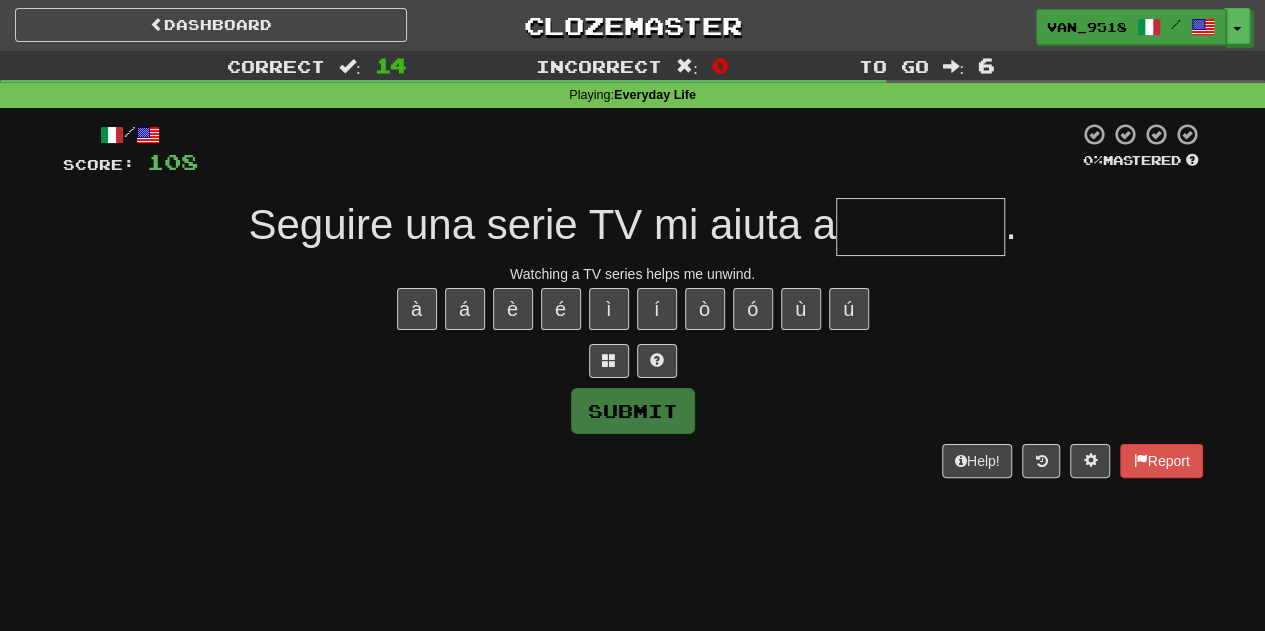 type on "*" 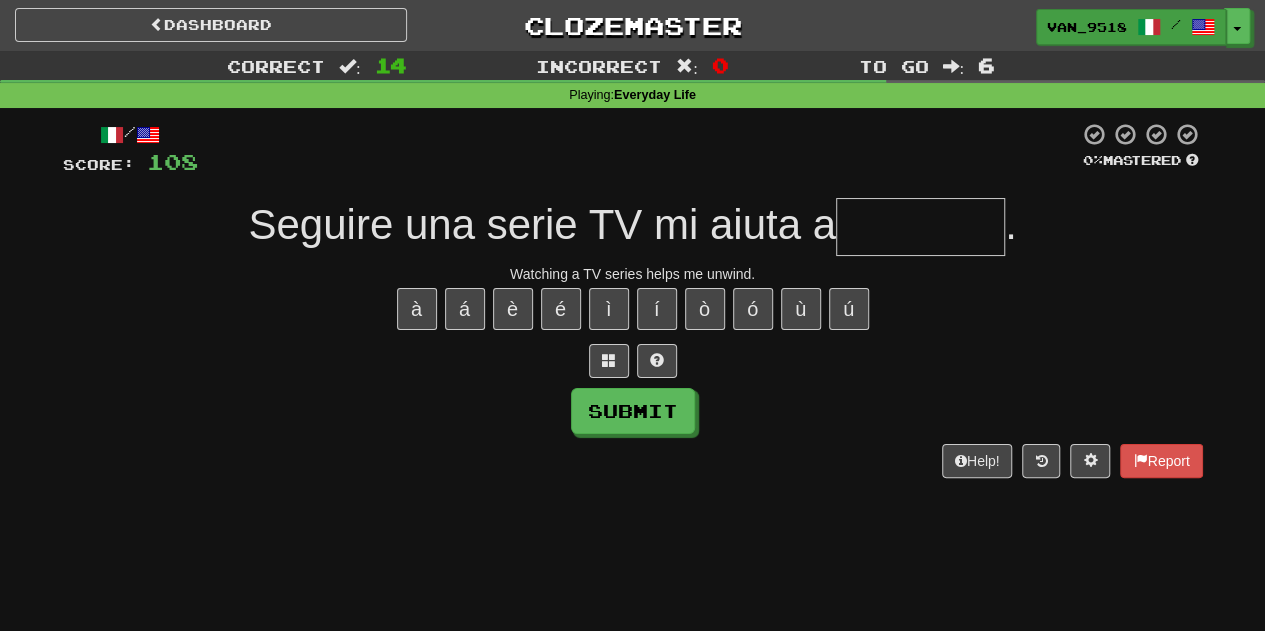type on "*" 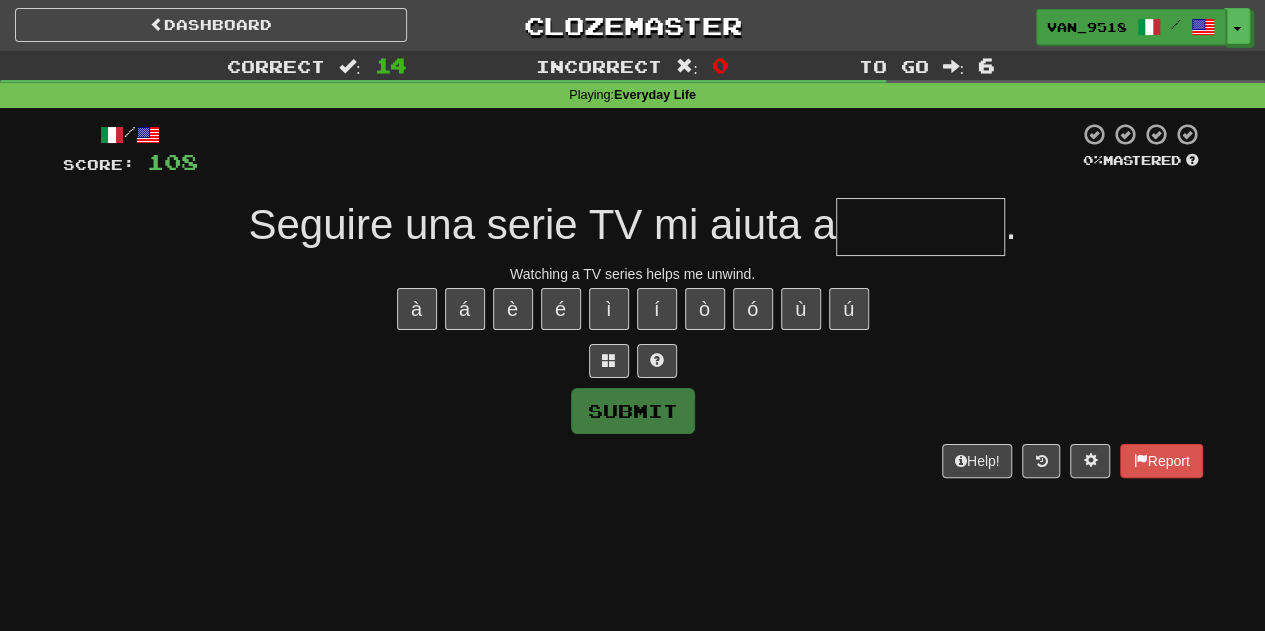 type on "*" 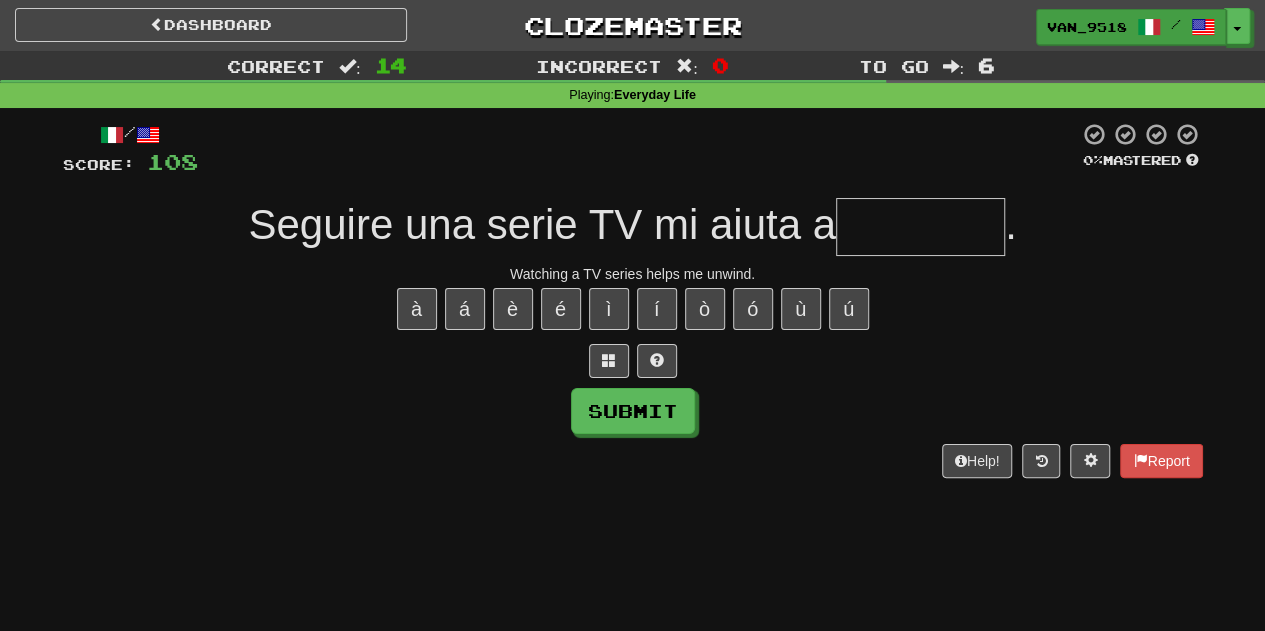 type on "*" 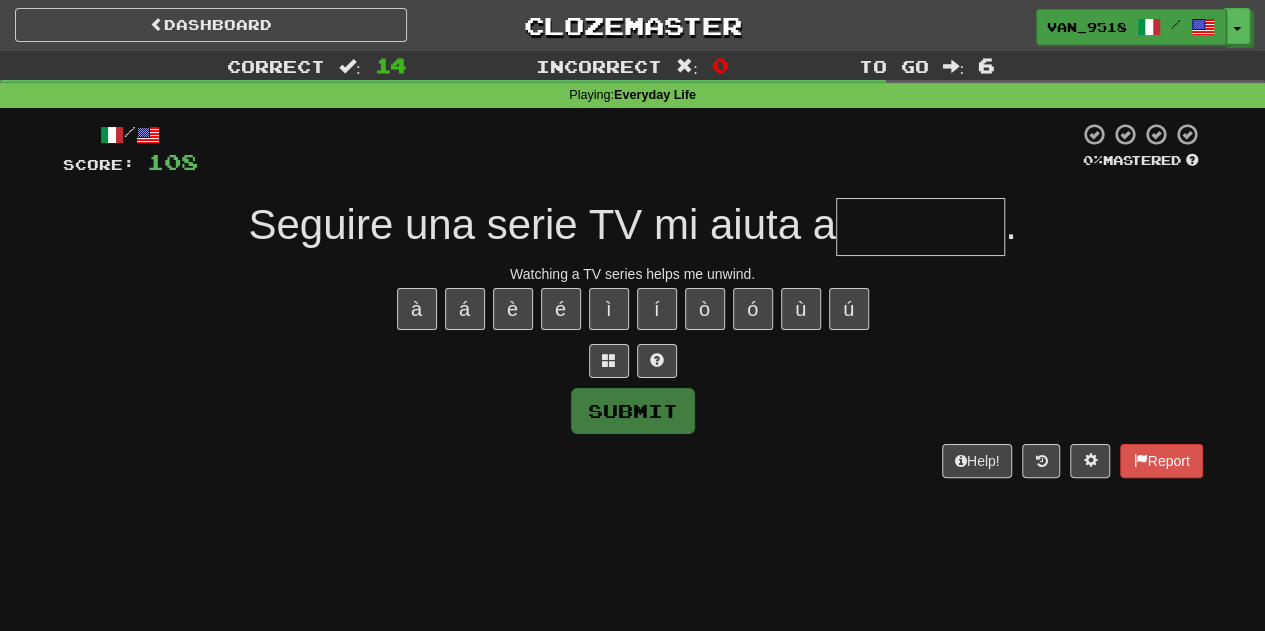type on "*" 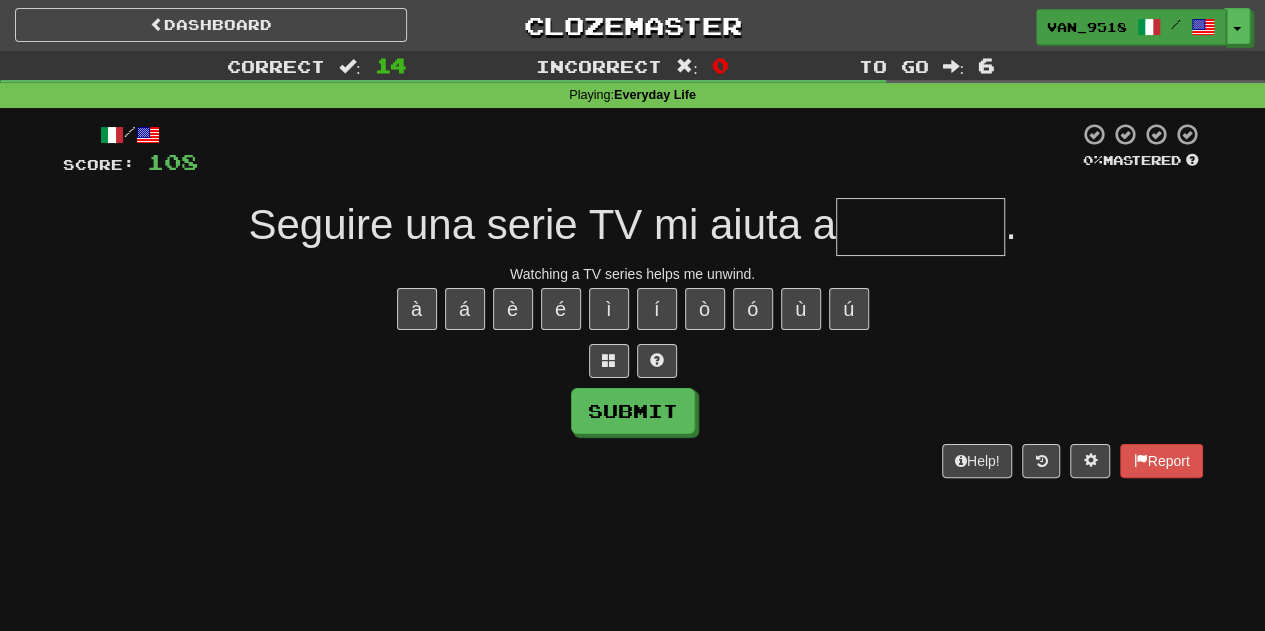type on "*" 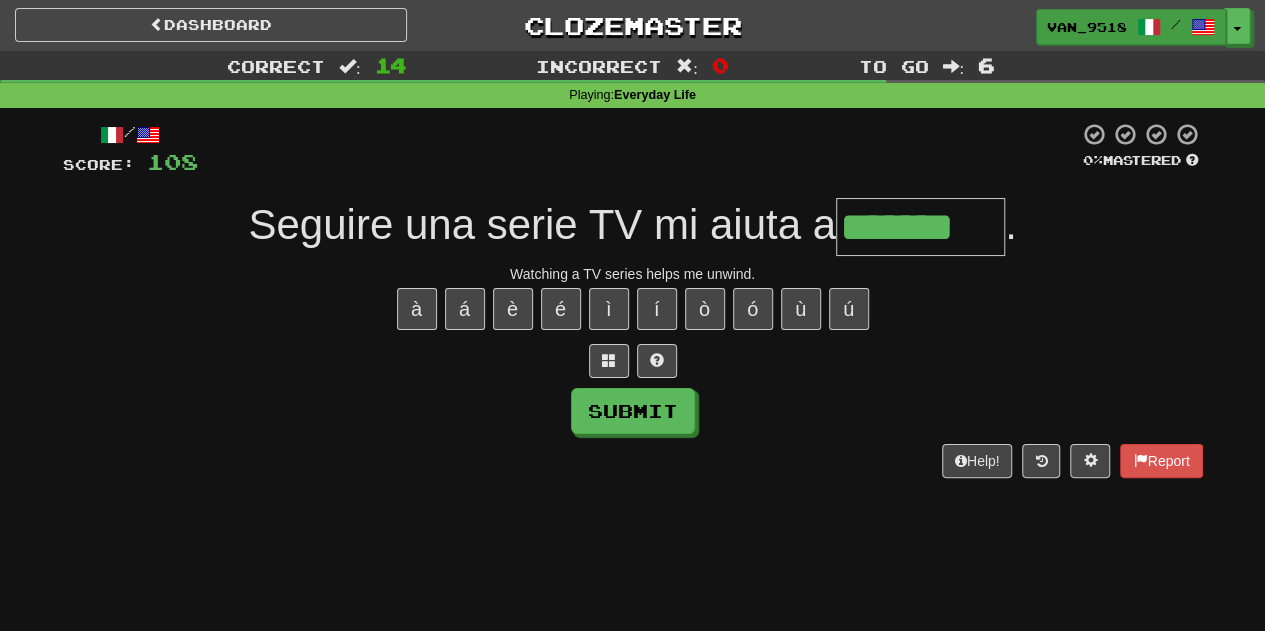 scroll, scrollTop: 0, scrollLeft: 0, axis: both 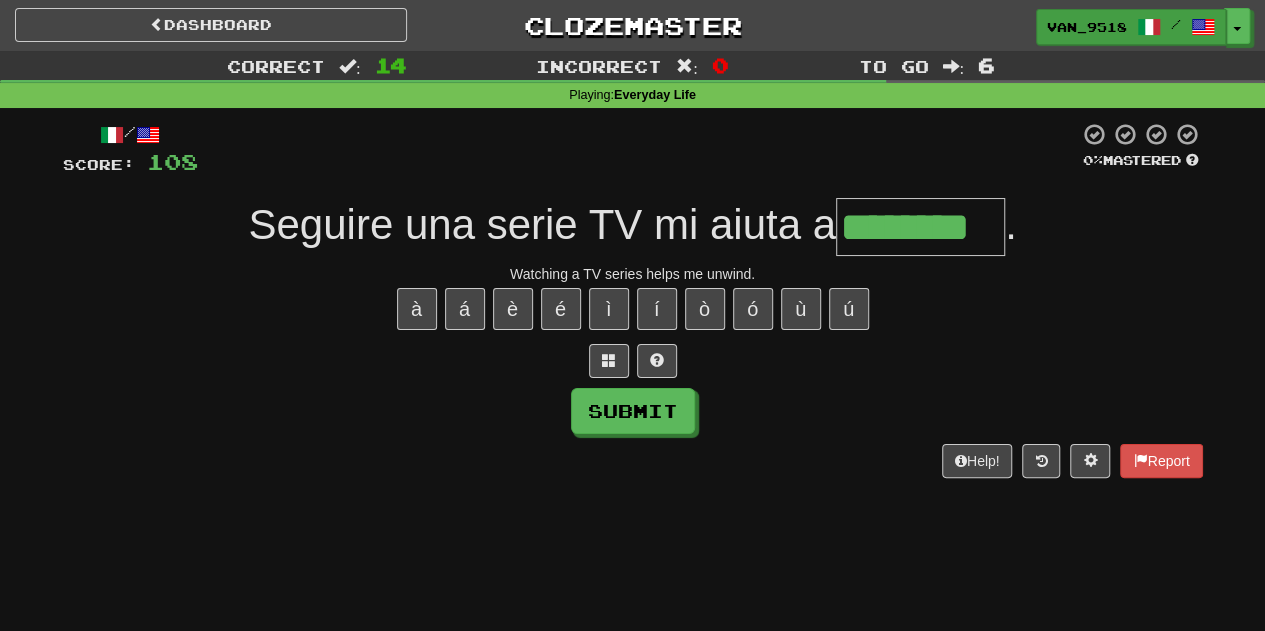 type on "********" 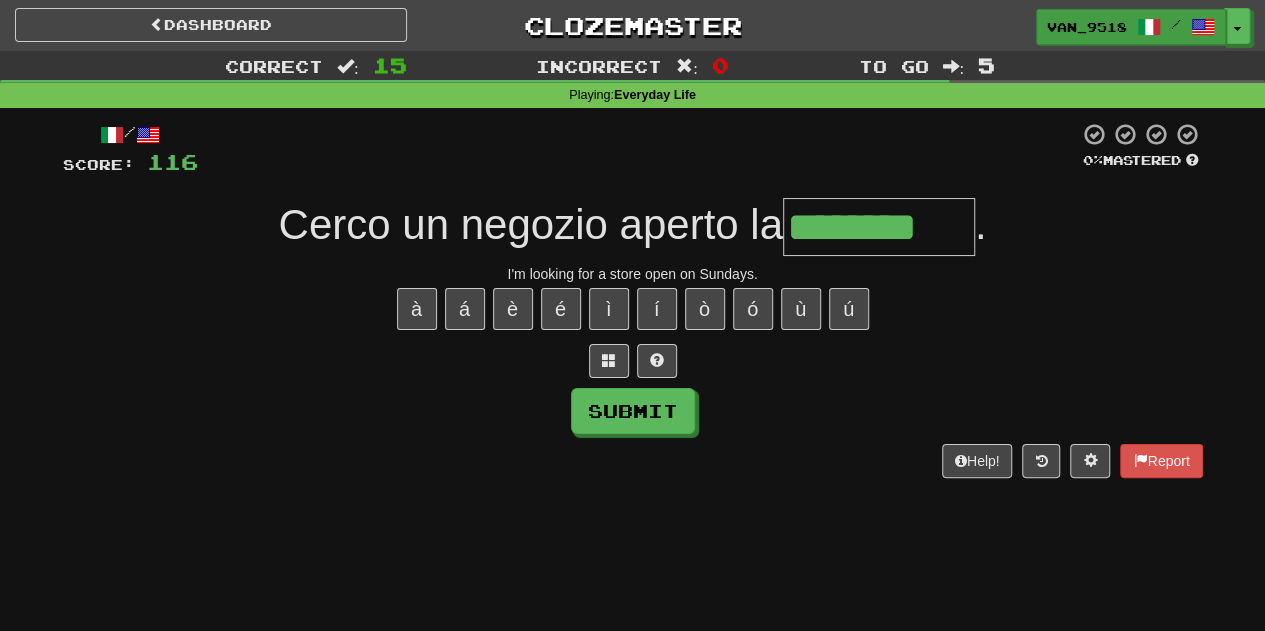 type on "********" 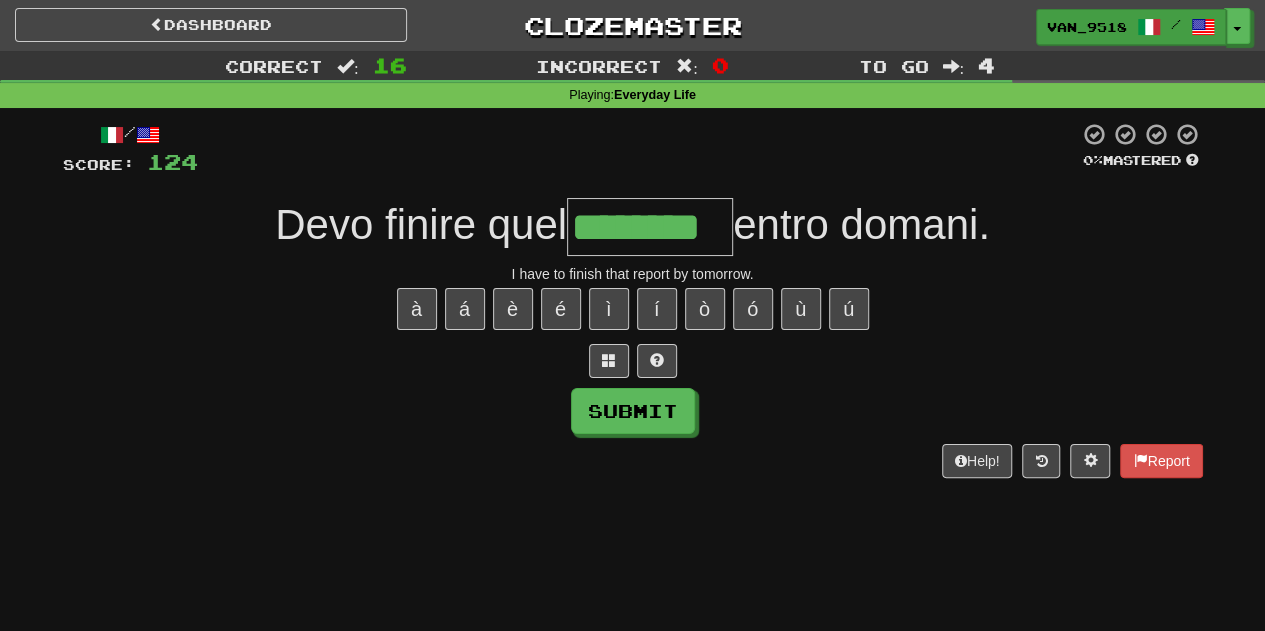 type on "********" 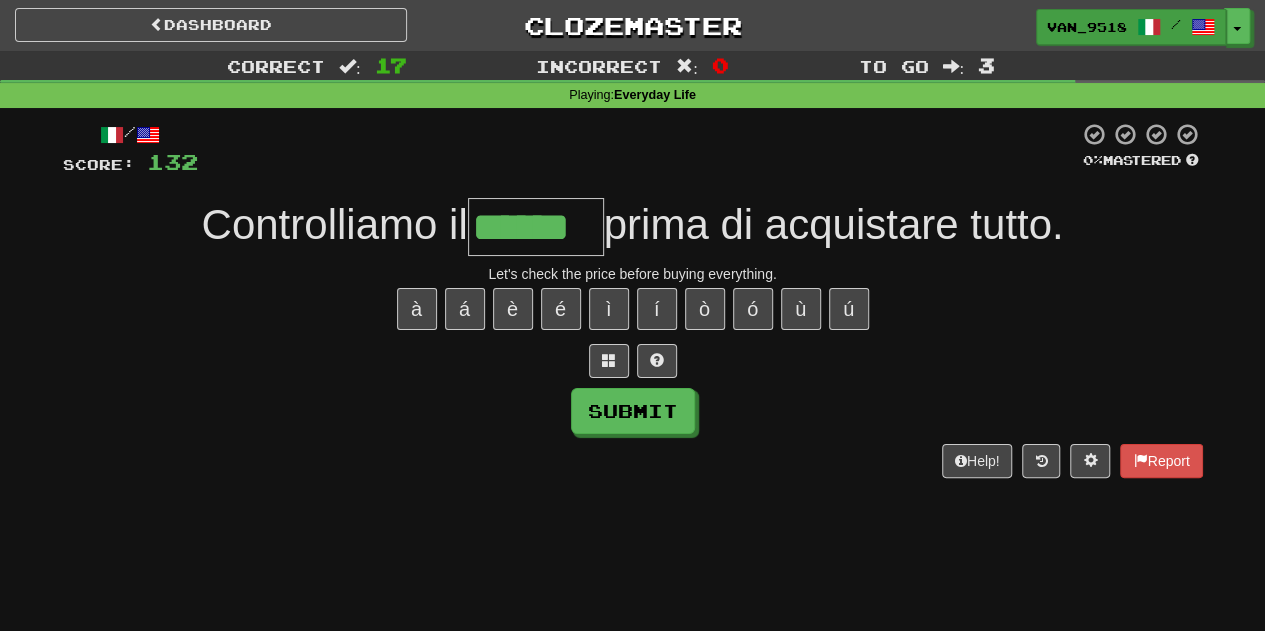 type on "******" 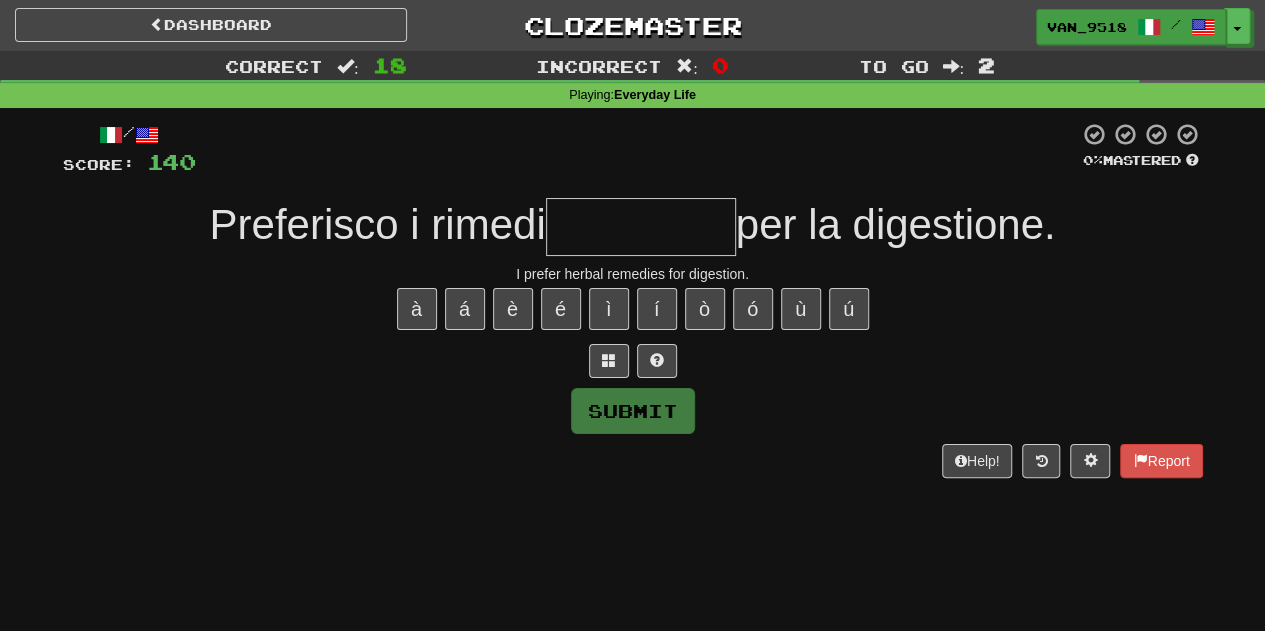 type on "*" 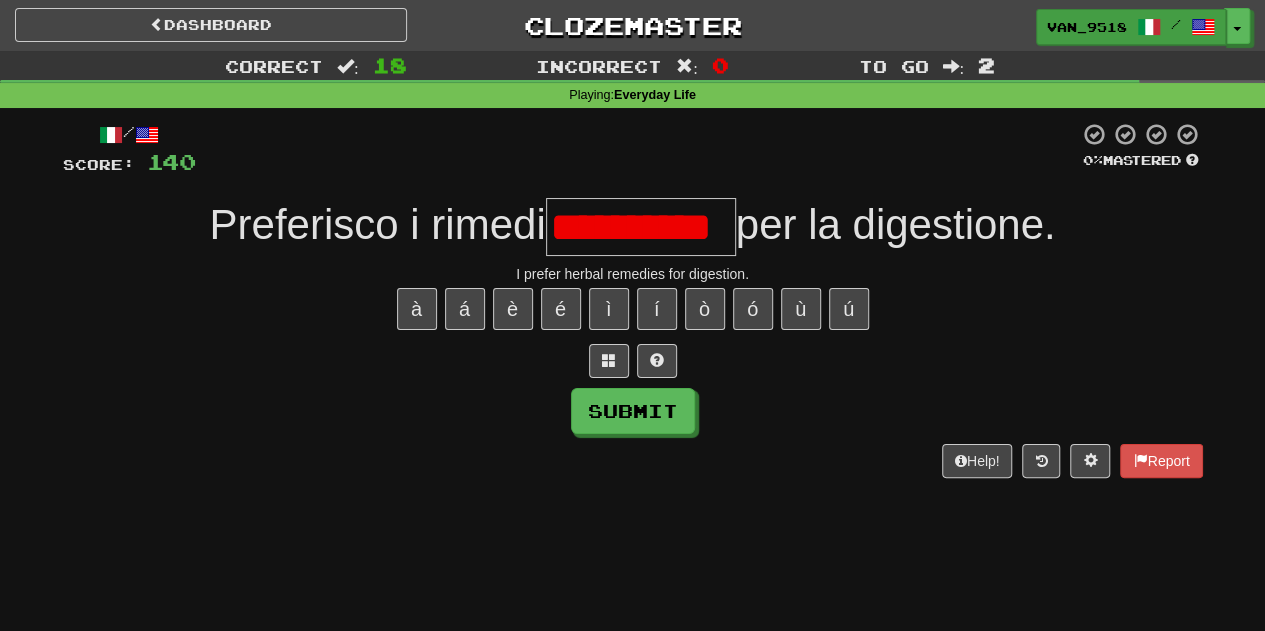 scroll, scrollTop: 0, scrollLeft: 0, axis: both 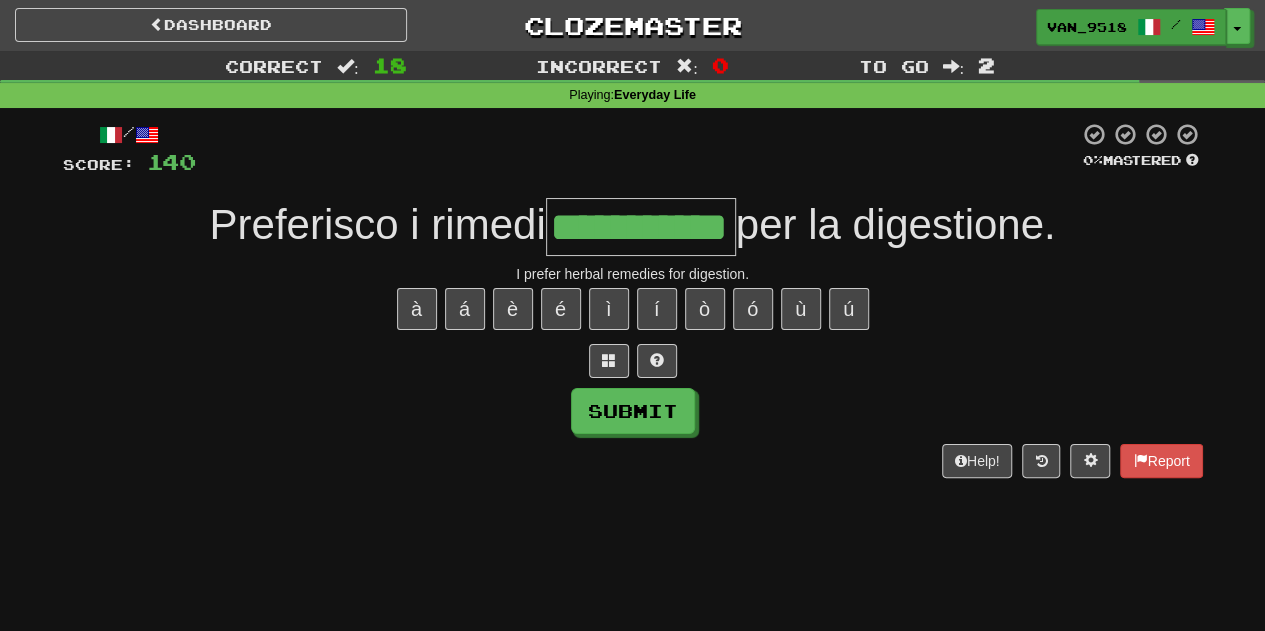 type on "**********" 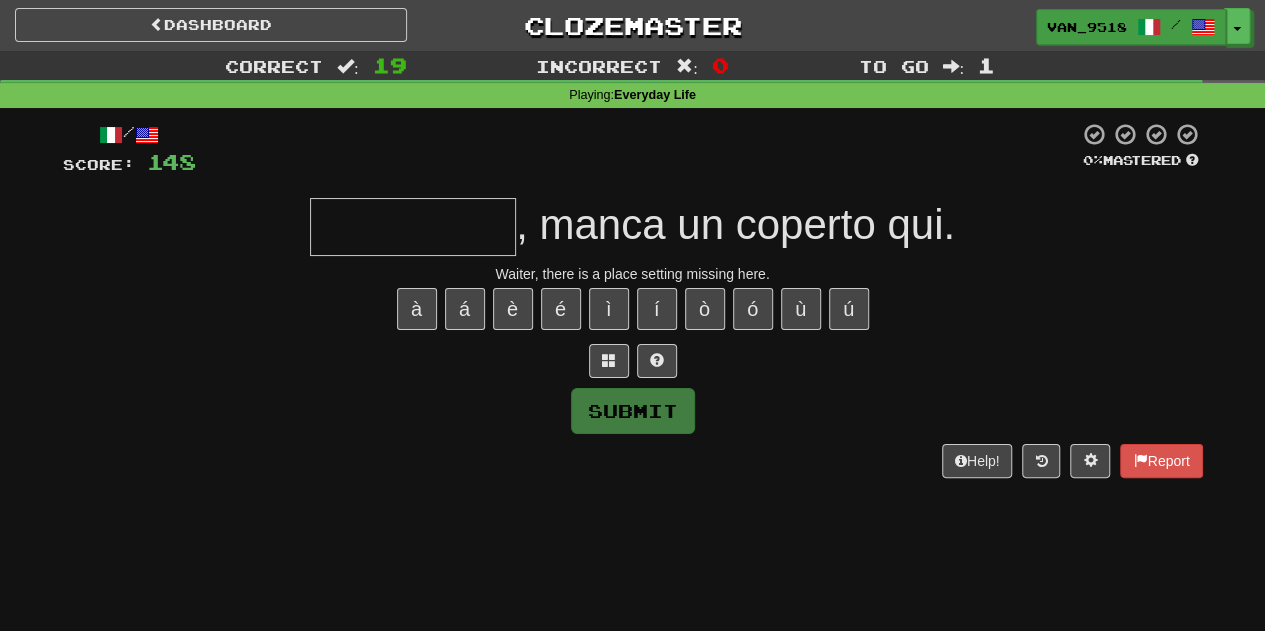 type on "*" 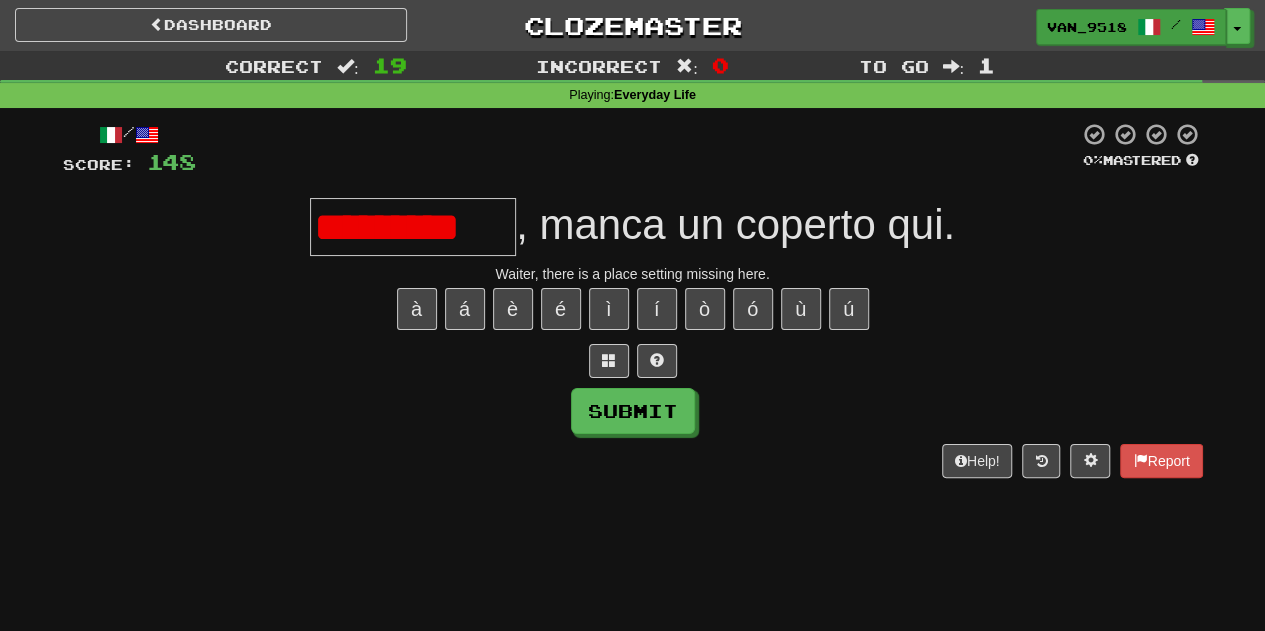 scroll, scrollTop: 0, scrollLeft: 0, axis: both 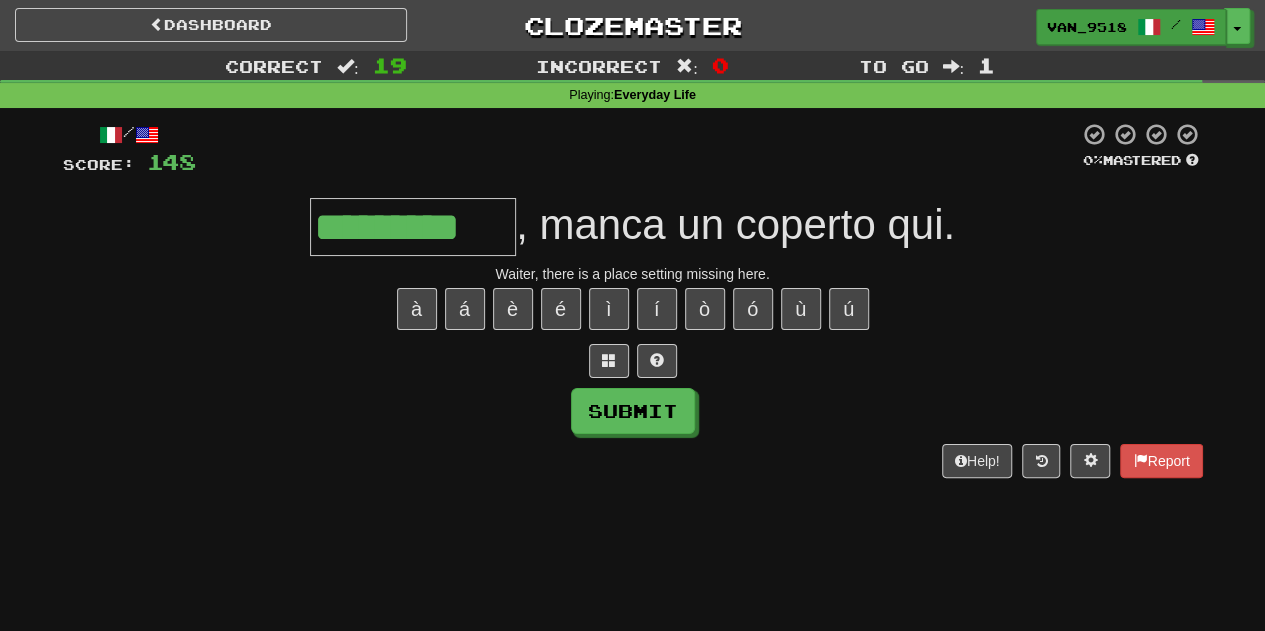 type on "*********" 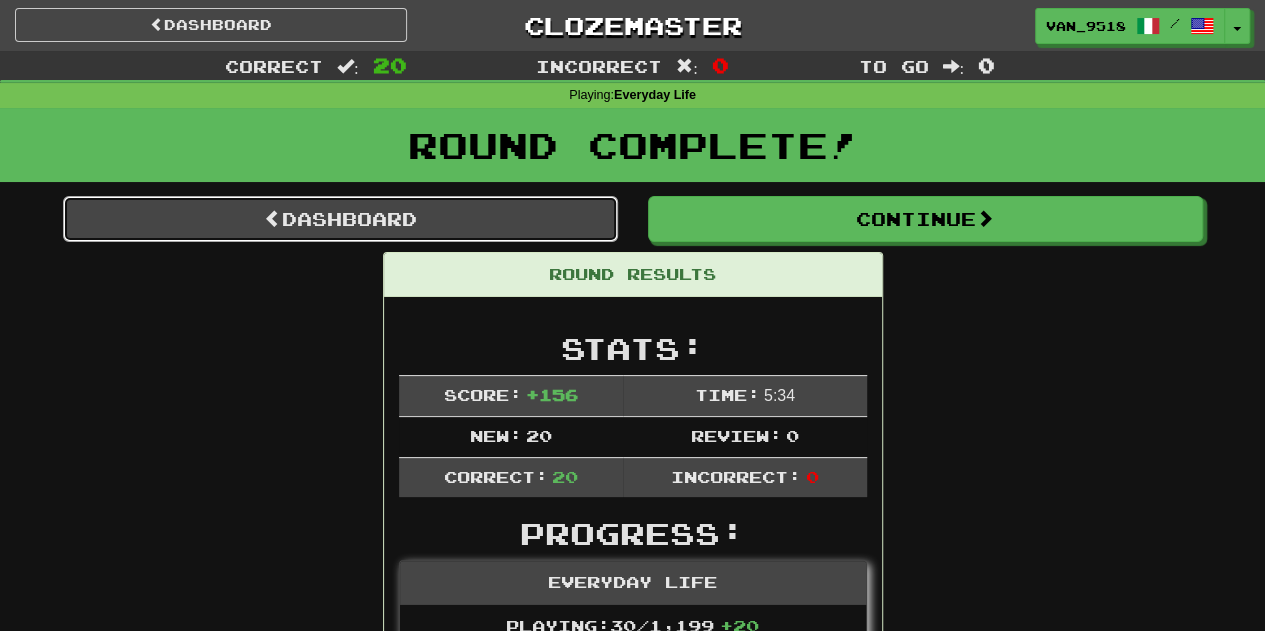 click on "Dashboard" at bounding box center [340, 219] 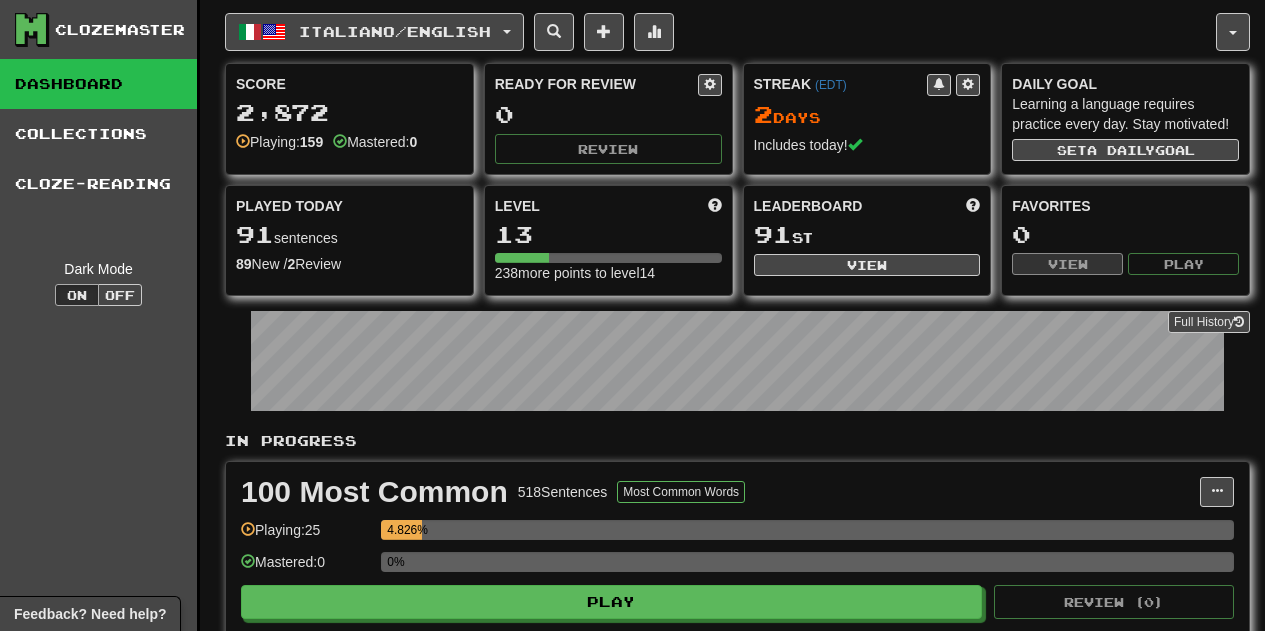 scroll, scrollTop: 0, scrollLeft: 0, axis: both 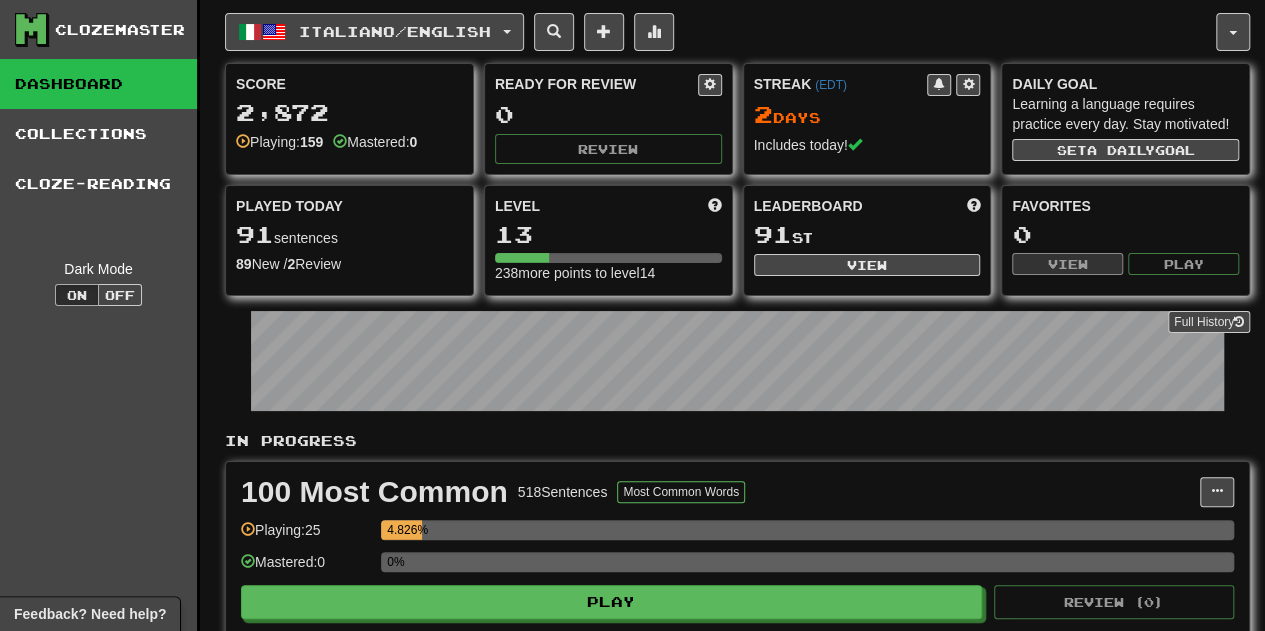 click on "Clozemaster Dashboard Collections Cloze-Reading Dark Mode On Off Dashboard Collections Pro Cloze-Reading Italiano  /  English Français  /  English Streak:  2   Review:  108 Points today:  0 Italiano  /  English Streak:  2   Review:  0 Points today:  724  Language Pairing Username: [USERNAME] Edit  Account  Notifications  Activity Feed  Profile  Leaderboard  Forum  Logout Score 2,872  Playing:  159  Mastered:  0 Ready for Review 0   Review Streak   ( [TIMEZONE] ) 2  Day s Includes today!  Daily Goal Learning a language requires practice every day. Stay motivated! Set  a daily  goal Played Today 91  sentences 89  New /  2  Review Full History  Level 13 238  more points to level  14 Leaderboard 91 st View Favorites 0 View Play Full History  In Progress 100 Most Common 518  Sentences Most Common Words Manage Sentences Unpin from Dashboard  Playing:  25 4.826%  Mastered:  0 0% Play Review ( 0 )   Played today:  11  /  New:  10  /  Review:  1 All Verbs 7,787  Sentences Grammar Challenge Manage Sentences  Playing:  40 0 0%" at bounding box center (632, 1127) 